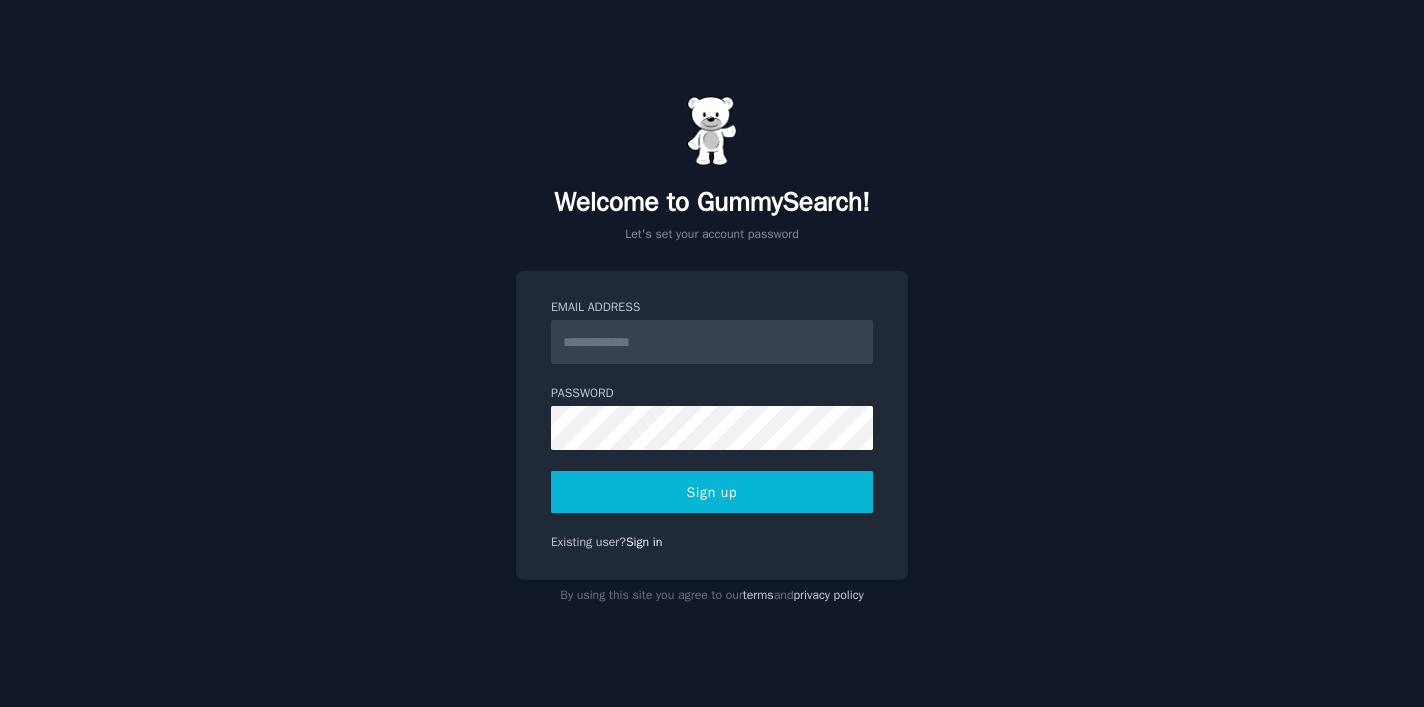 scroll, scrollTop: 0, scrollLeft: 0, axis: both 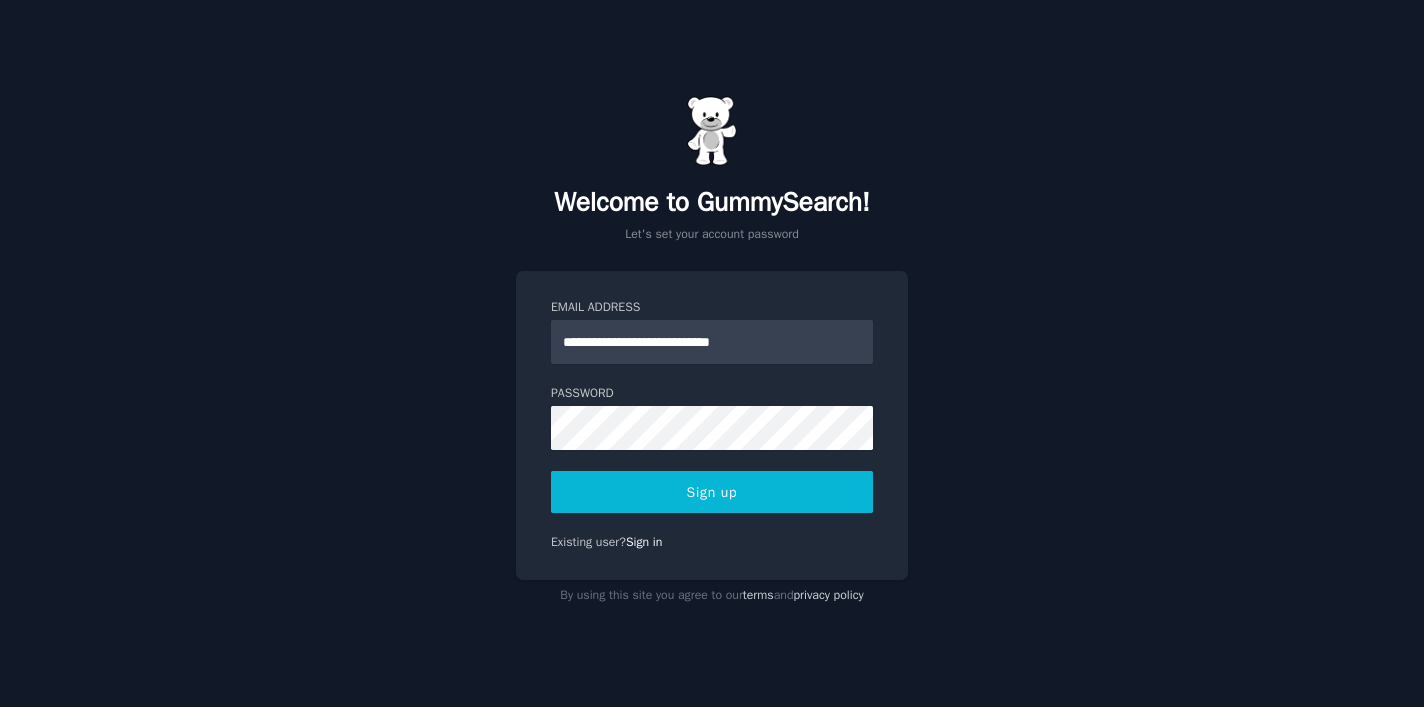 type on "**********" 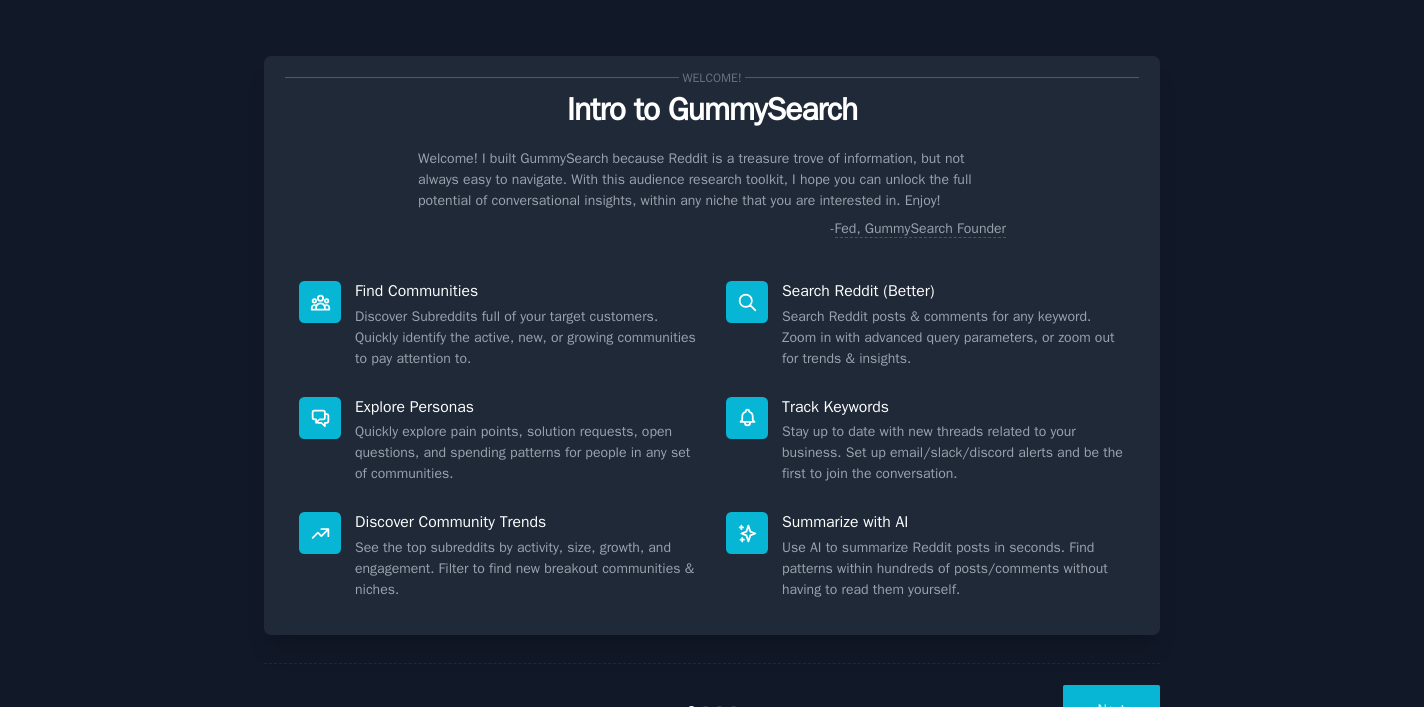 scroll, scrollTop: 0, scrollLeft: 0, axis: both 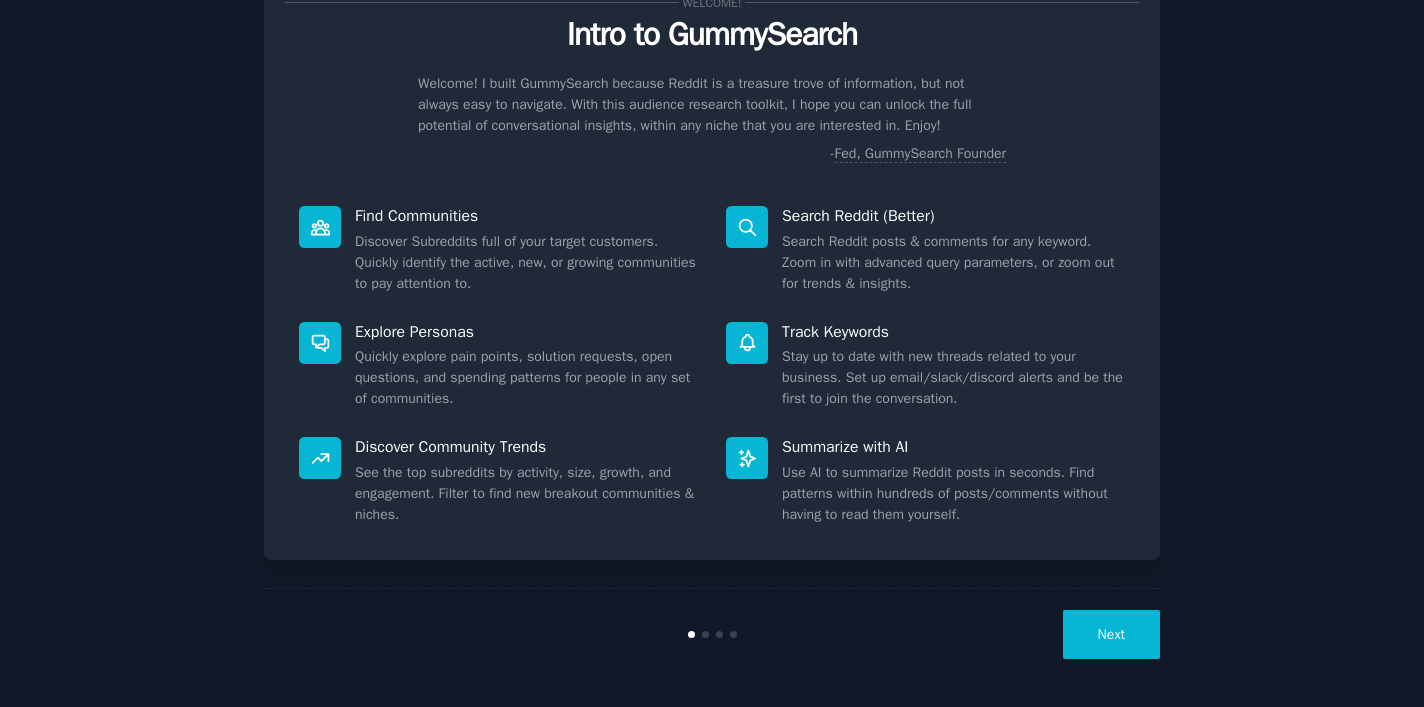 click on "Next" at bounding box center [1111, 634] 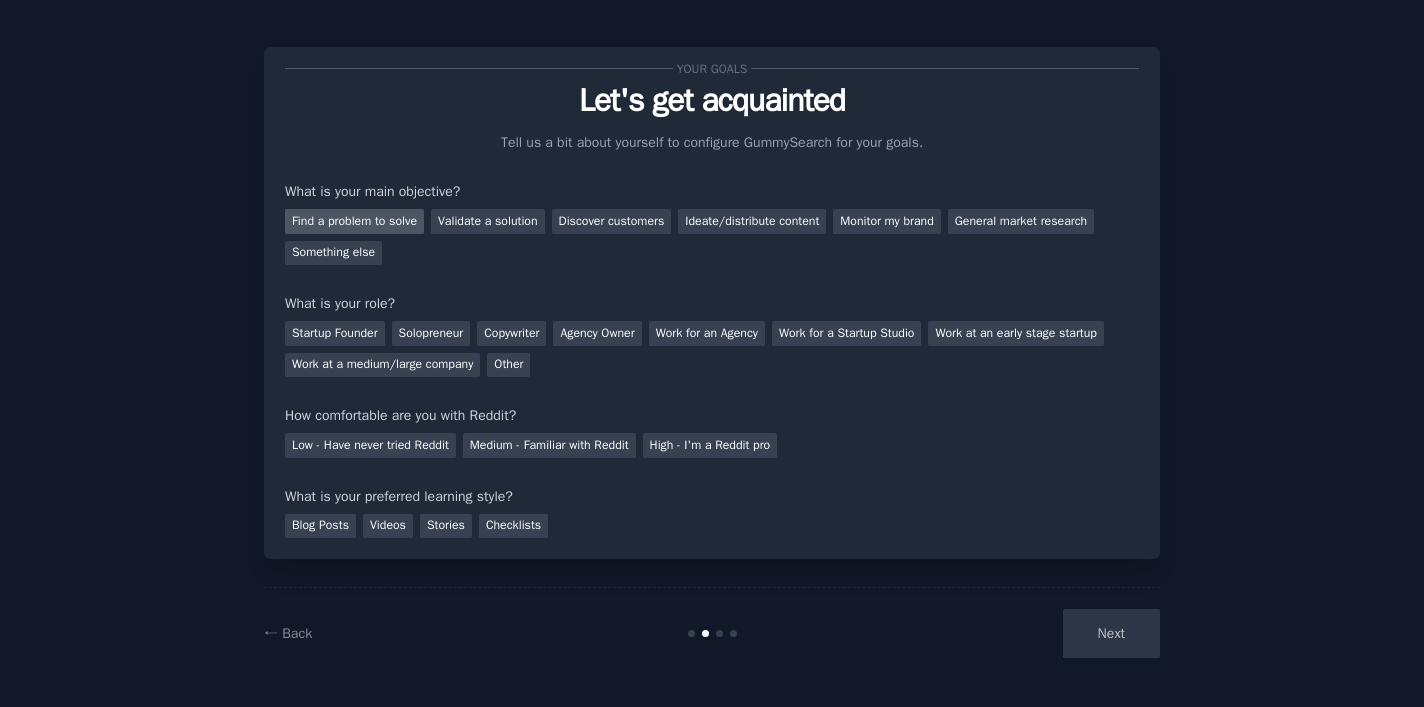 click on "Find a problem to solve" at bounding box center [354, 221] 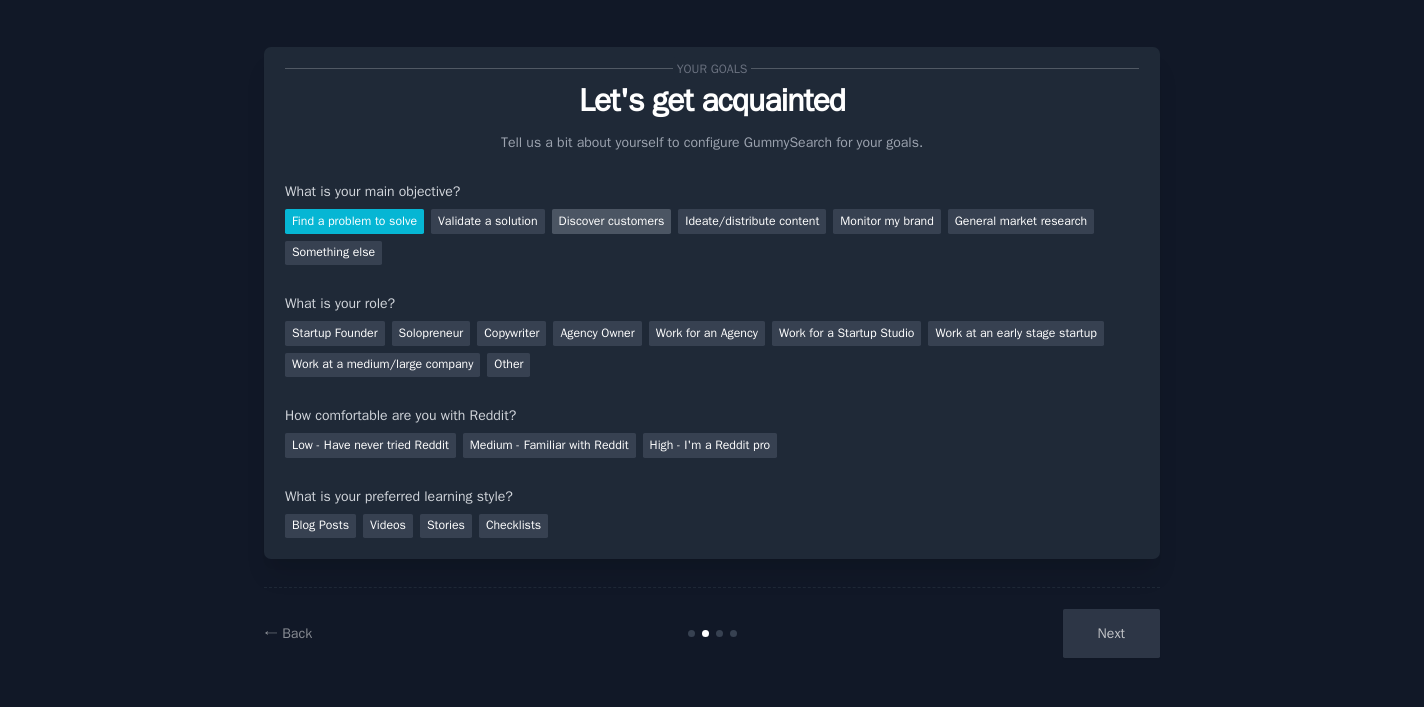 click on "Discover customers" at bounding box center (612, 221) 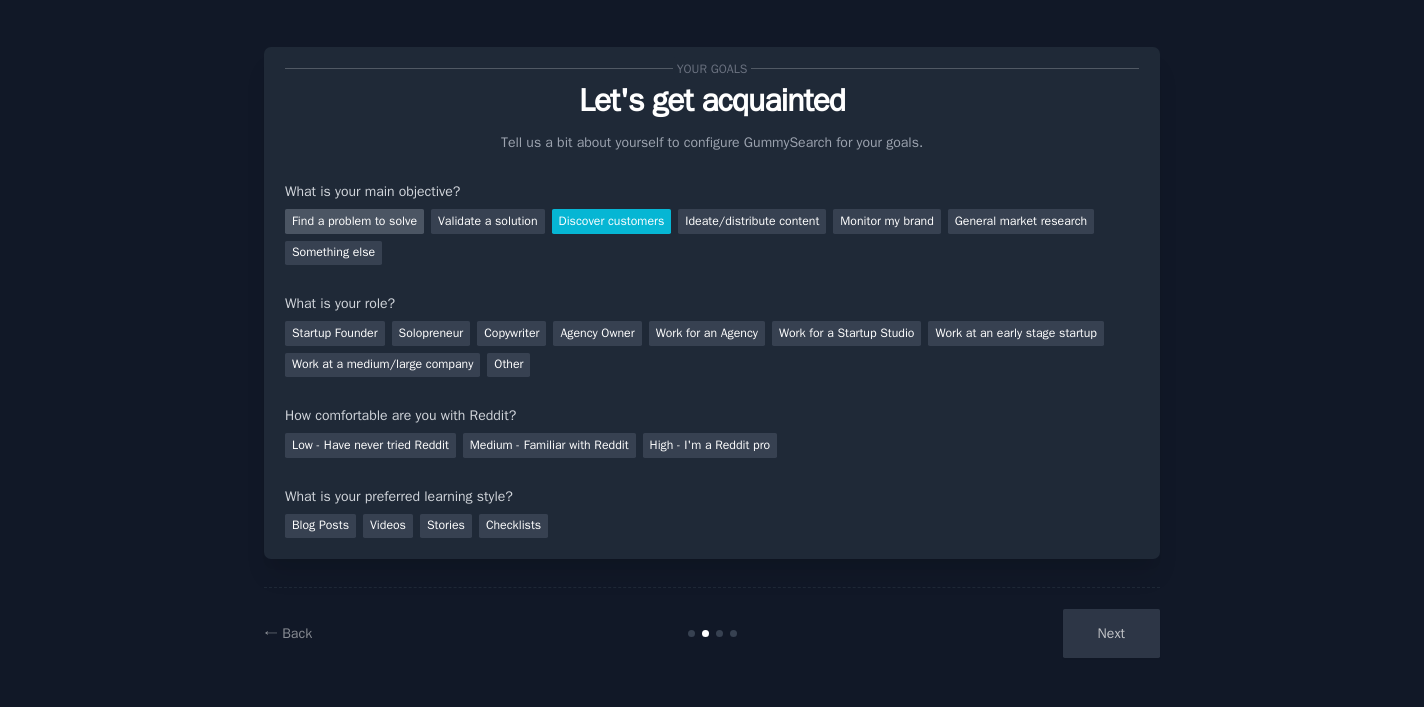 click on "Find a problem to solve" at bounding box center [354, 221] 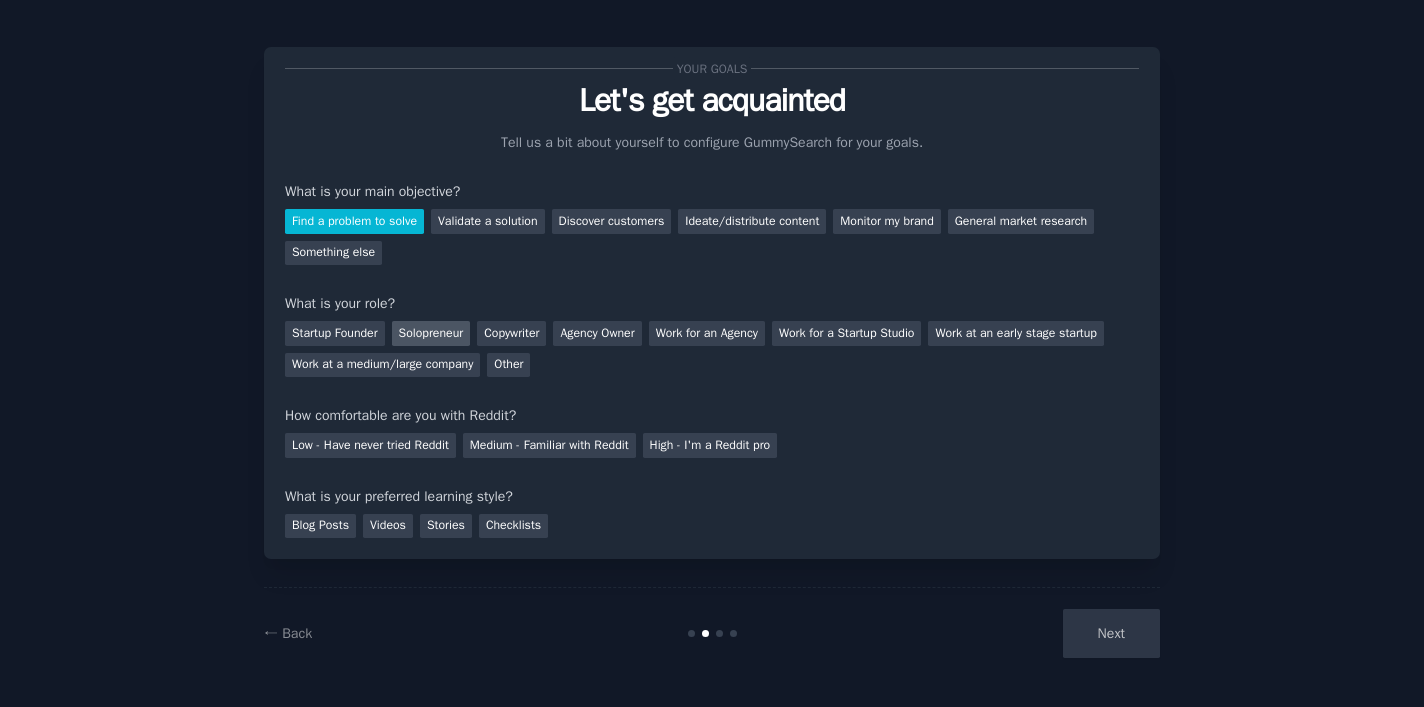 click on "Solopreneur" at bounding box center (431, 333) 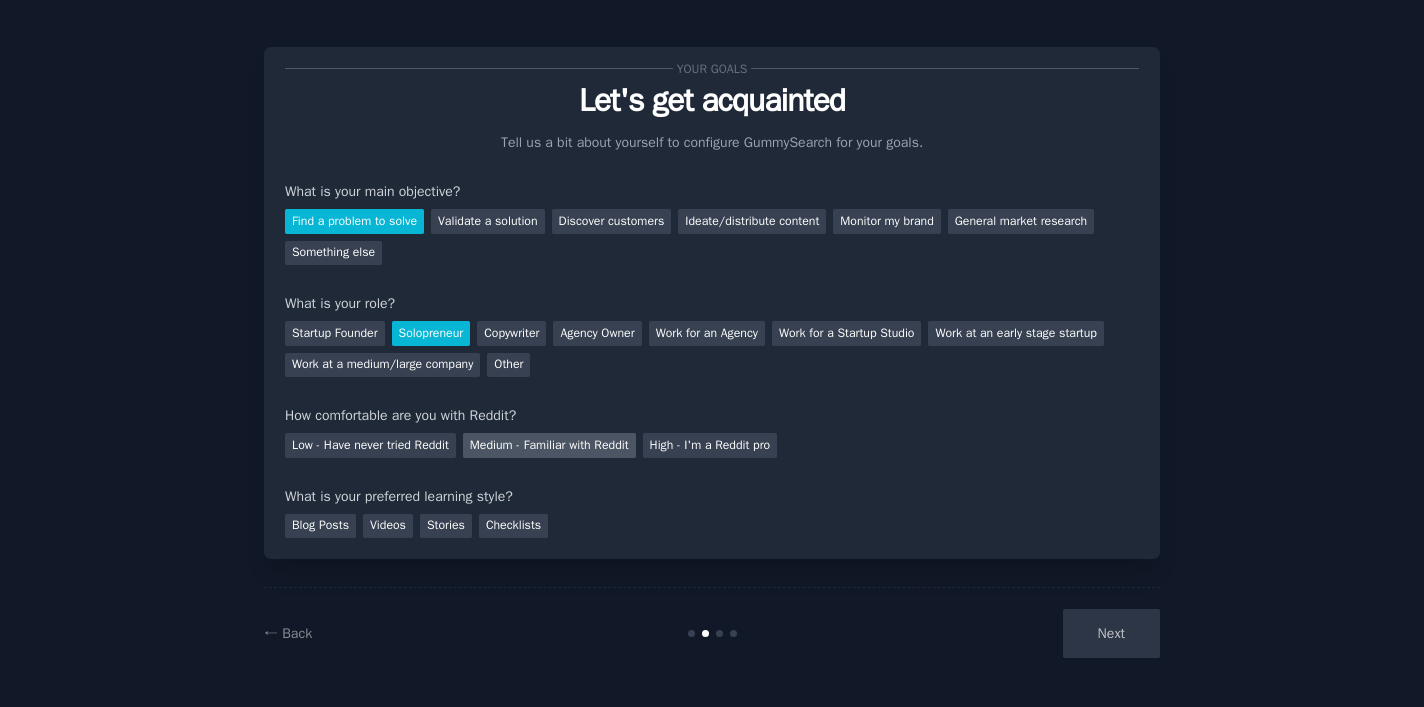 click on "Medium - Familiar with Reddit" at bounding box center (549, 445) 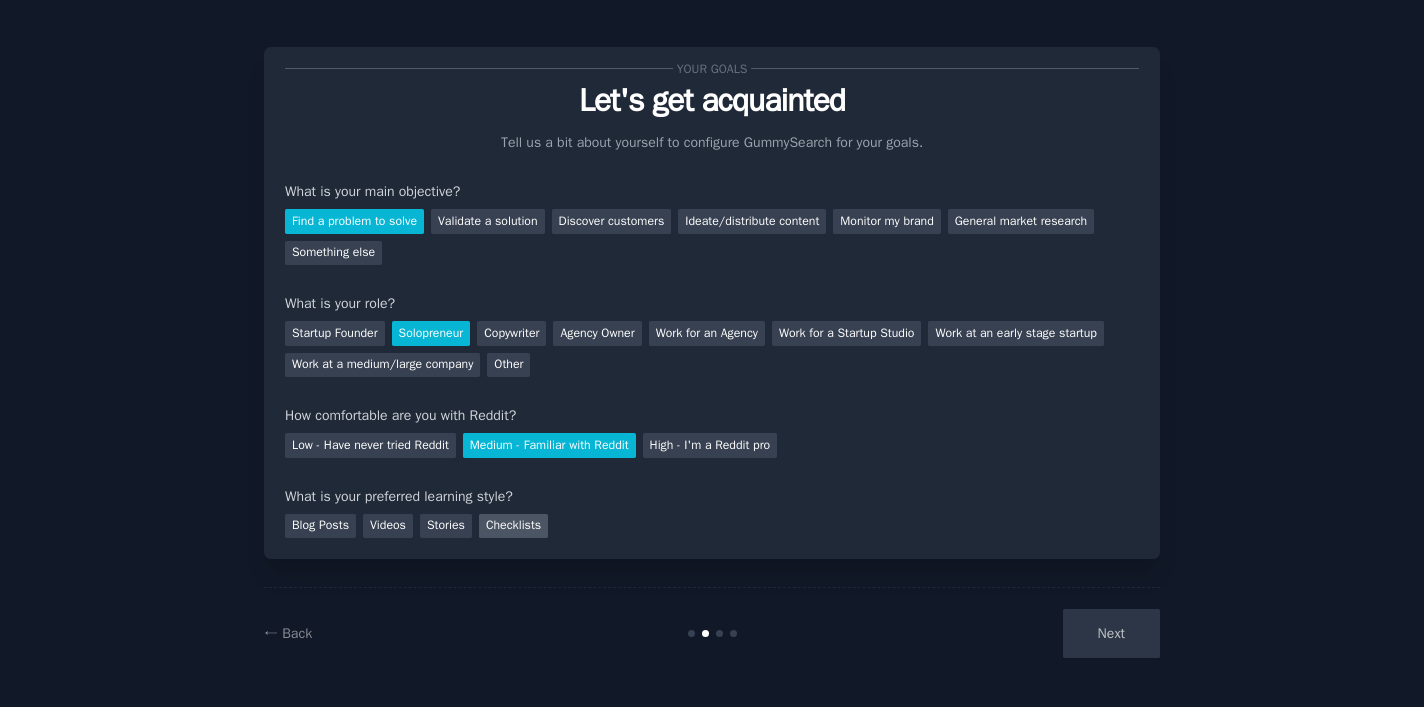 click on "Checklists" at bounding box center [513, 526] 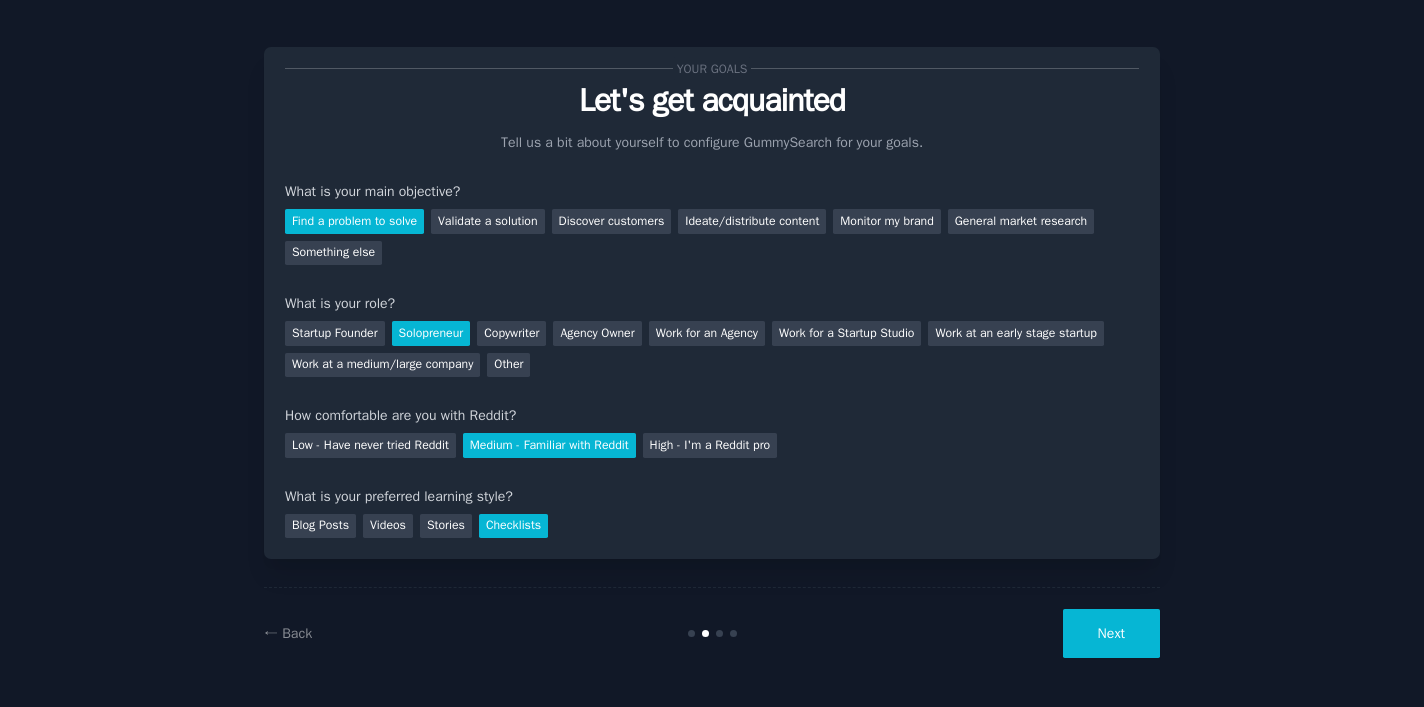 click on "Next" at bounding box center (1111, 633) 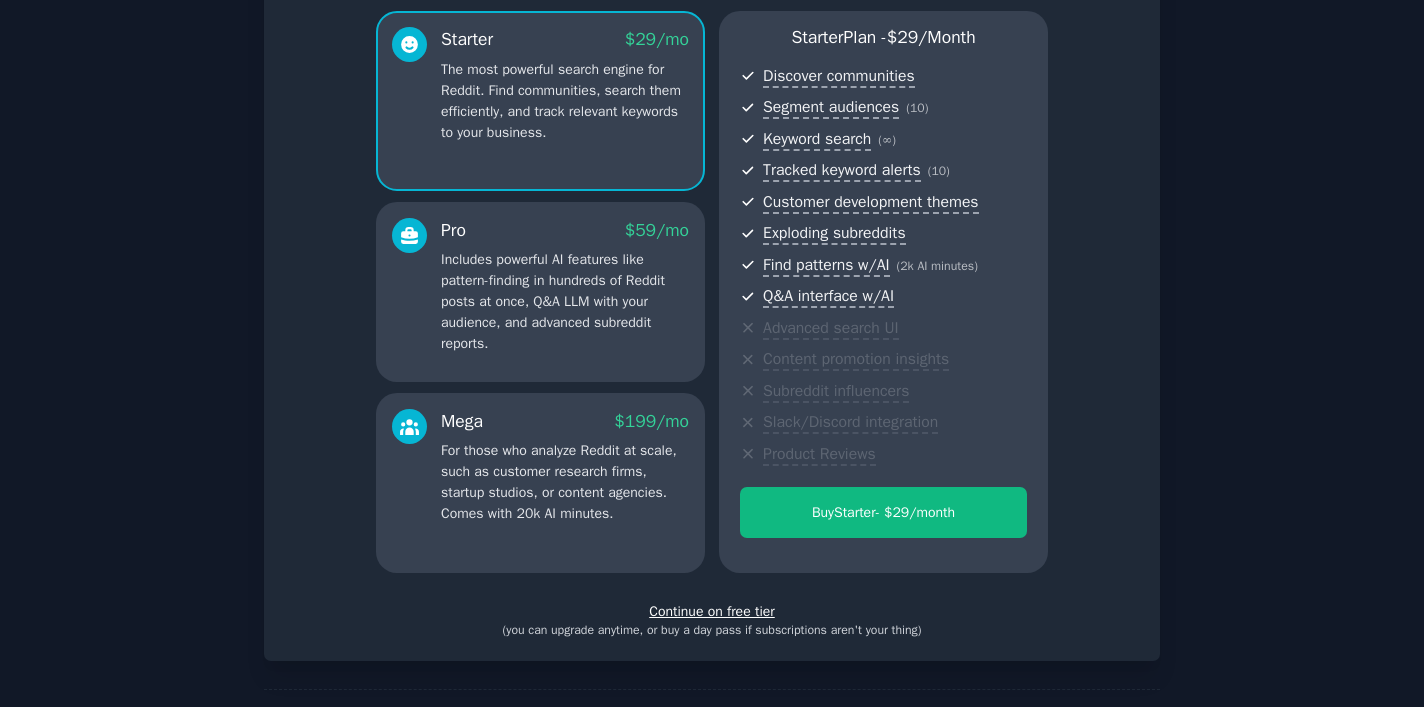 scroll, scrollTop: 241, scrollLeft: 0, axis: vertical 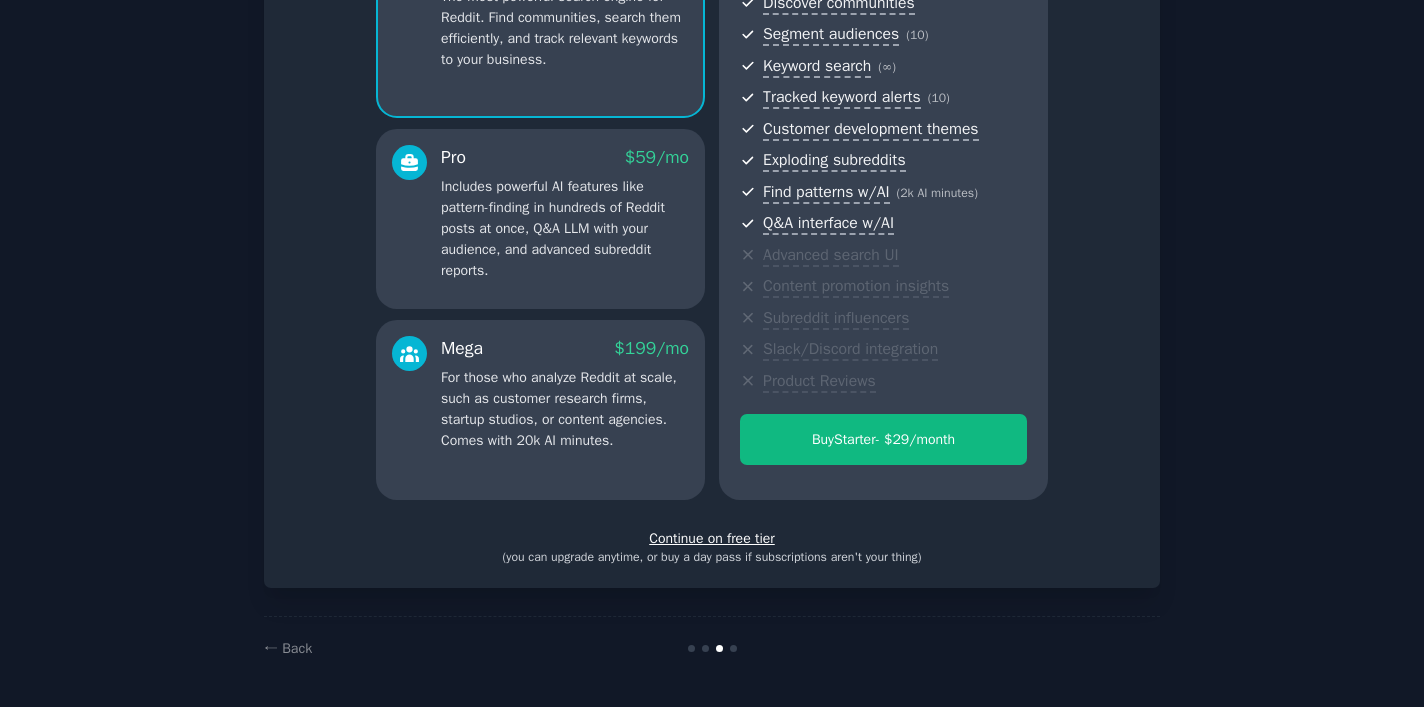 click on "Continue on free tier" at bounding box center (712, 538) 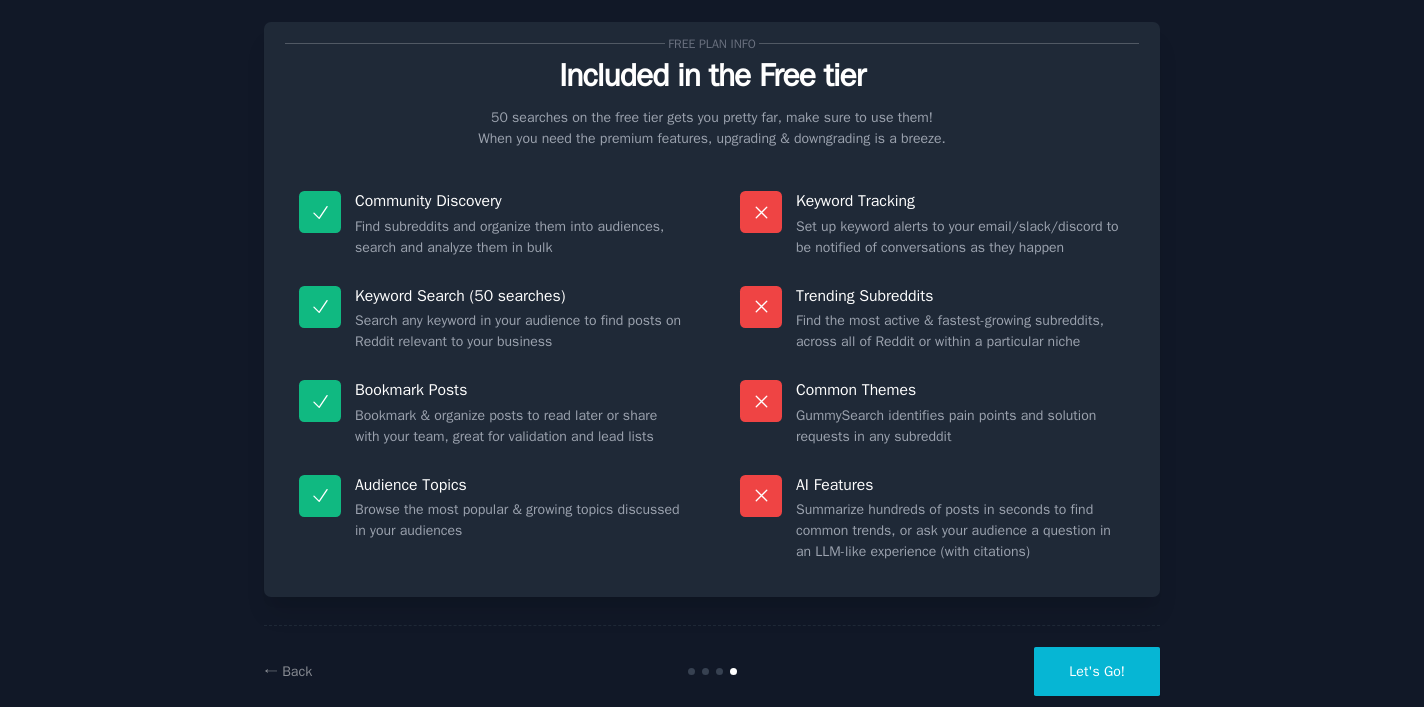scroll, scrollTop: 72, scrollLeft: 0, axis: vertical 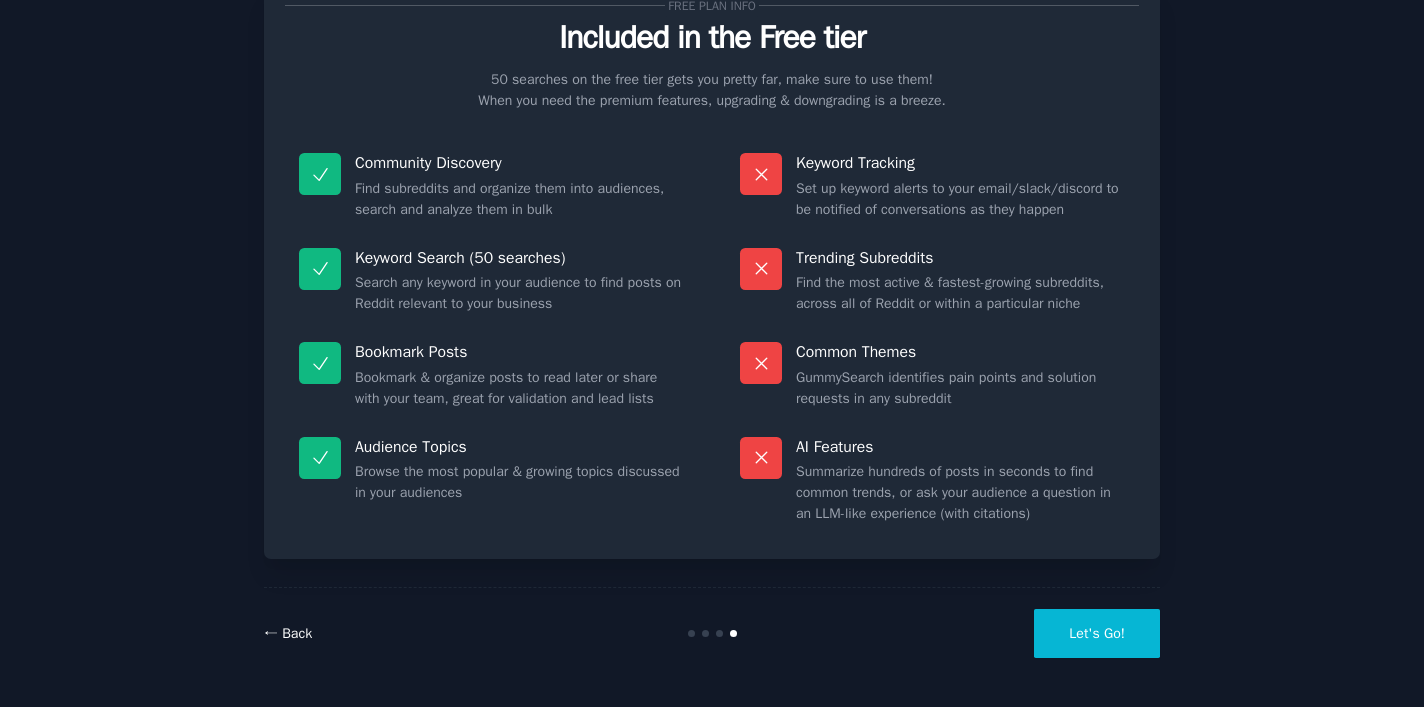 click on "← Back" at bounding box center [288, 633] 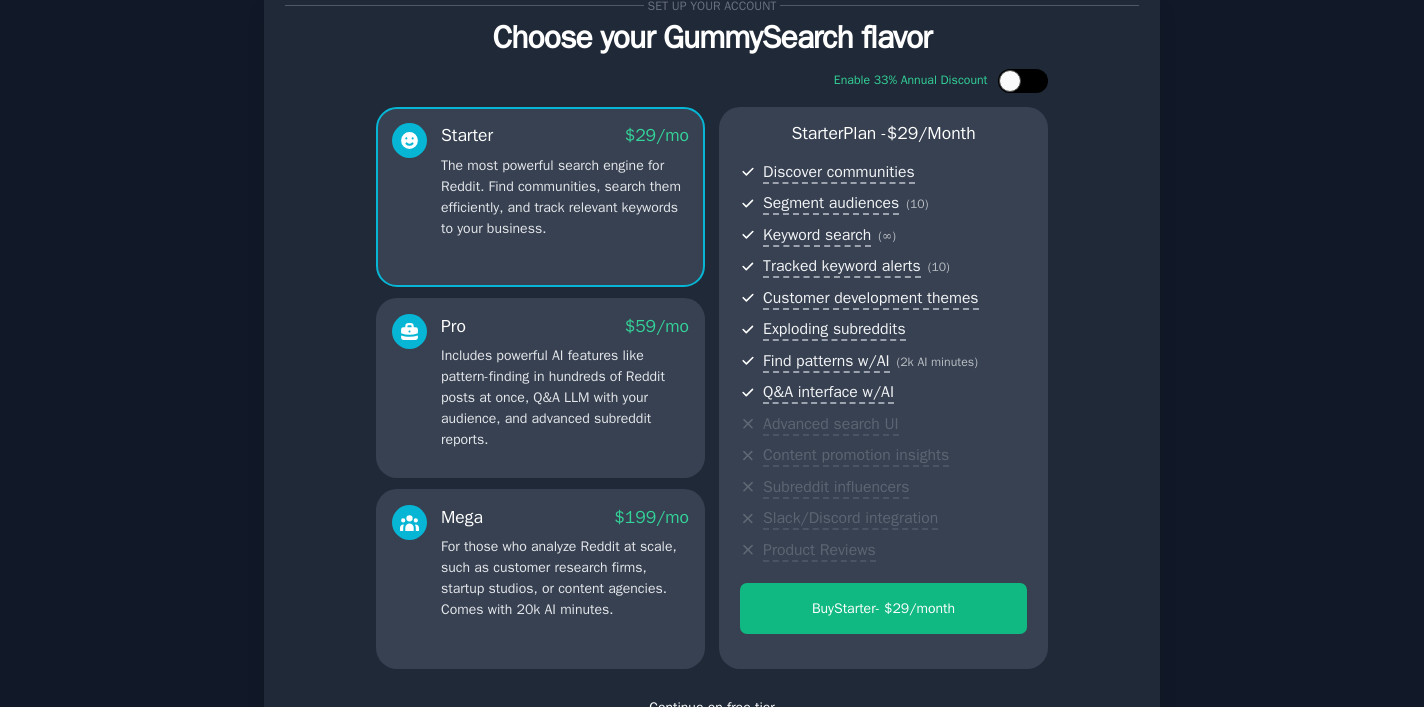 click at bounding box center (1010, 81) 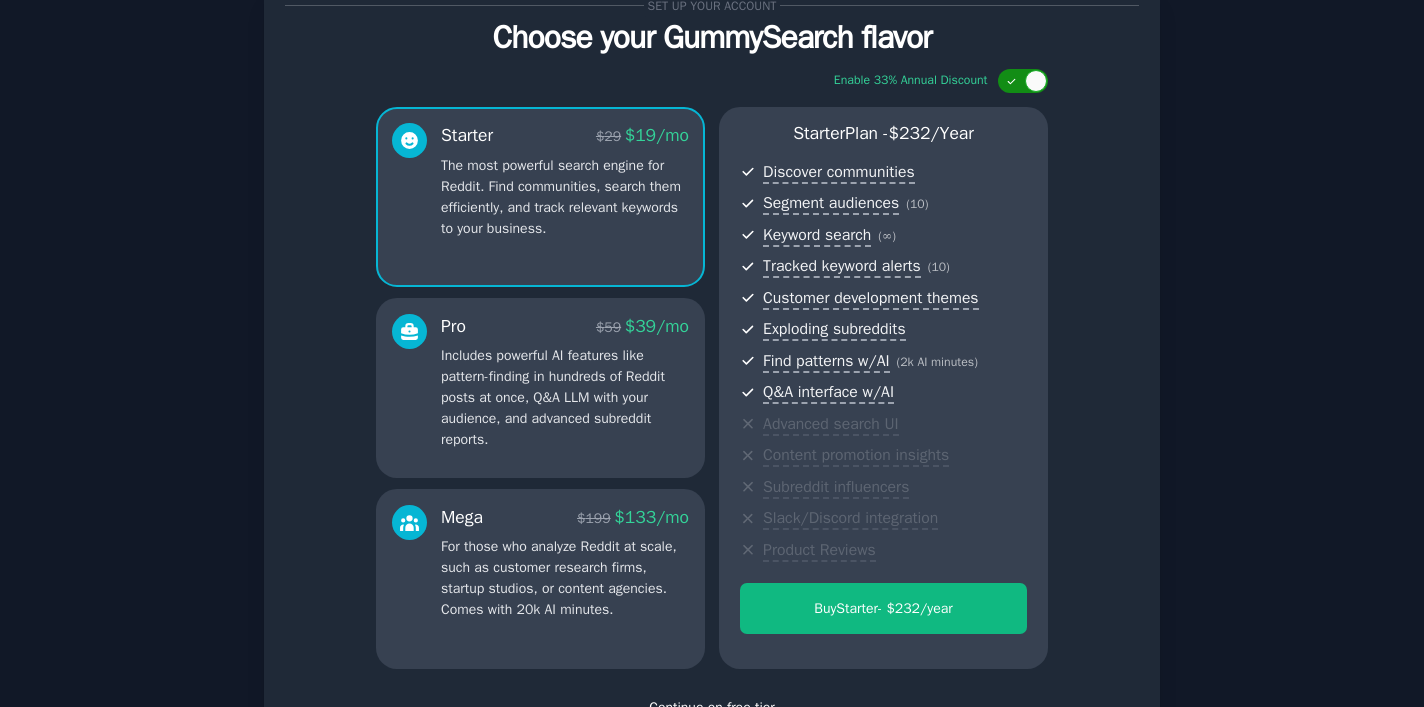 click 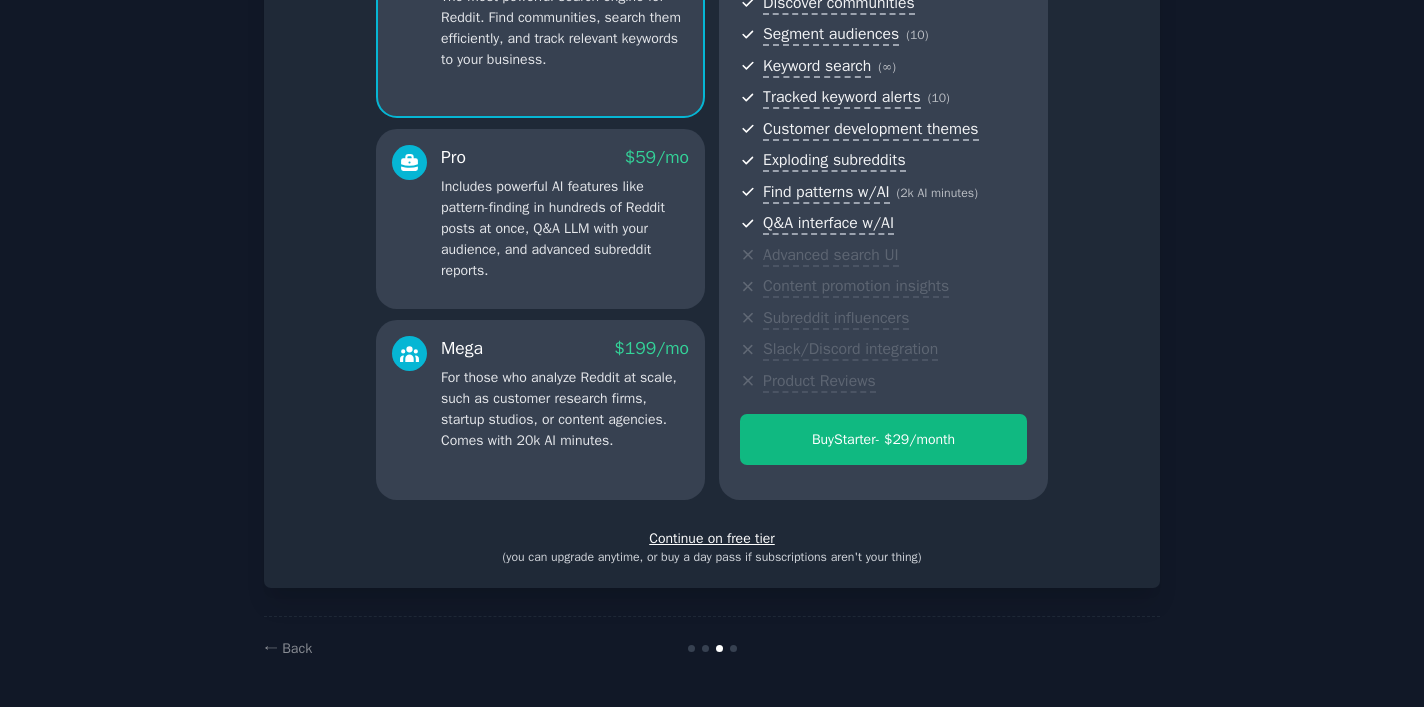 click on "Continue on free tier" at bounding box center (712, 538) 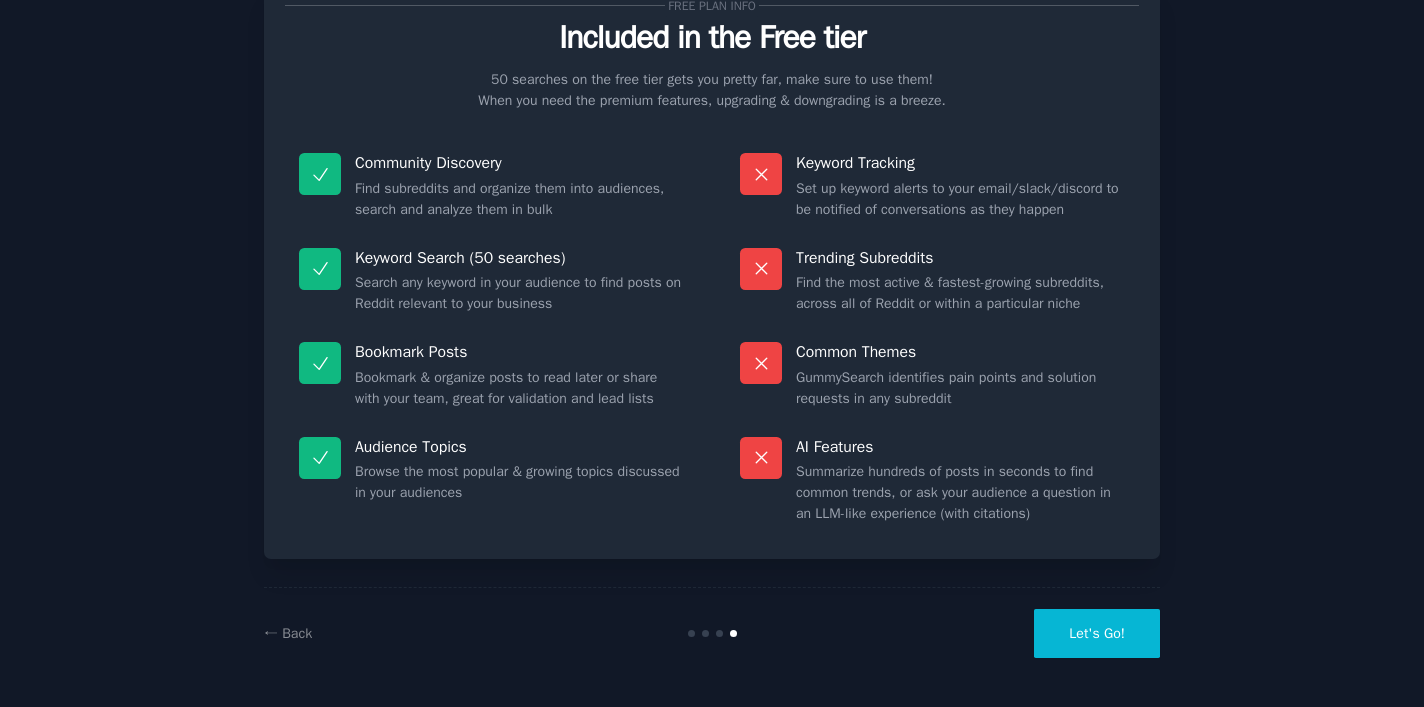 scroll, scrollTop: 72, scrollLeft: 0, axis: vertical 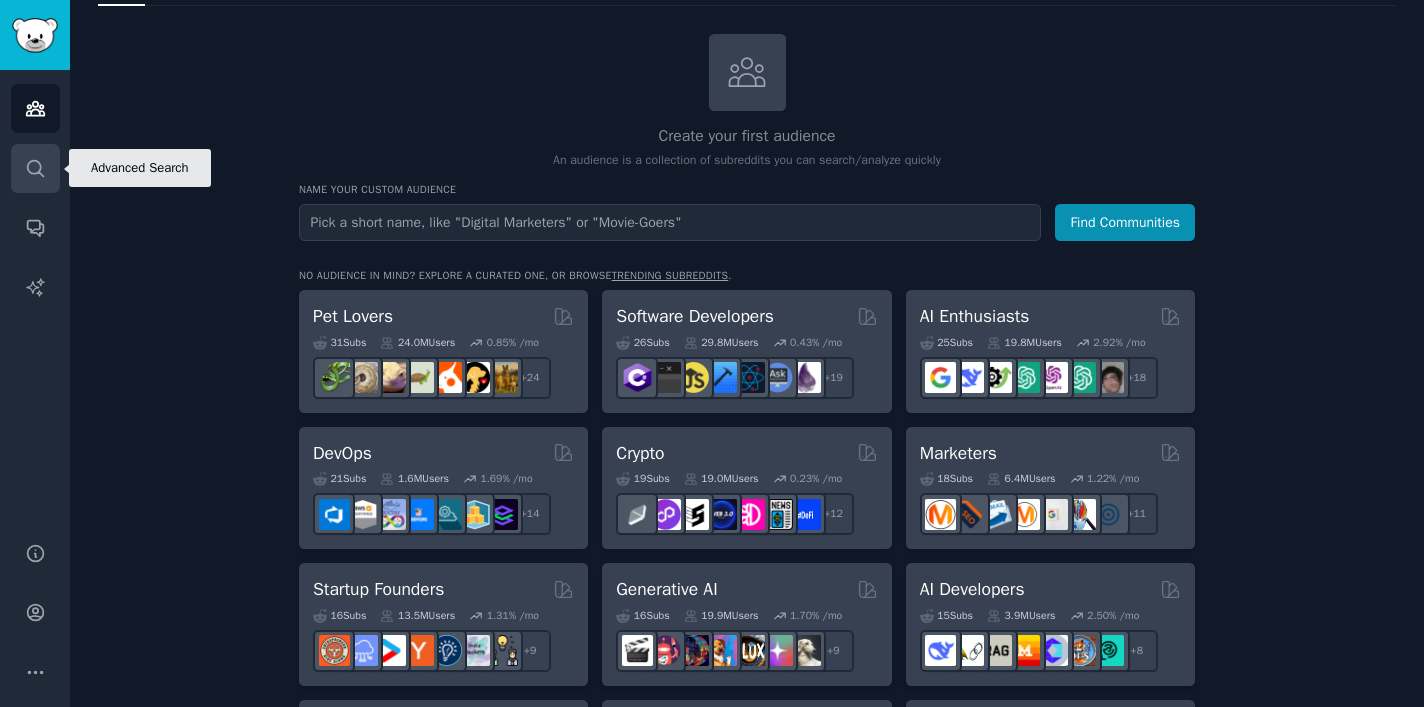 click 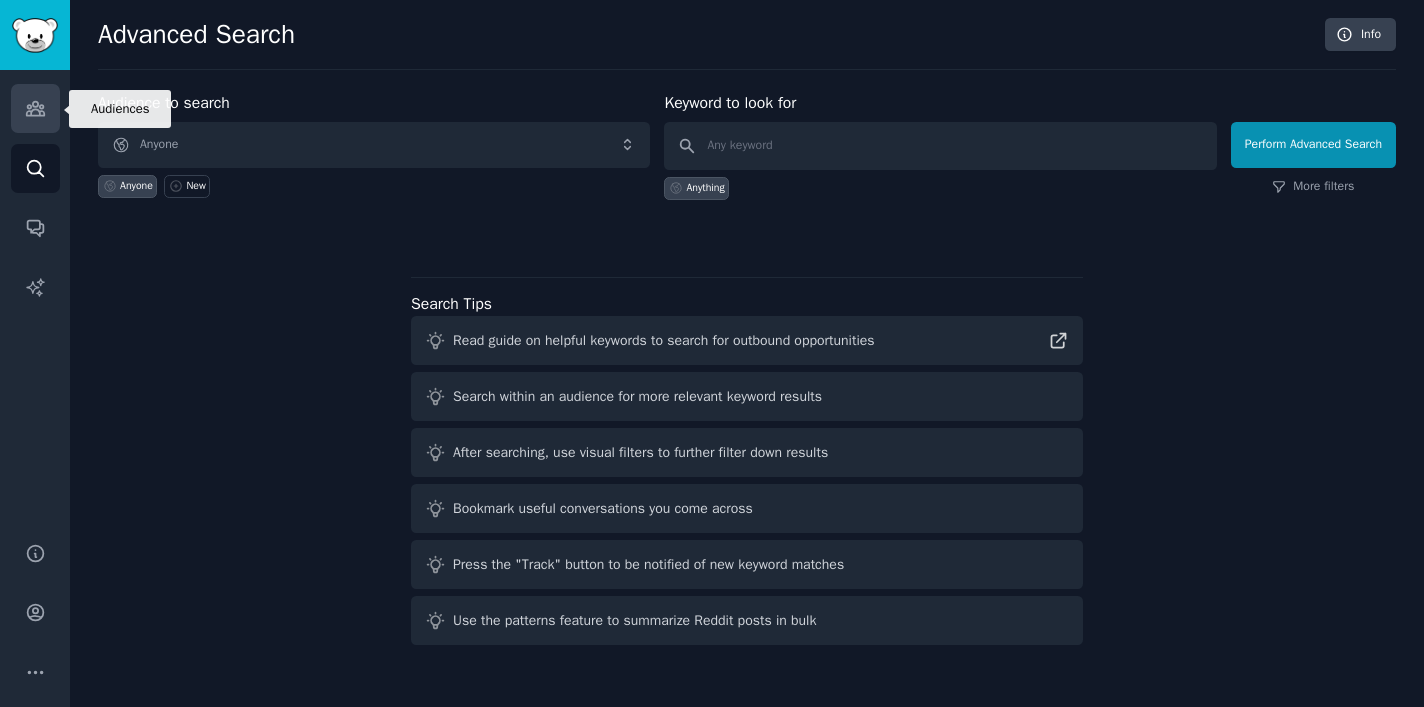 click on "Audiences" at bounding box center [35, 108] 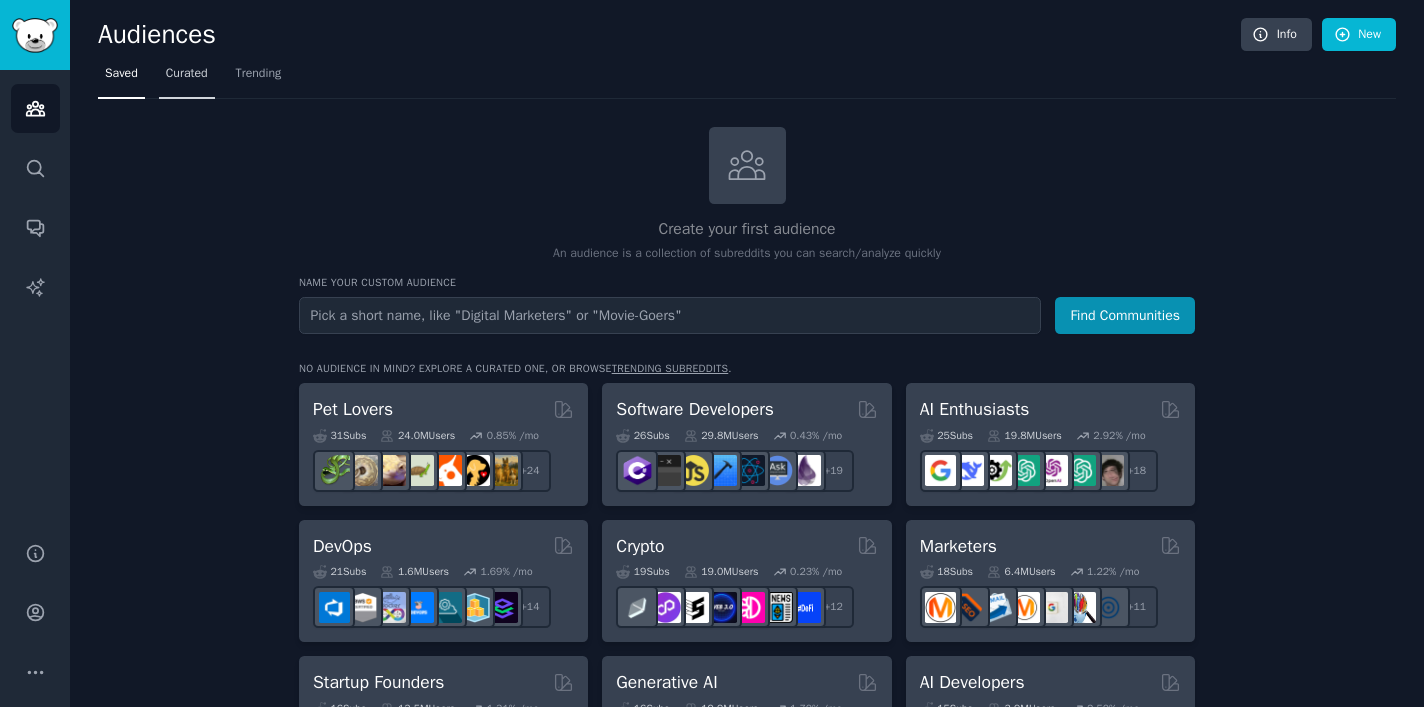 click on "Curated" at bounding box center [187, 74] 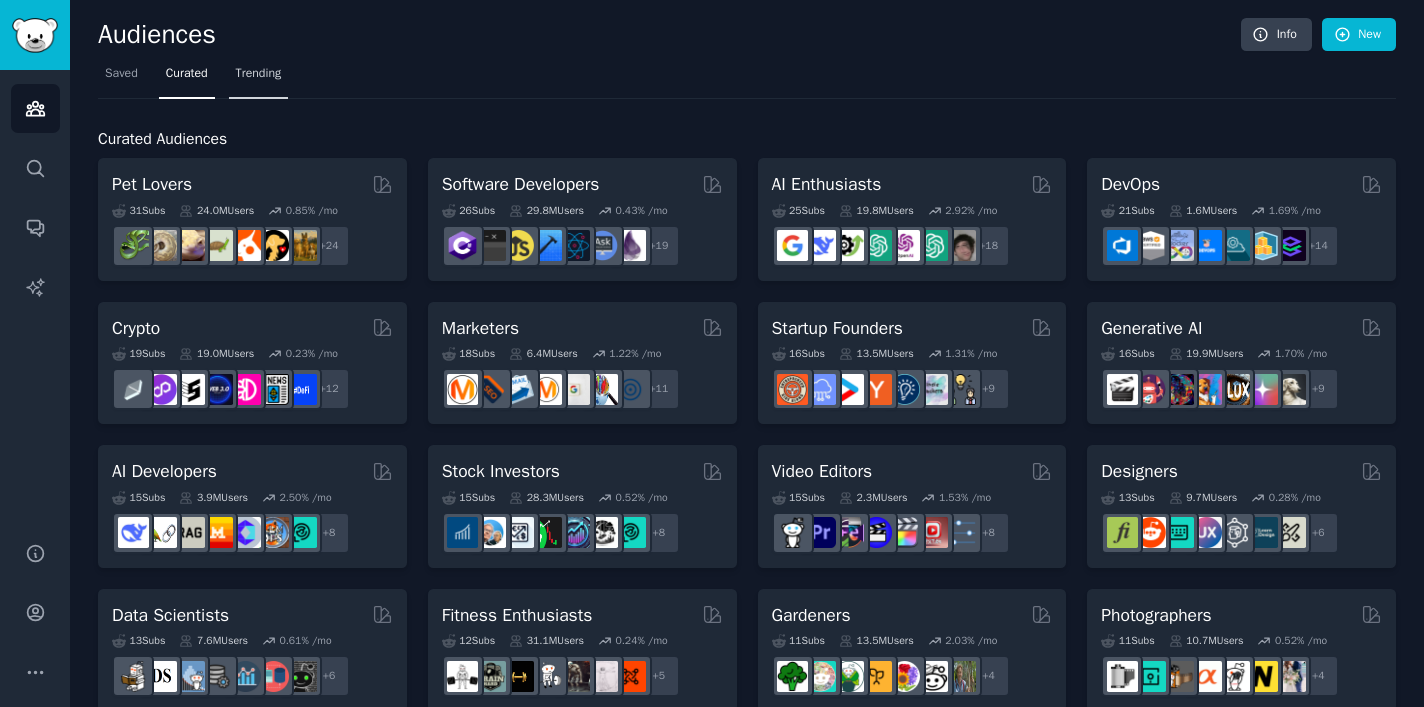 click on "Trending" at bounding box center (259, 78) 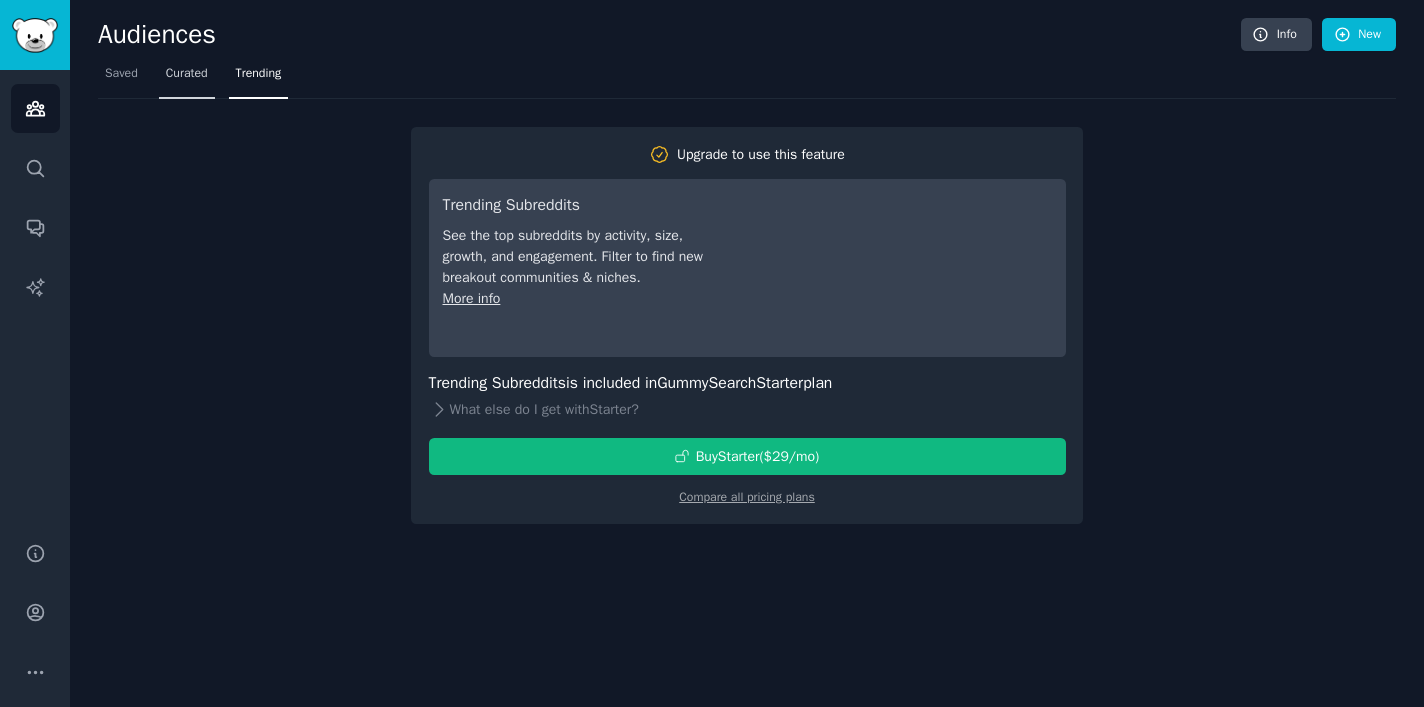 click on "Curated" at bounding box center (187, 74) 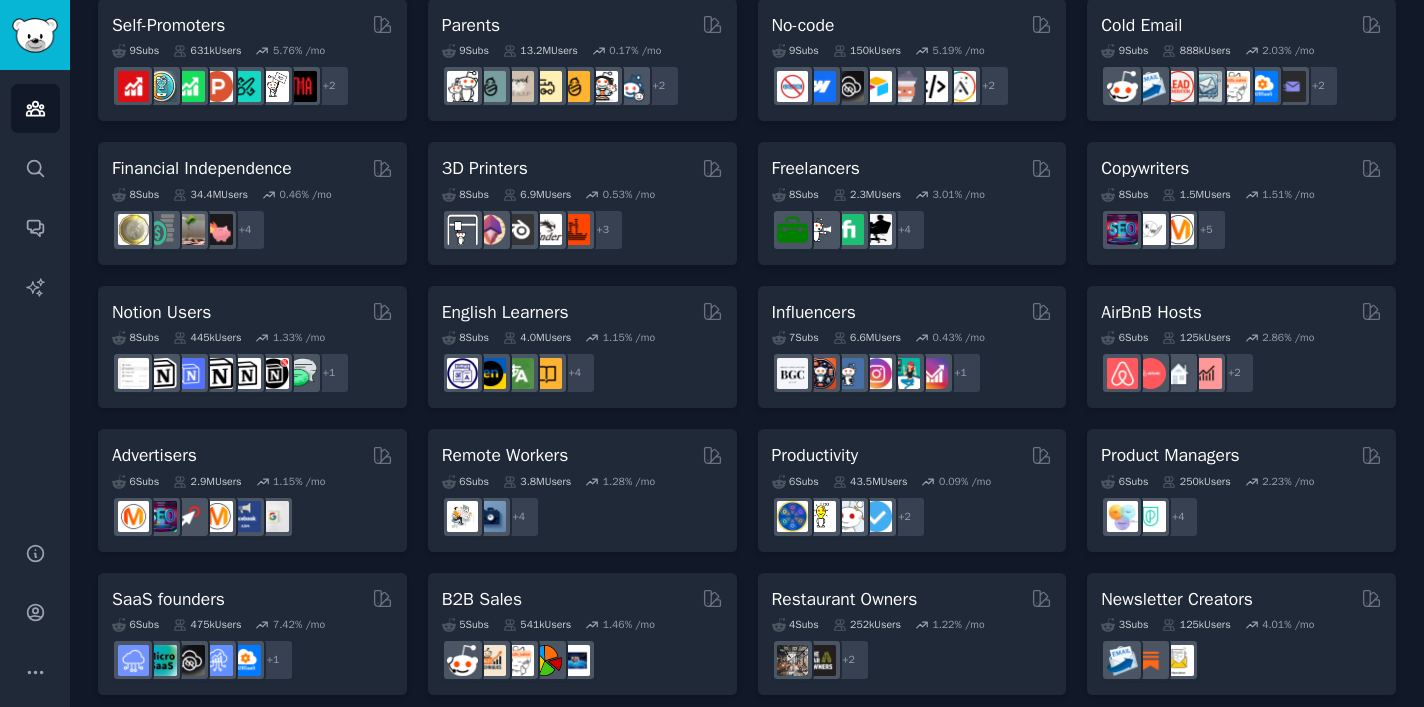 scroll, scrollTop: 893, scrollLeft: 0, axis: vertical 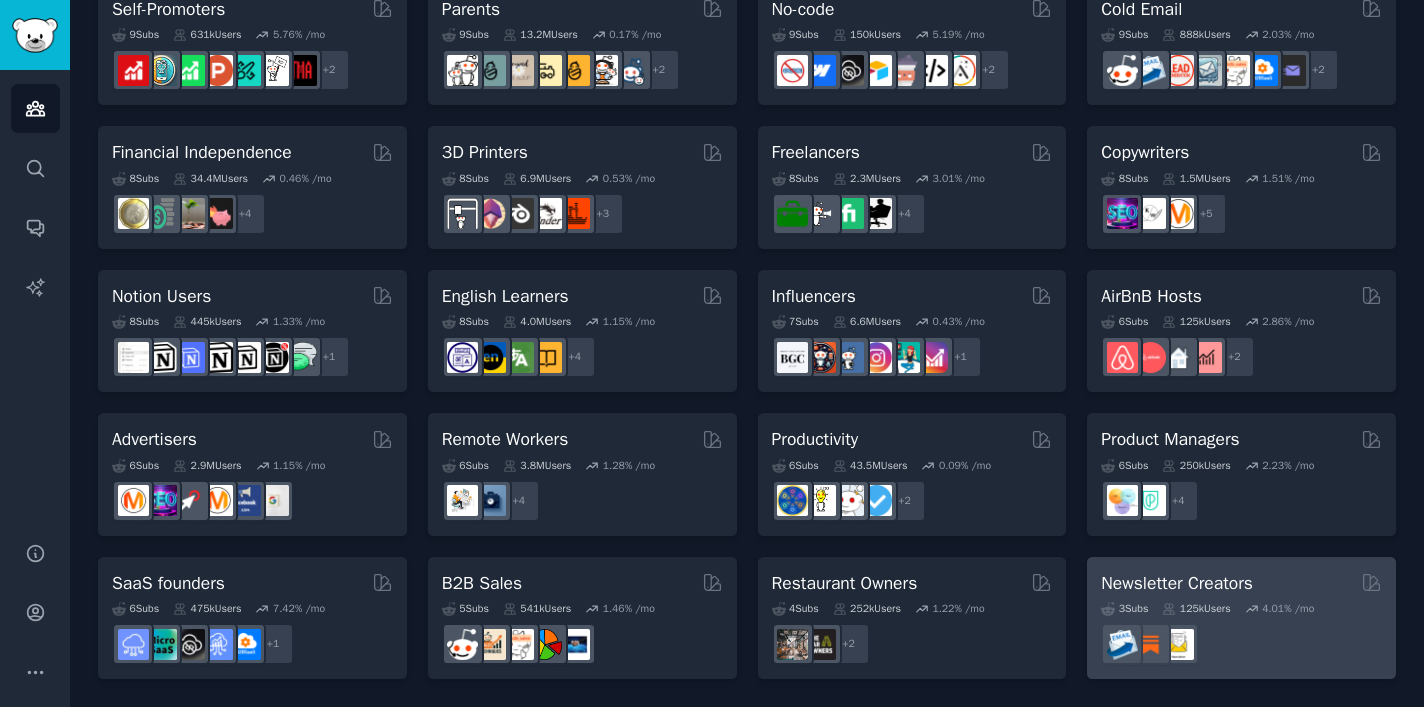 click on "Newsletter Creators" at bounding box center (1177, 583) 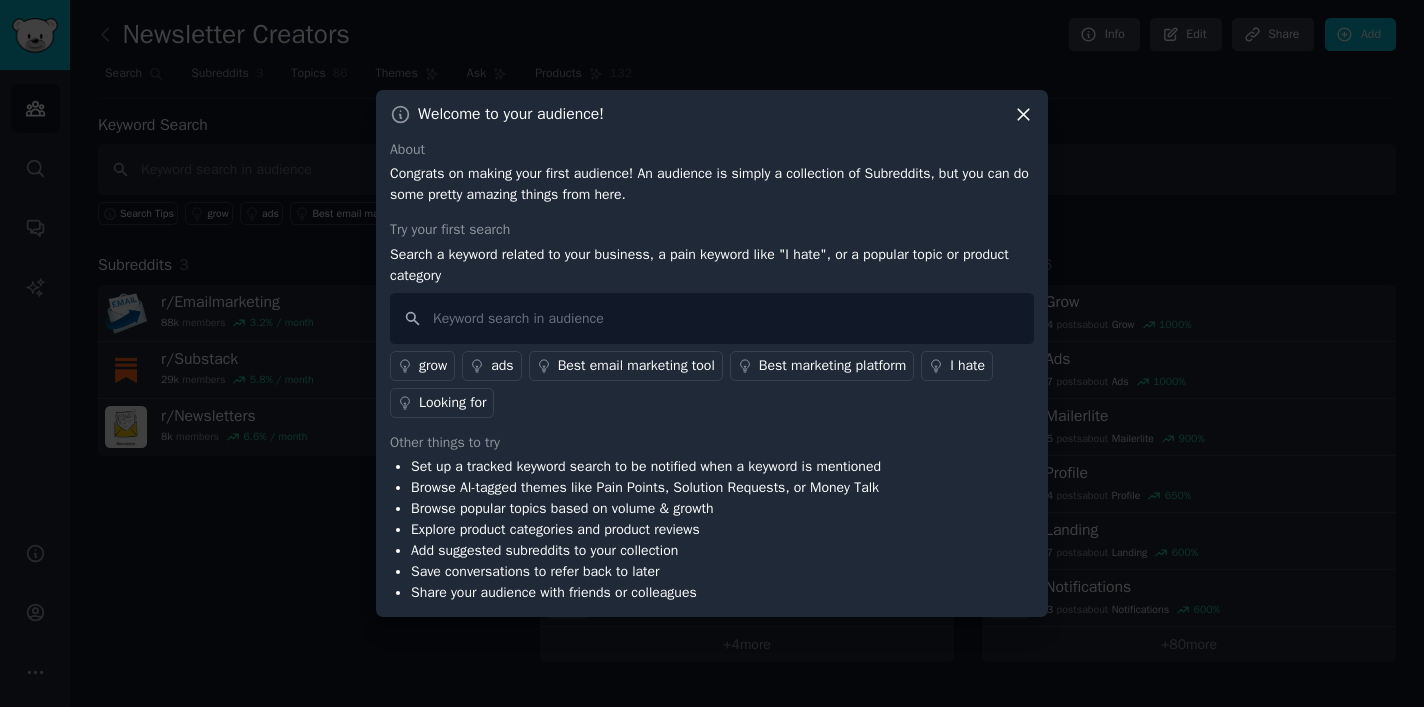 click 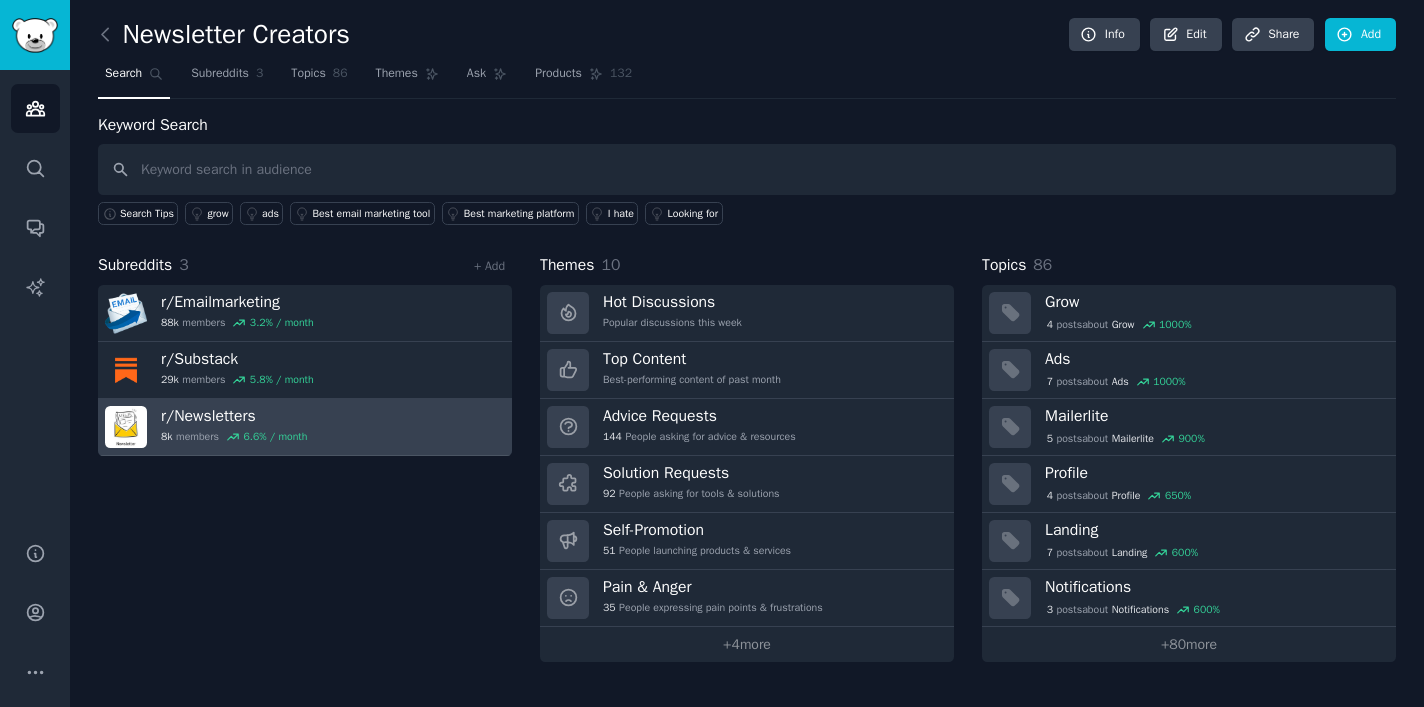 click on "r/ Newsletters" at bounding box center (234, 416) 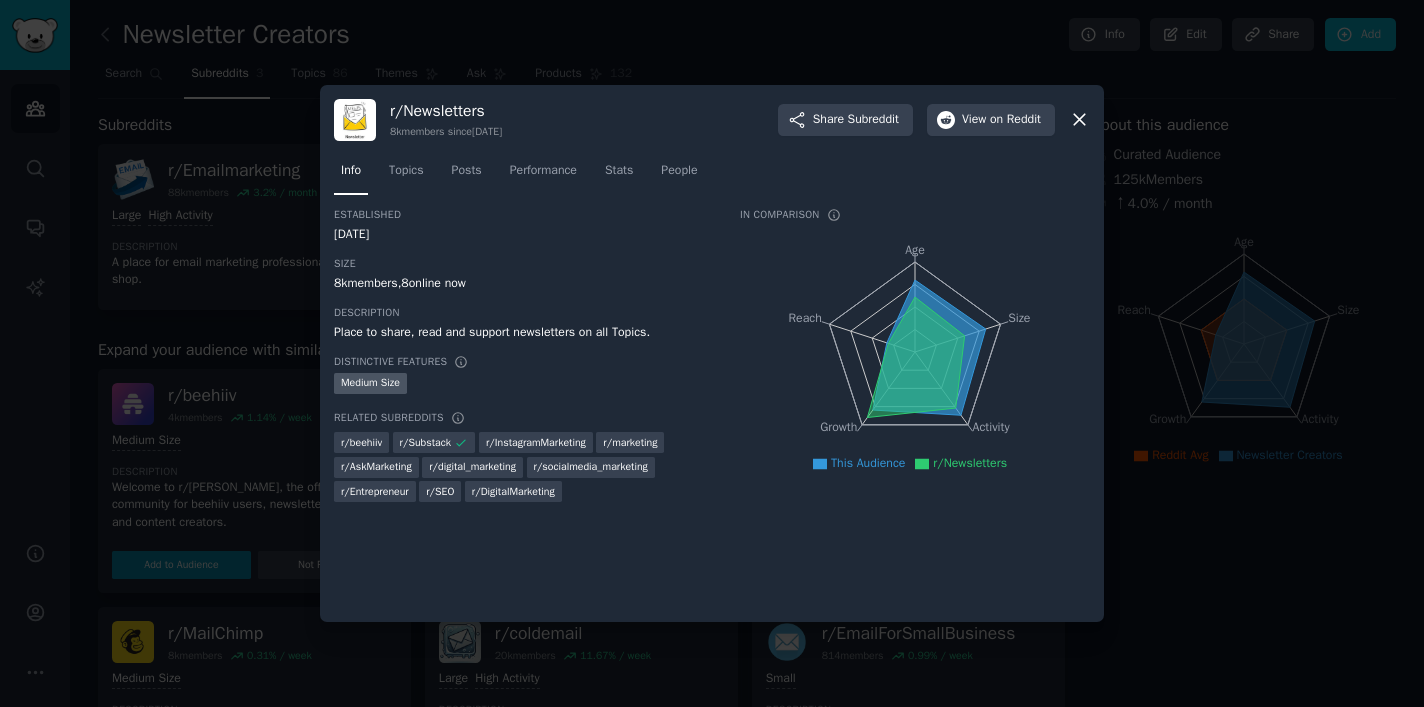 click 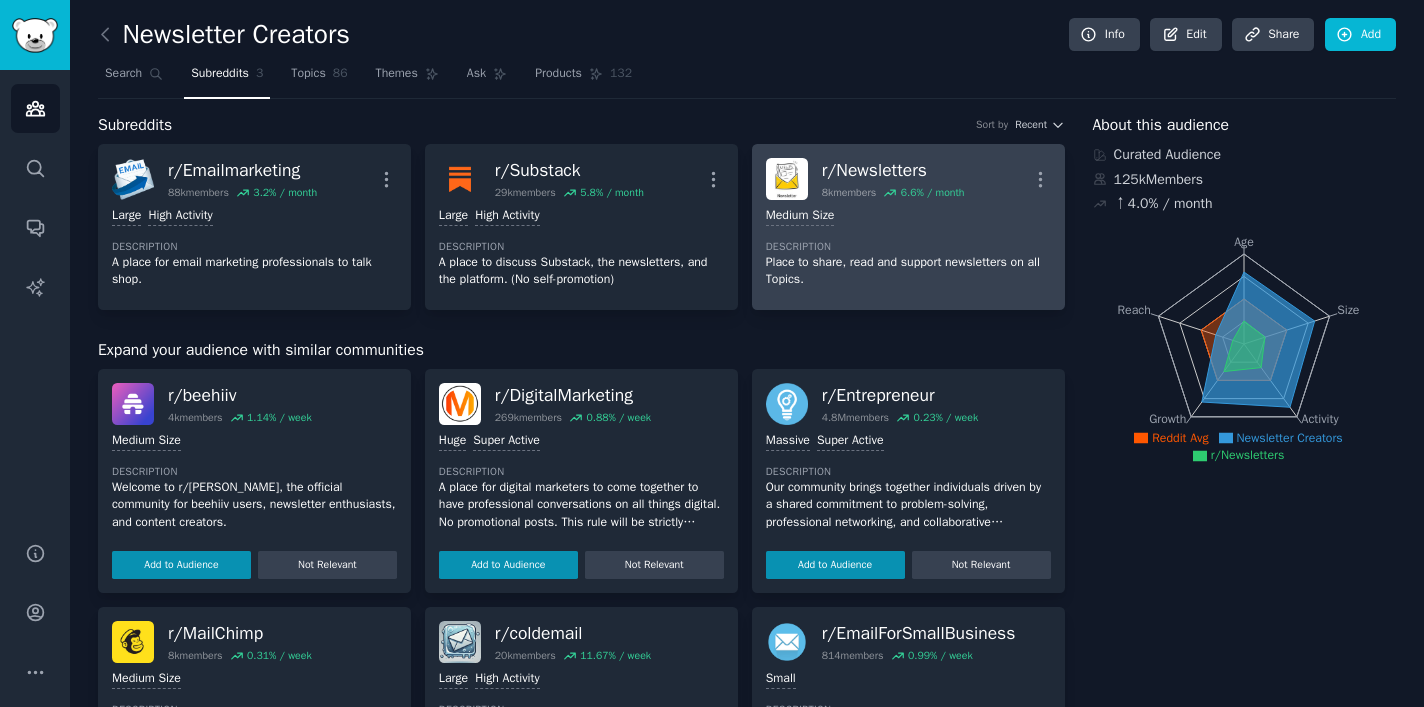 click on "r/ Newsletters" at bounding box center [893, 170] 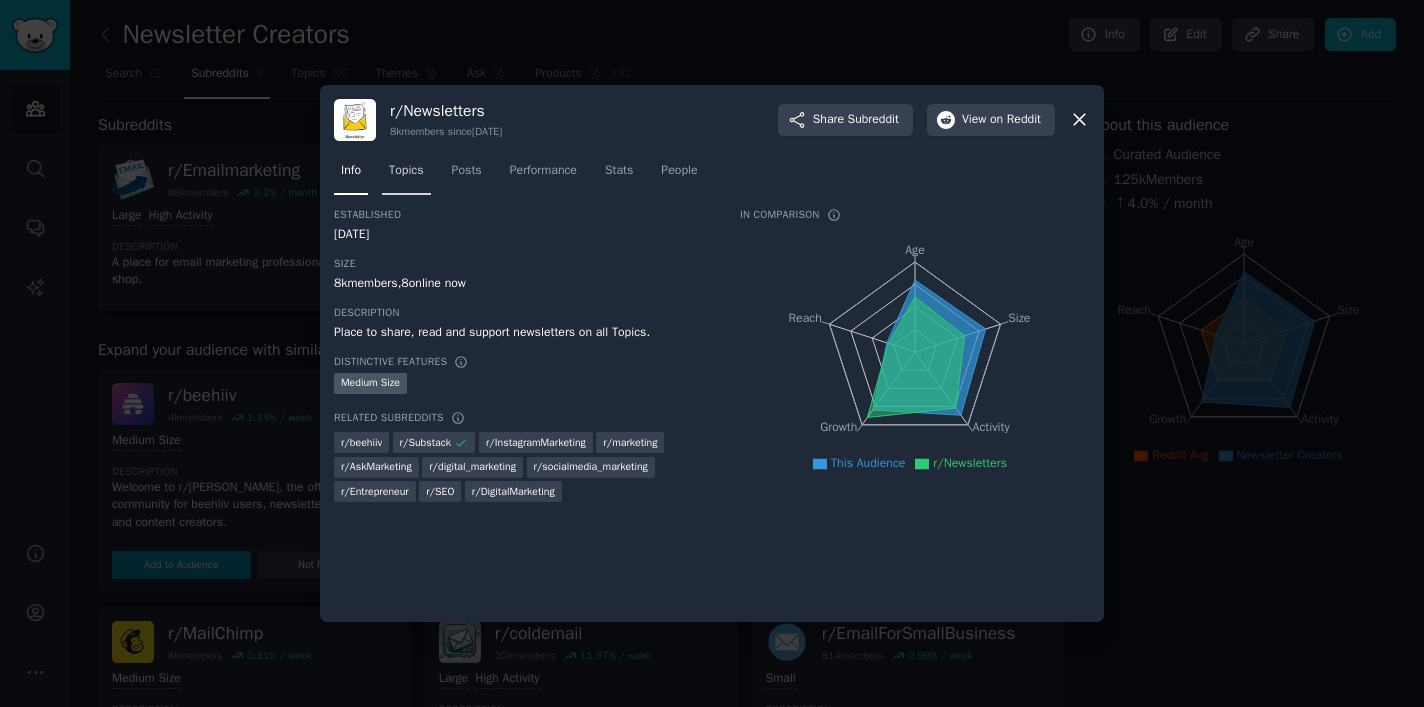 click on "Topics" at bounding box center [406, 171] 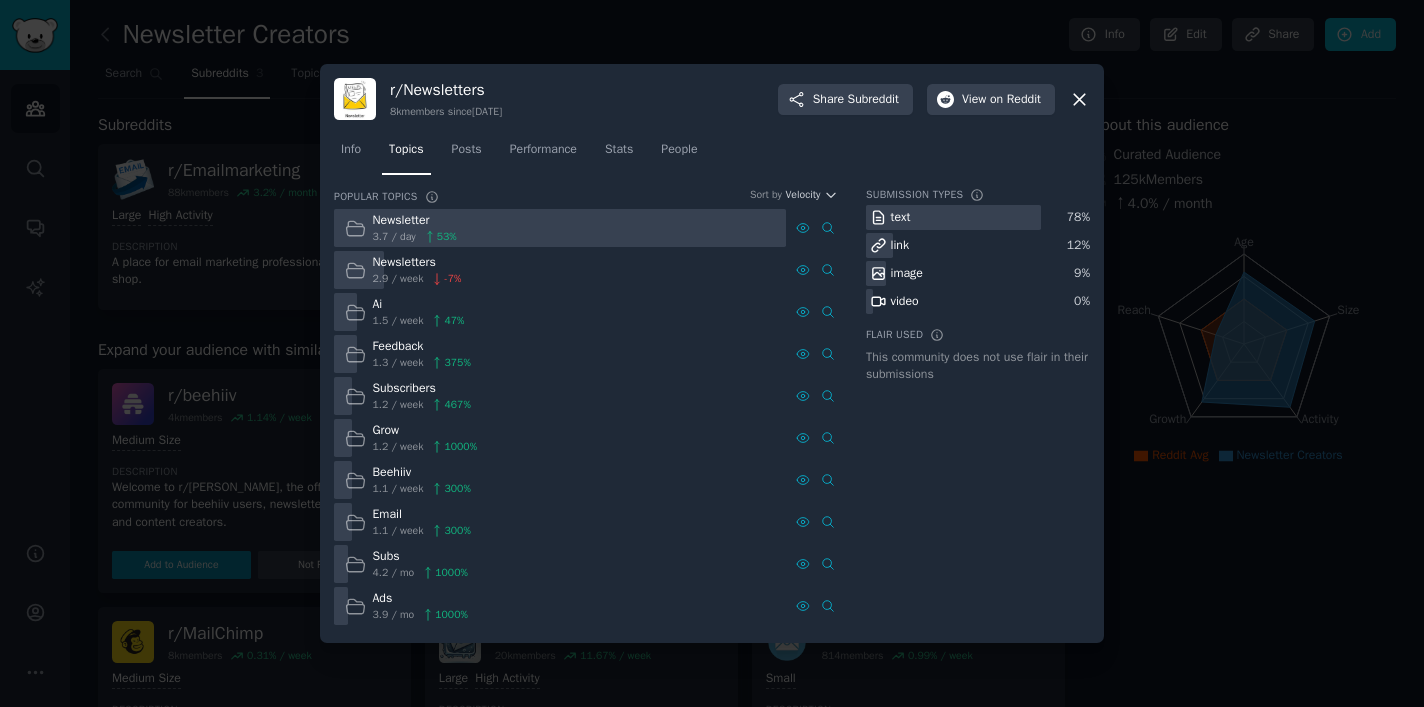 click 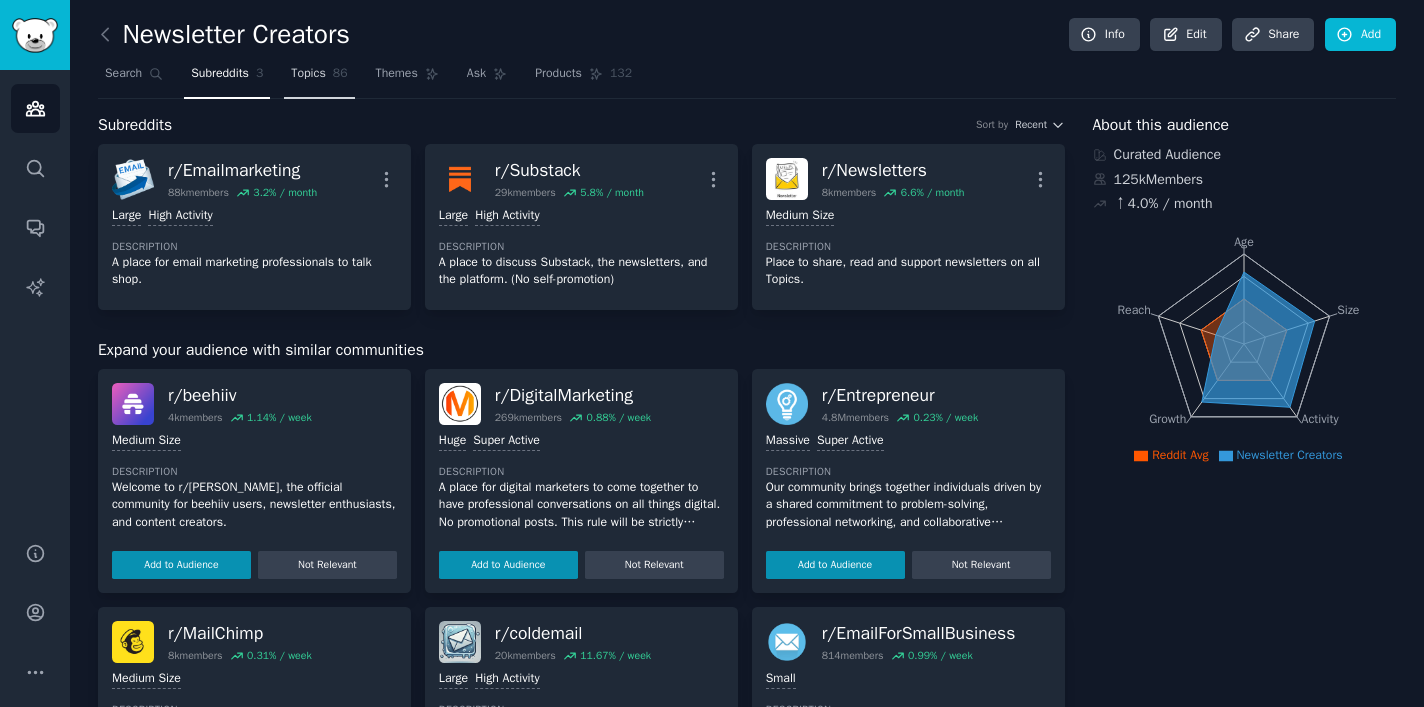 click on "Topics" at bounding box center [308, 74] 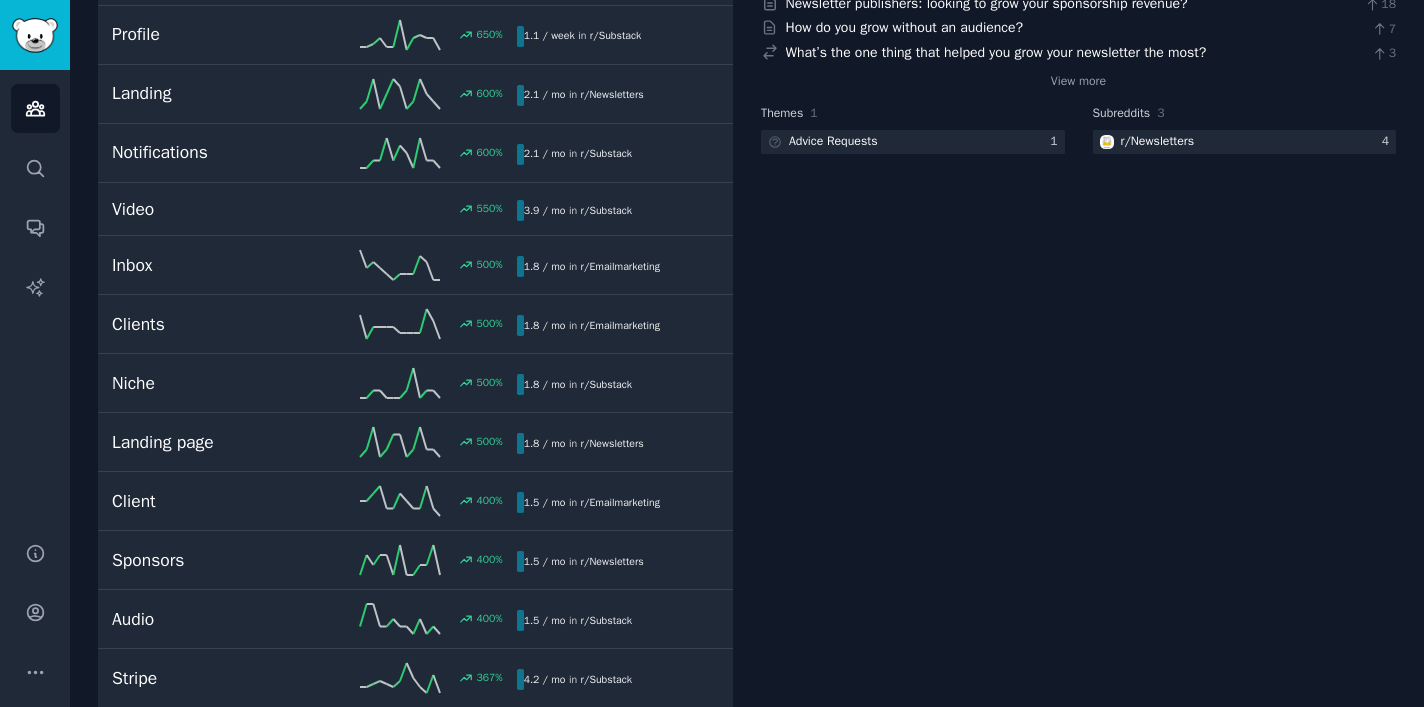 scroll, scrollTop: 0, scrollLeft: 0, axis: both 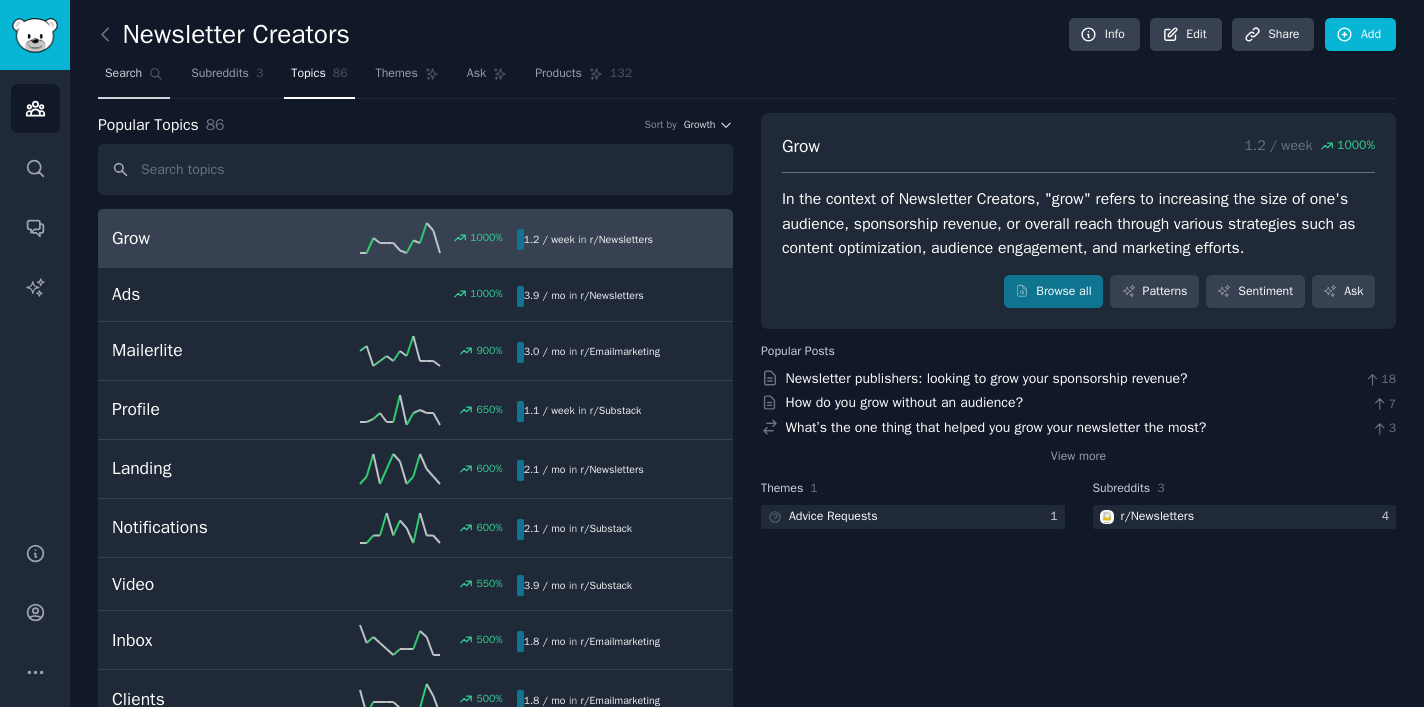 click on "Search" at bounding box center (123, 74) 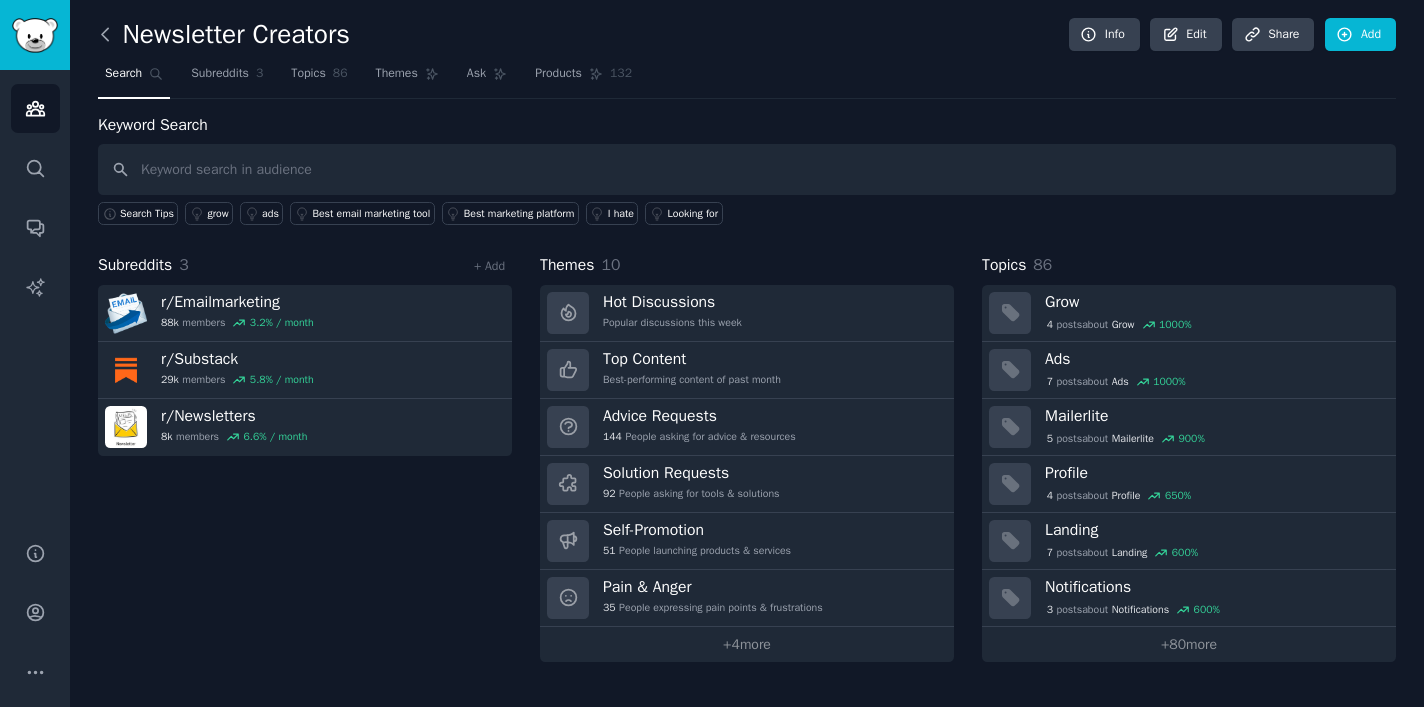 click 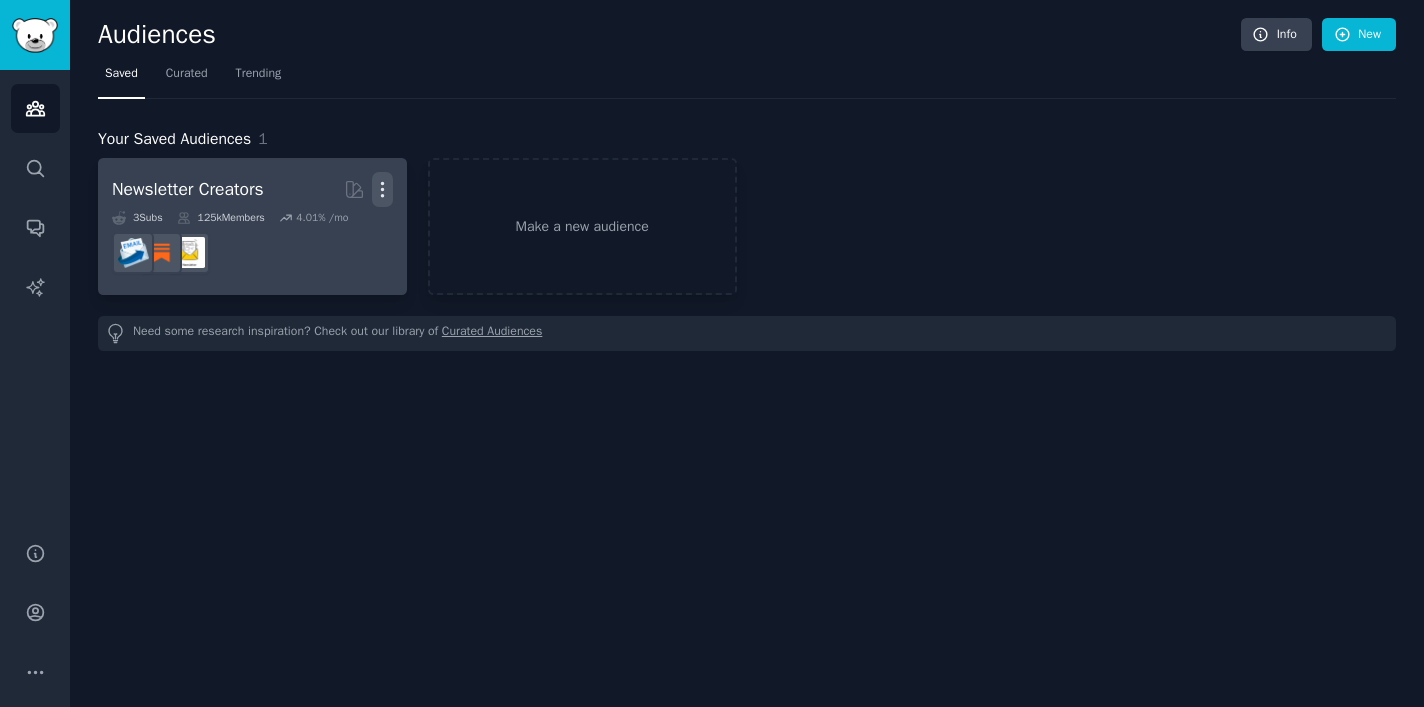 click 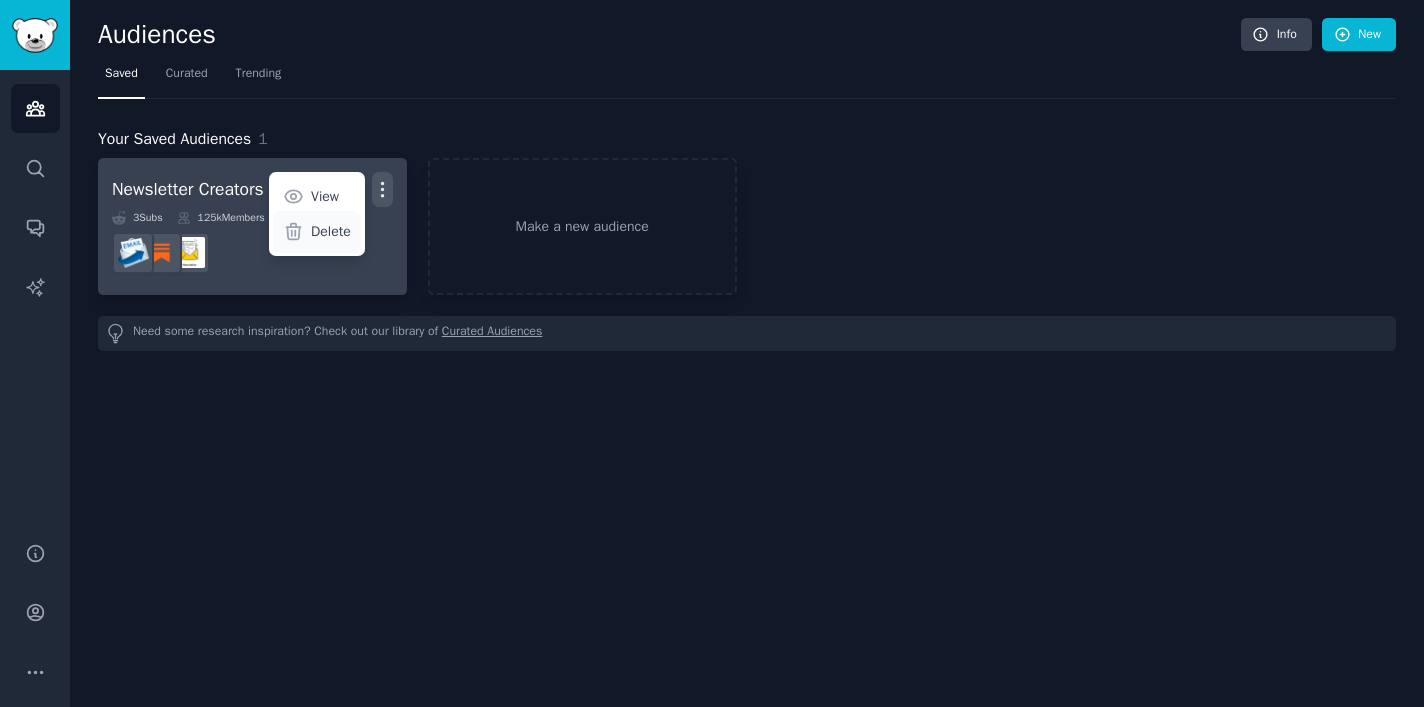 click on "Delete" at bounding box center [331, 231] 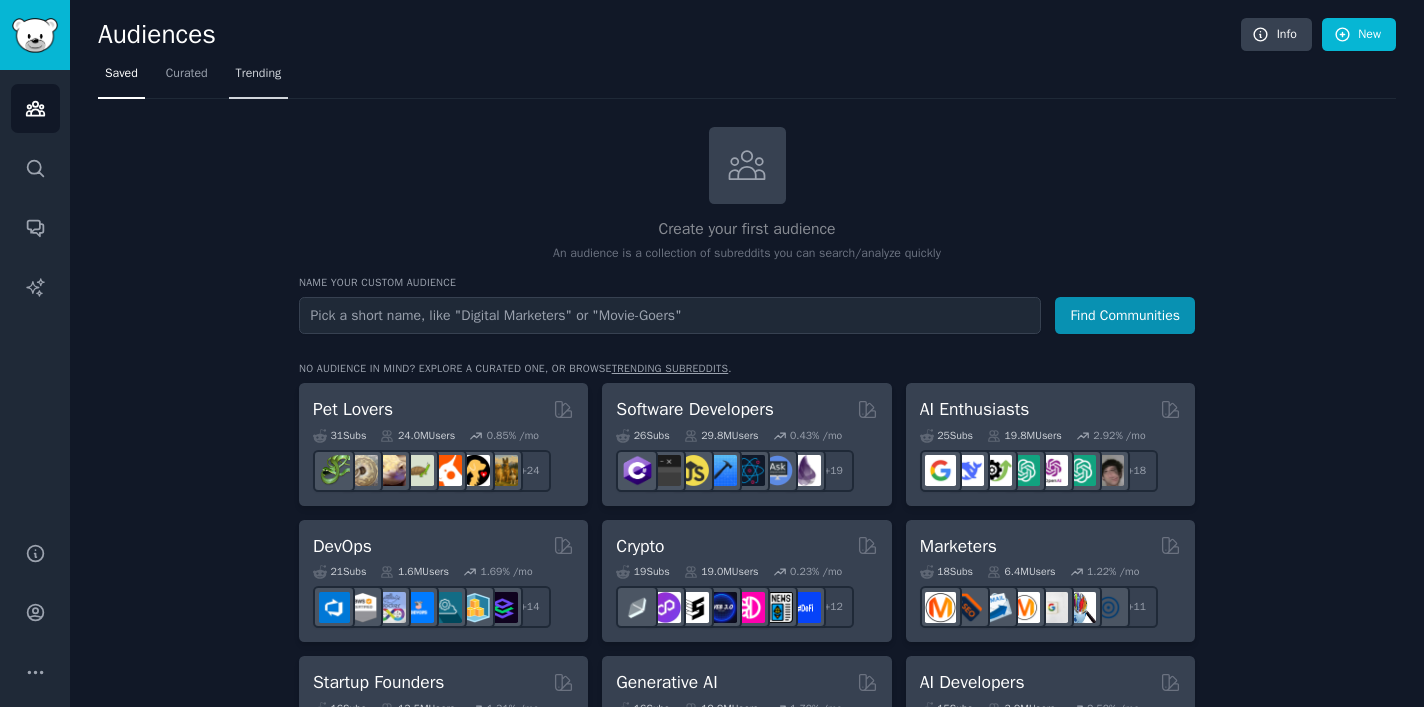 click on "Trending" at bounding box center [259, 78] 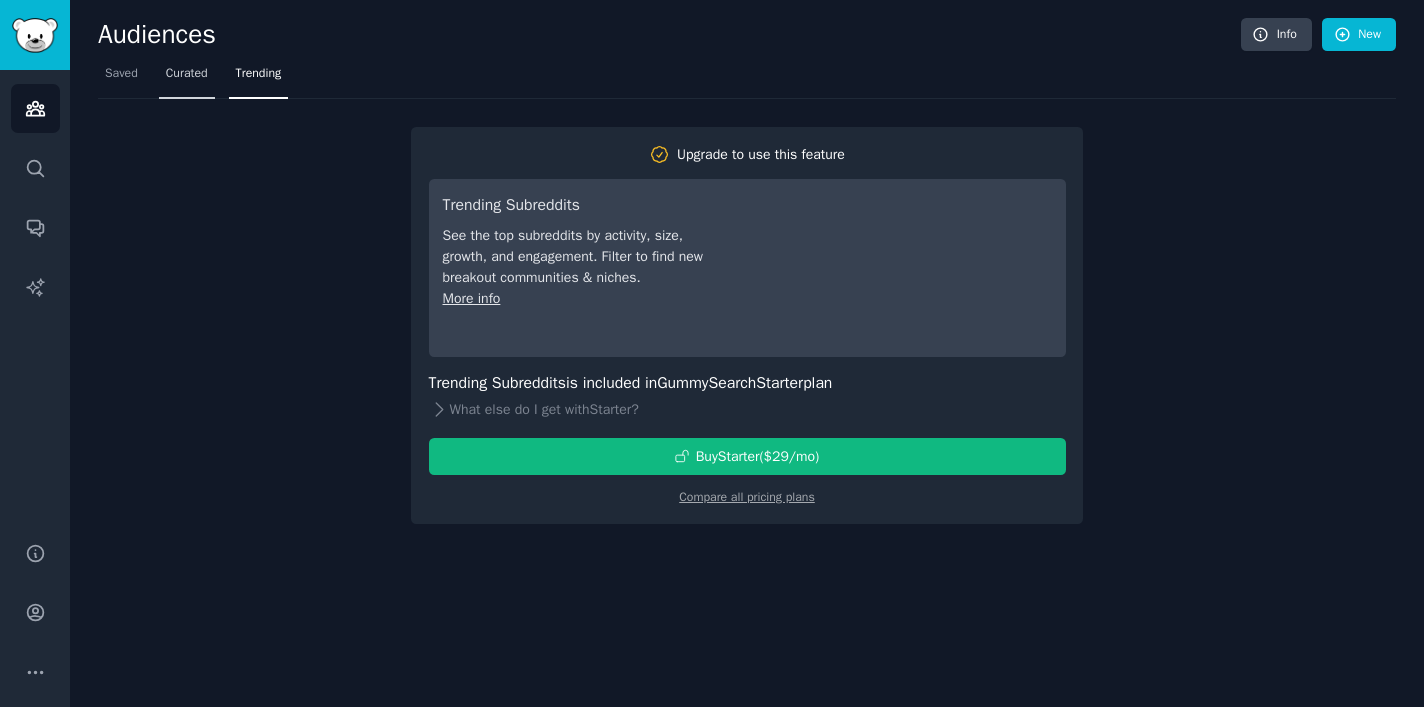 click on "Curated" at bounding box center [187, 78] 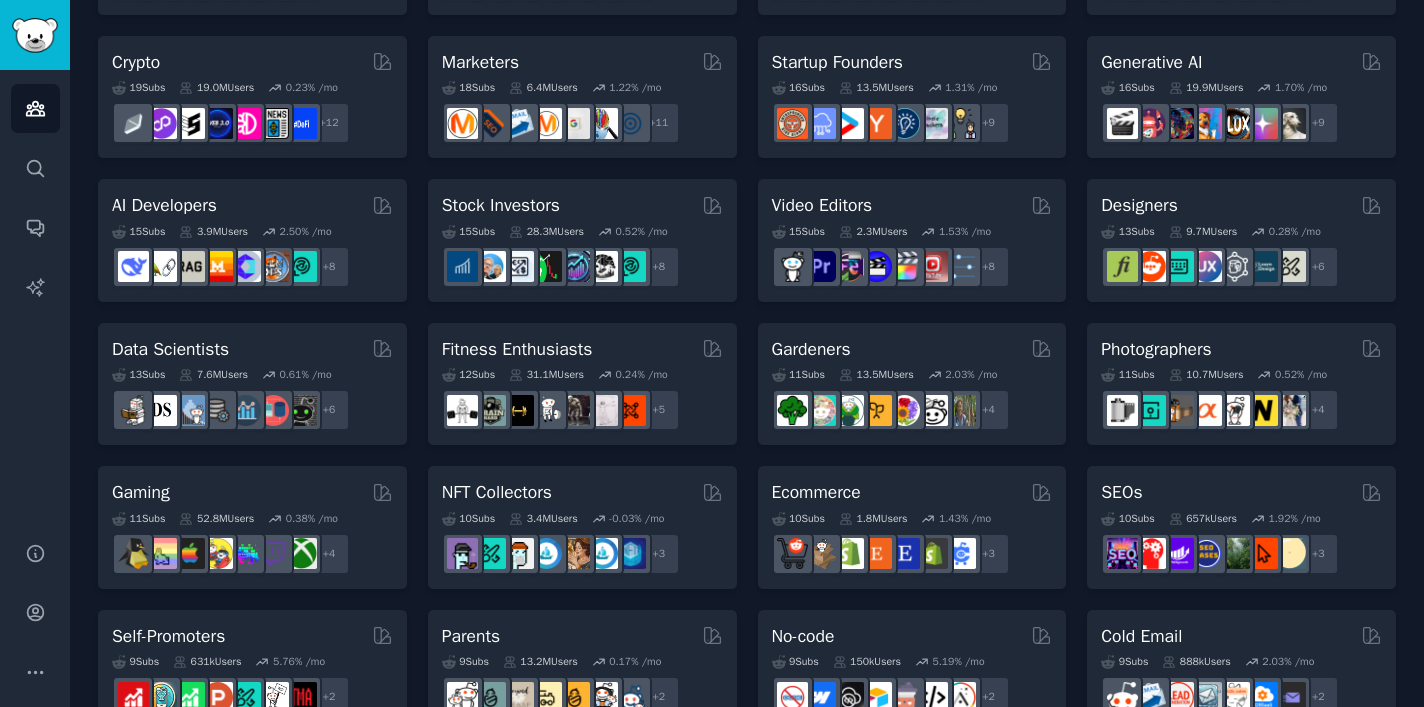 scroll, scrollTop: 893, scrollLeft: 0, axis: vertical 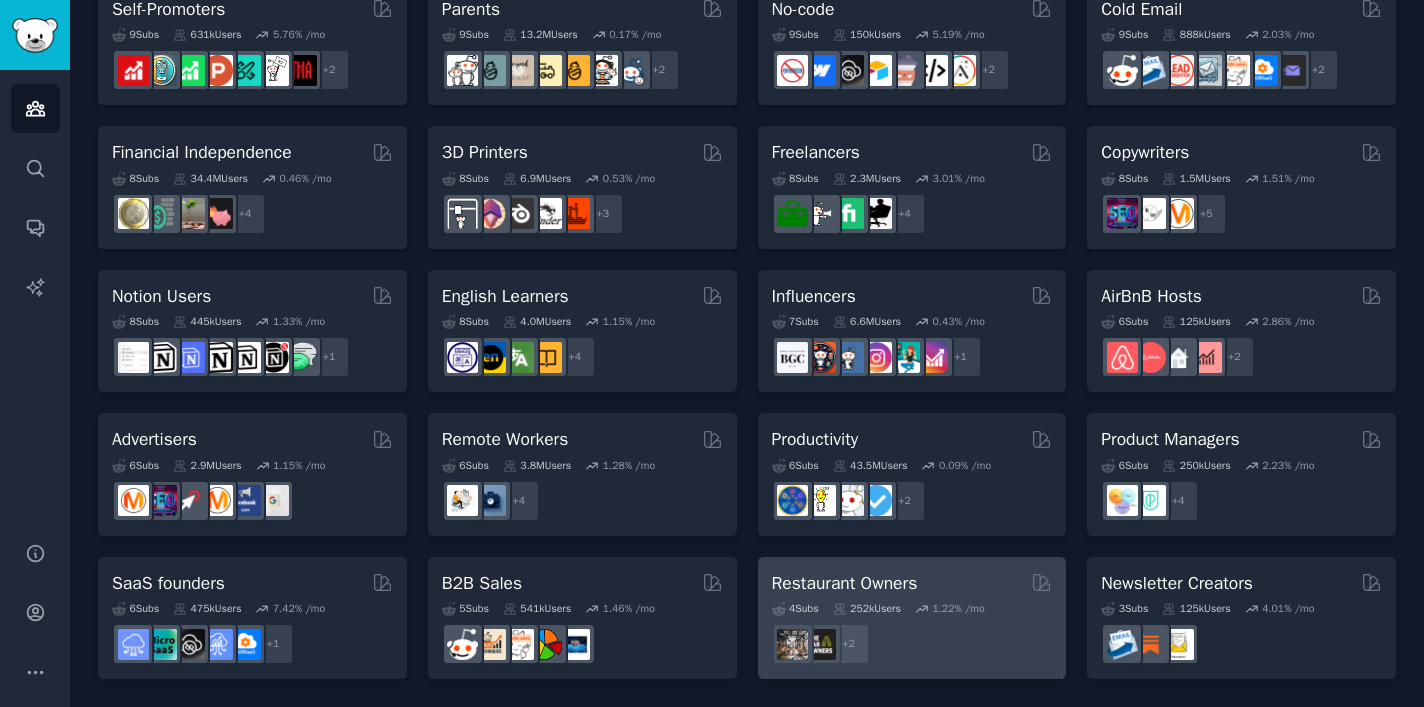 click on "Restaurant Owners" at bounding box center [845, 583] 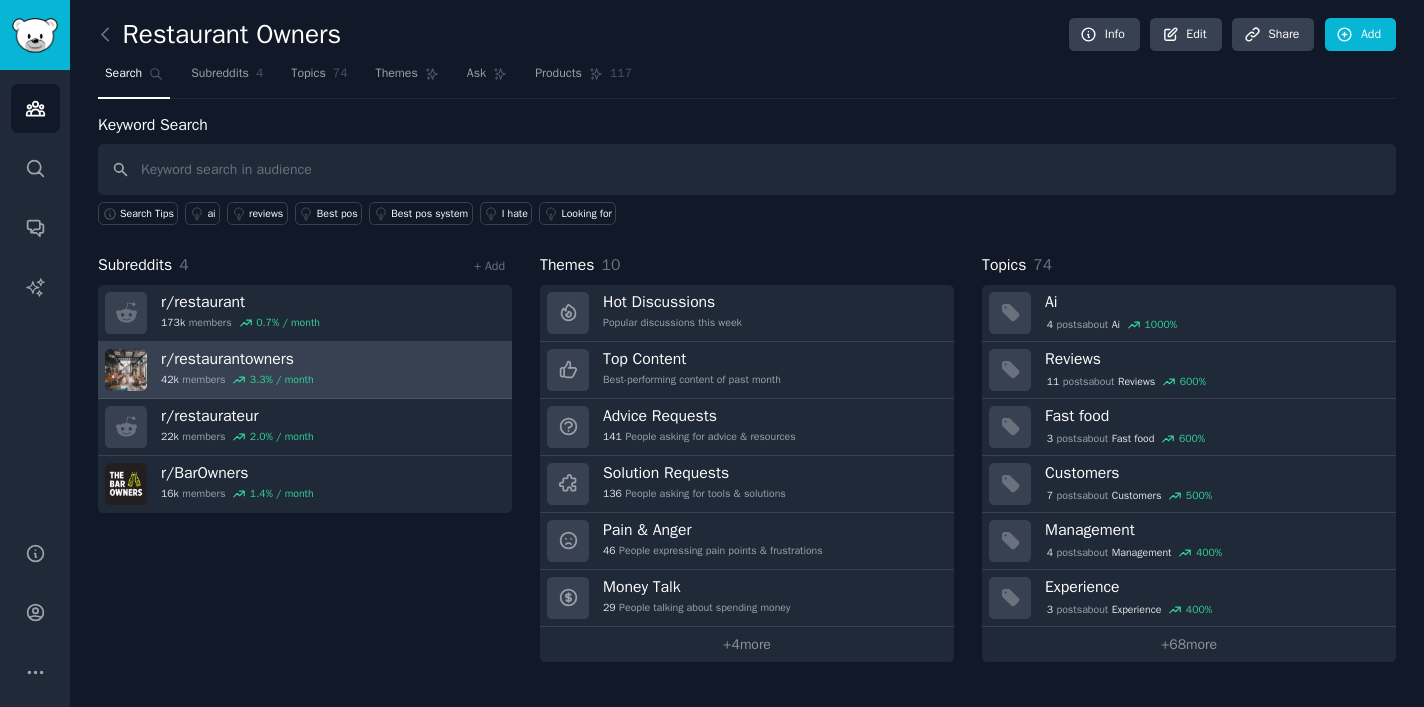 click on "r/ restaurantowners 42k  members 3.3 % / month" at bounding box center [305, 370] 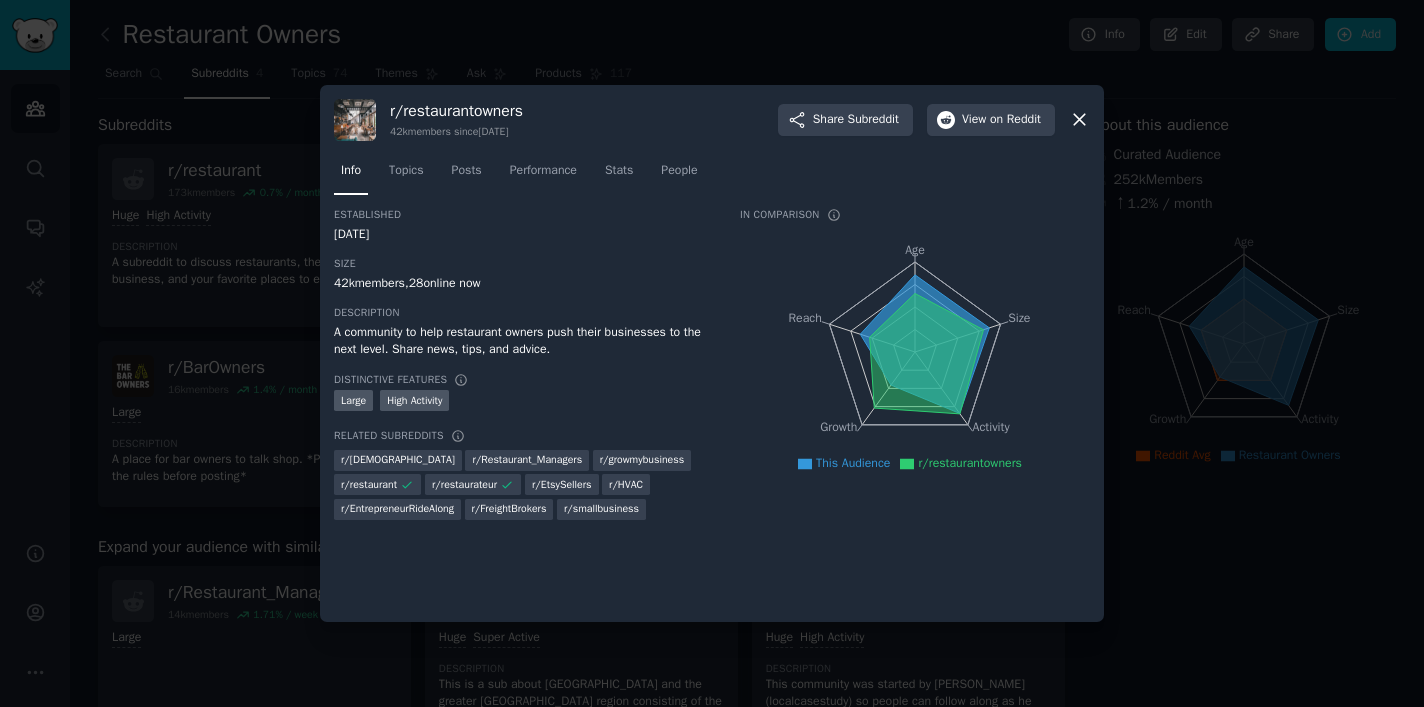 click 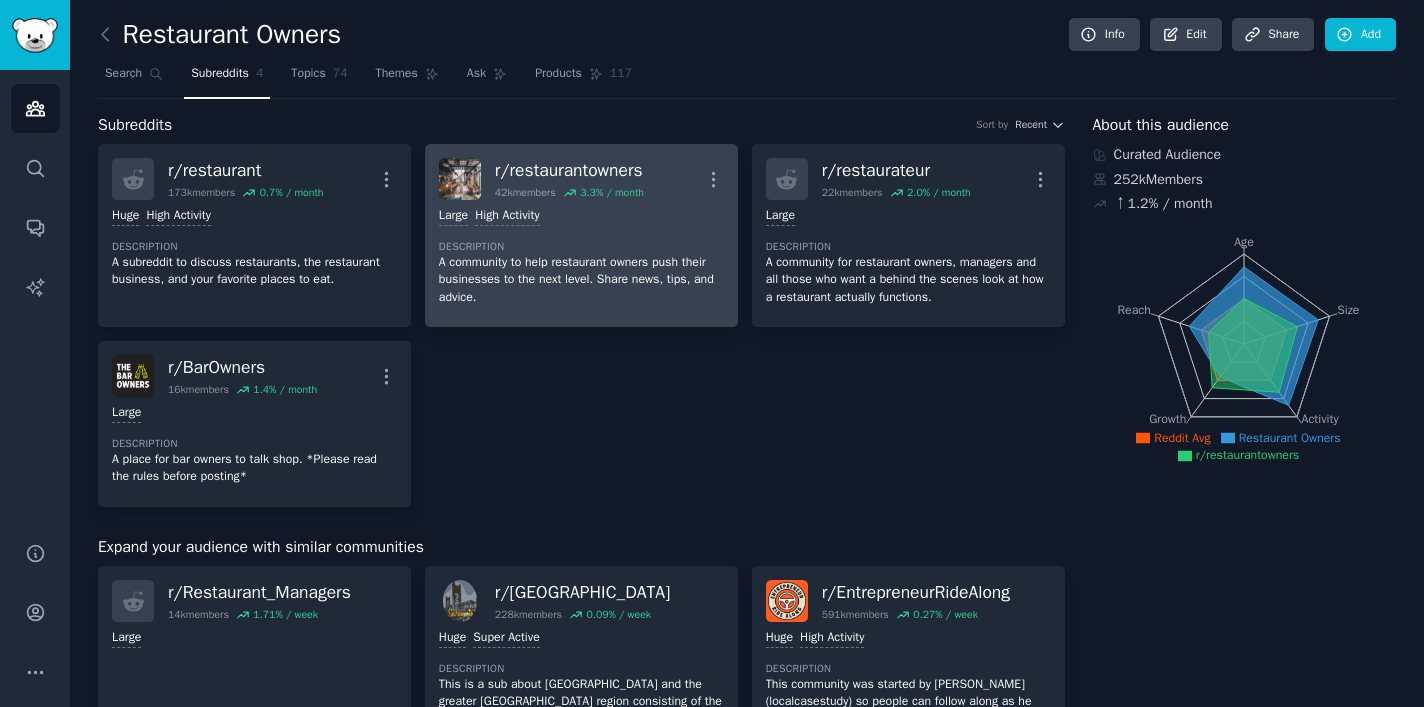 click on ">= 80th percentile for submissions / day Large High Activity Description A community to help restaurant owners push their businesses to the next level. Share news, tips, and advice." at bounding box center [581, 256] 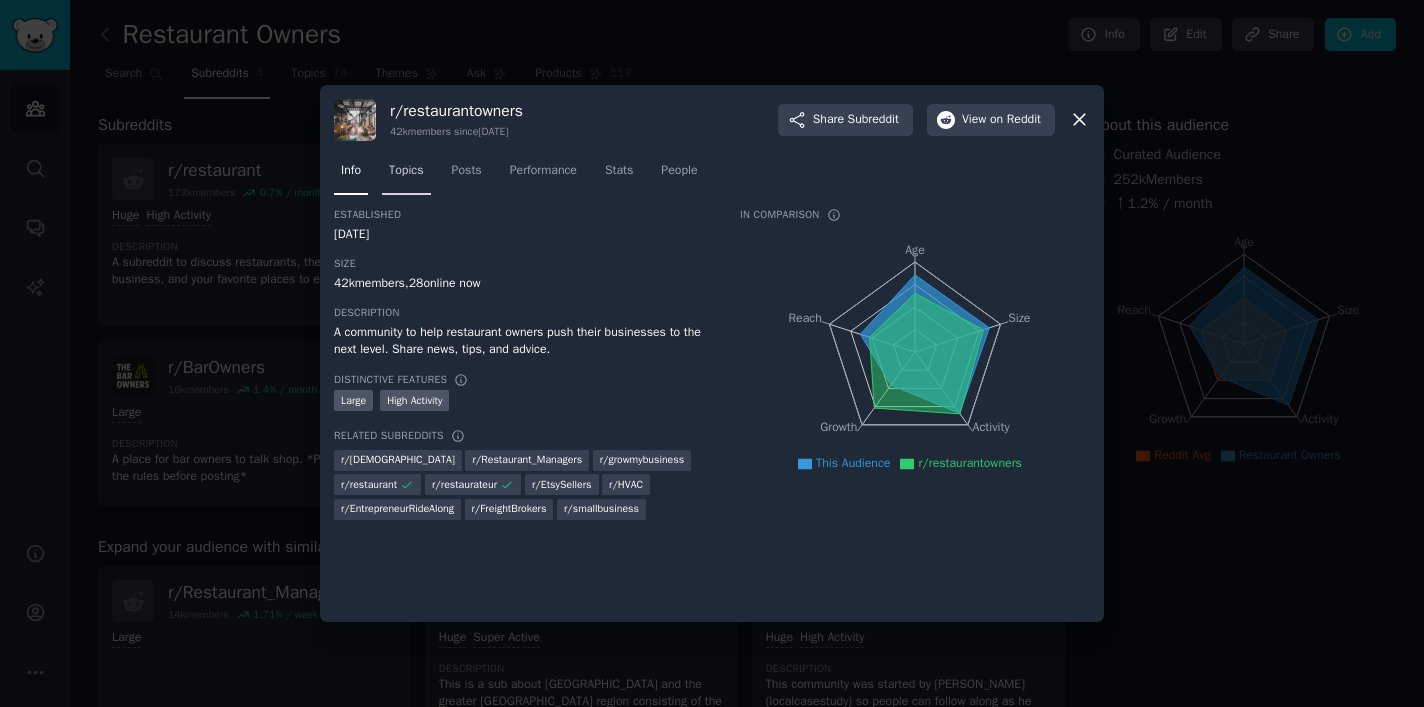 click on "Topics" at bounding box center (406, 175) 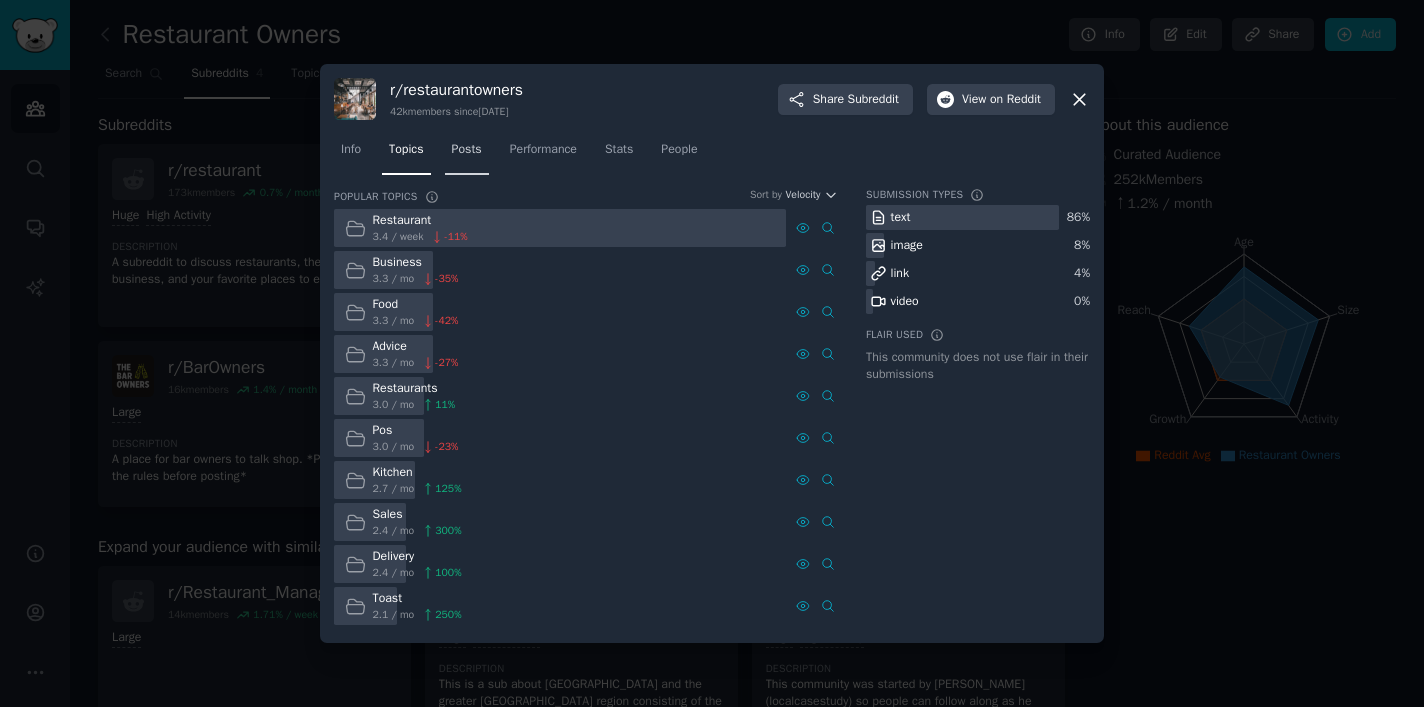 click on "Posts" at bounding box center [467, 154] 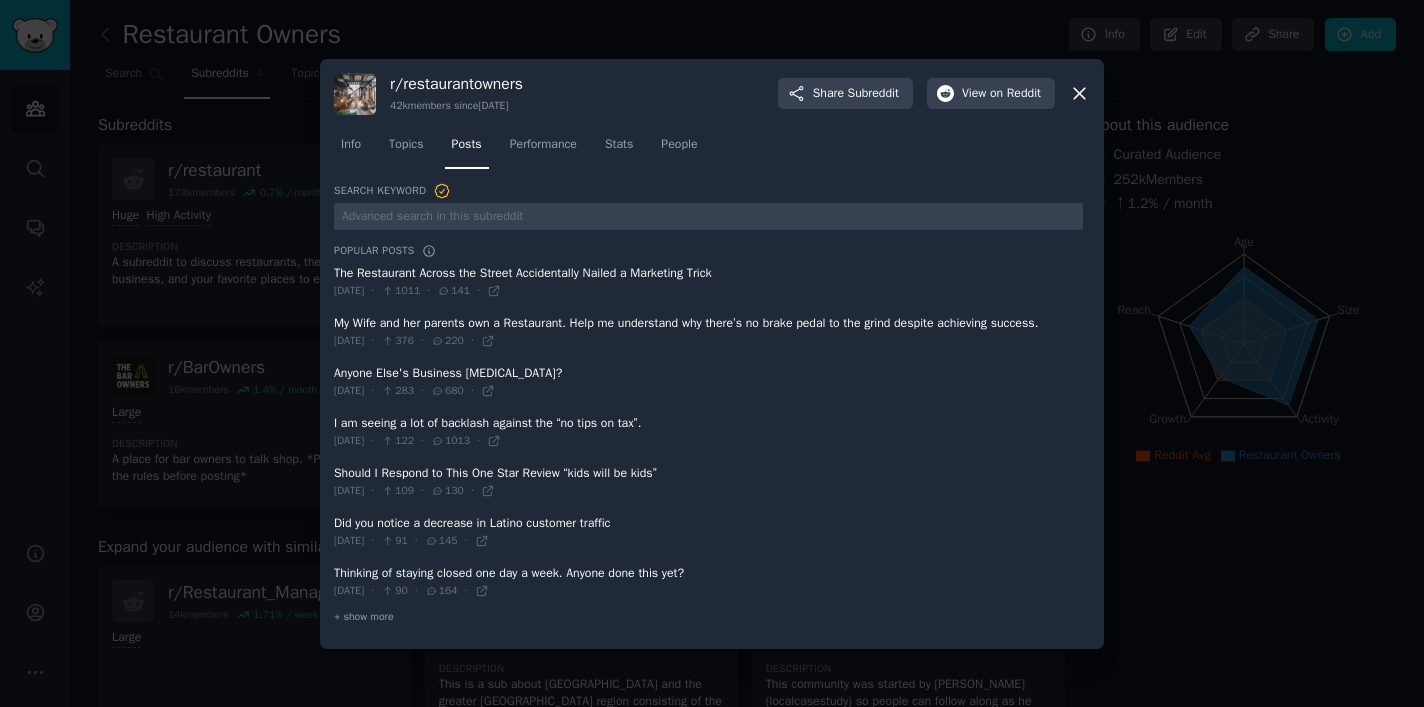 click 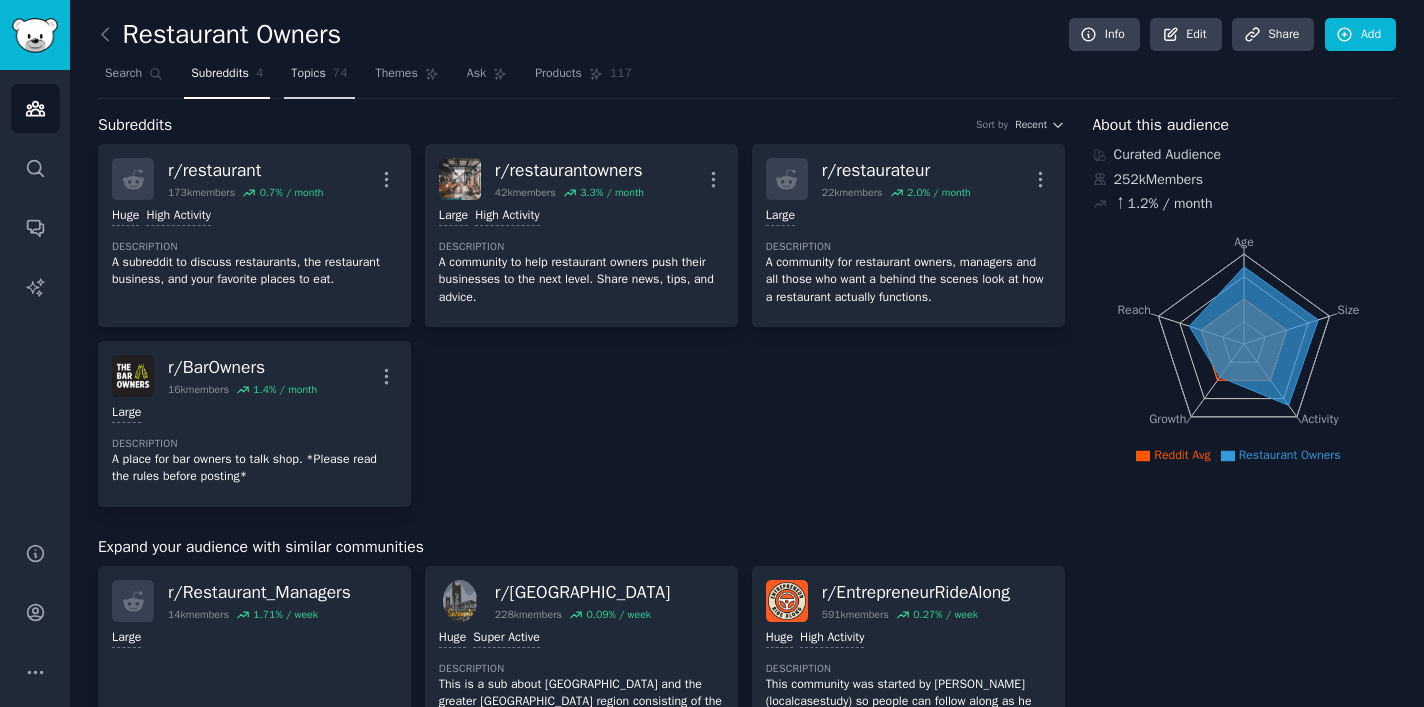 click on "Topics 74" at bounding box center (319, 78) 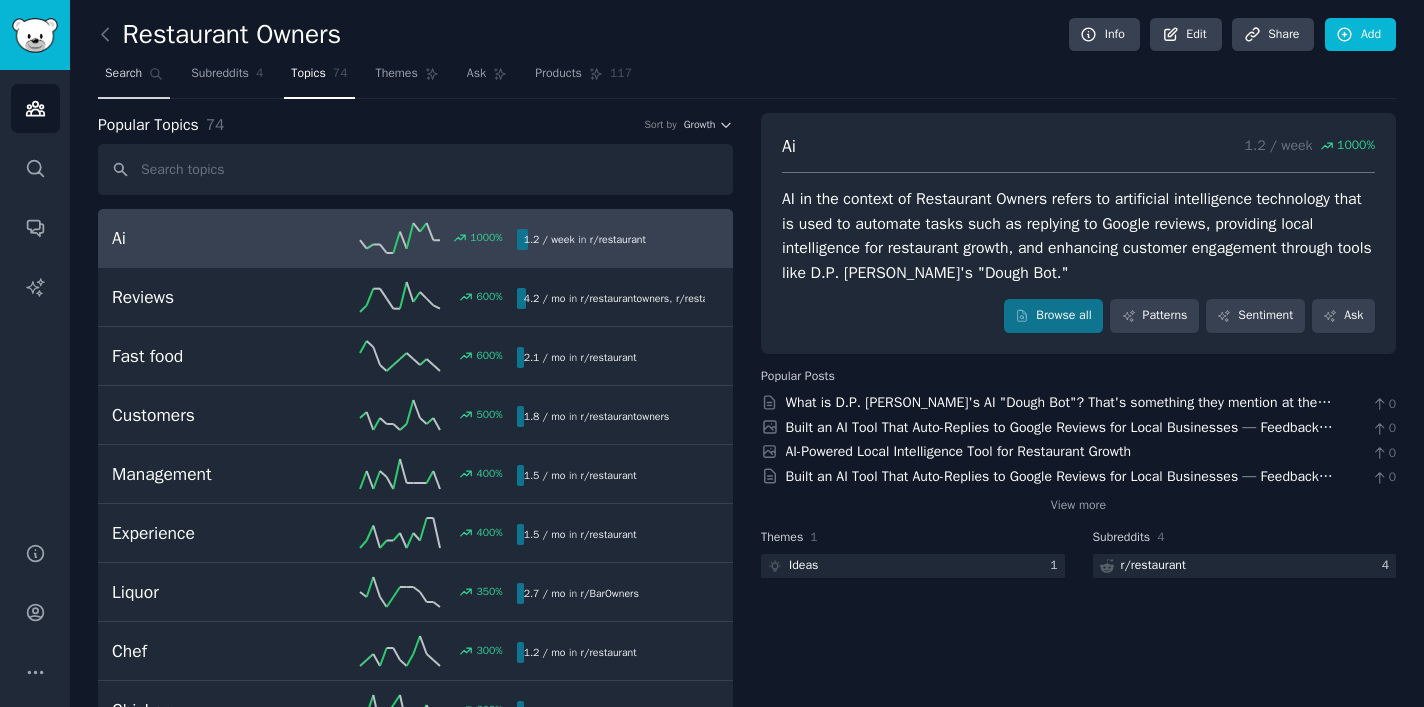 click on "Search" at bounding box center [123, 74] 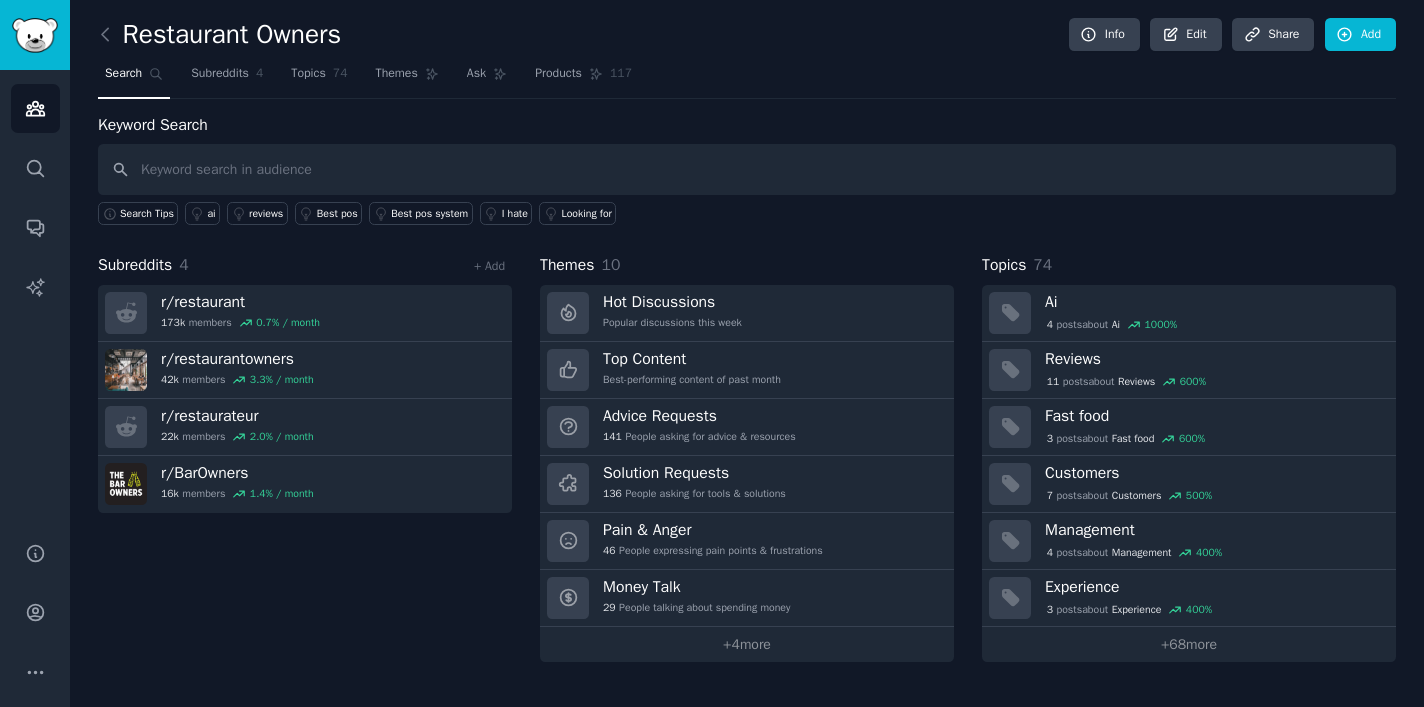 click on "Search" at bounding box center (123, 74) 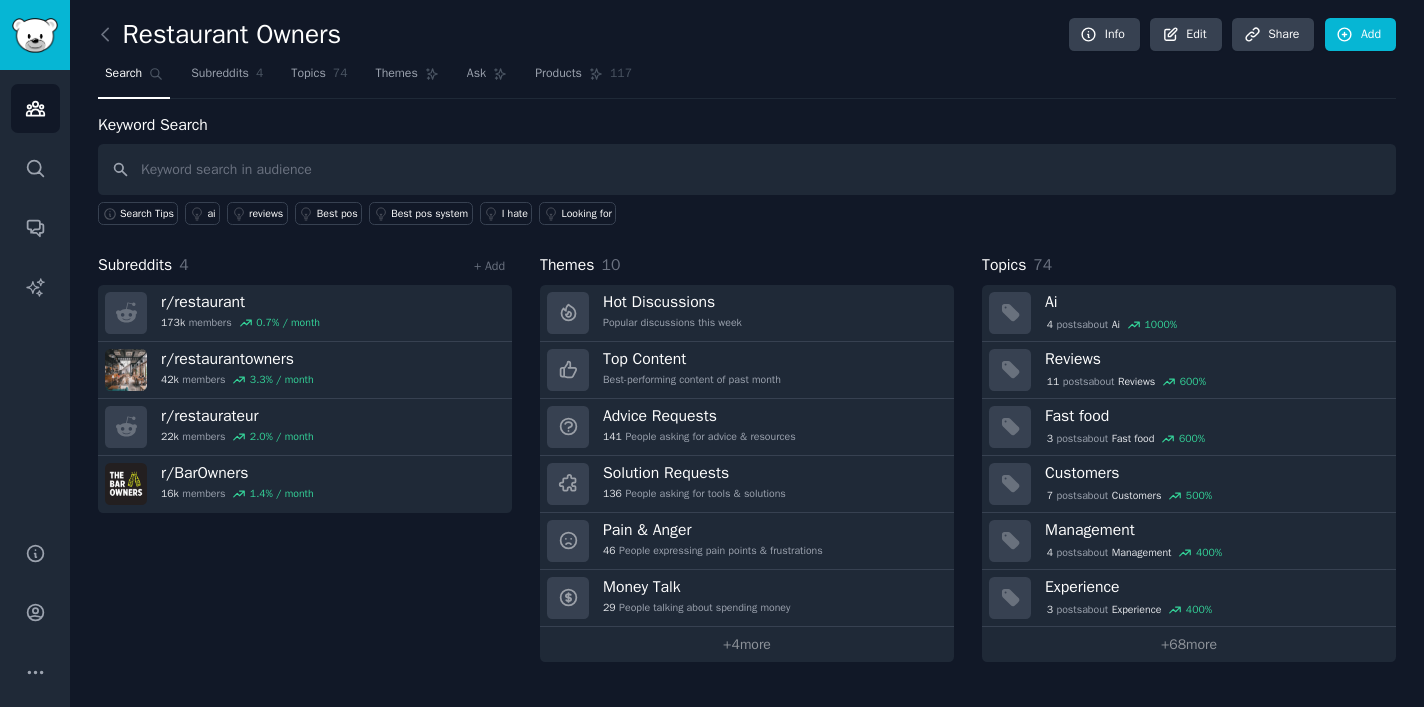 click at bounding box center [110, 35] 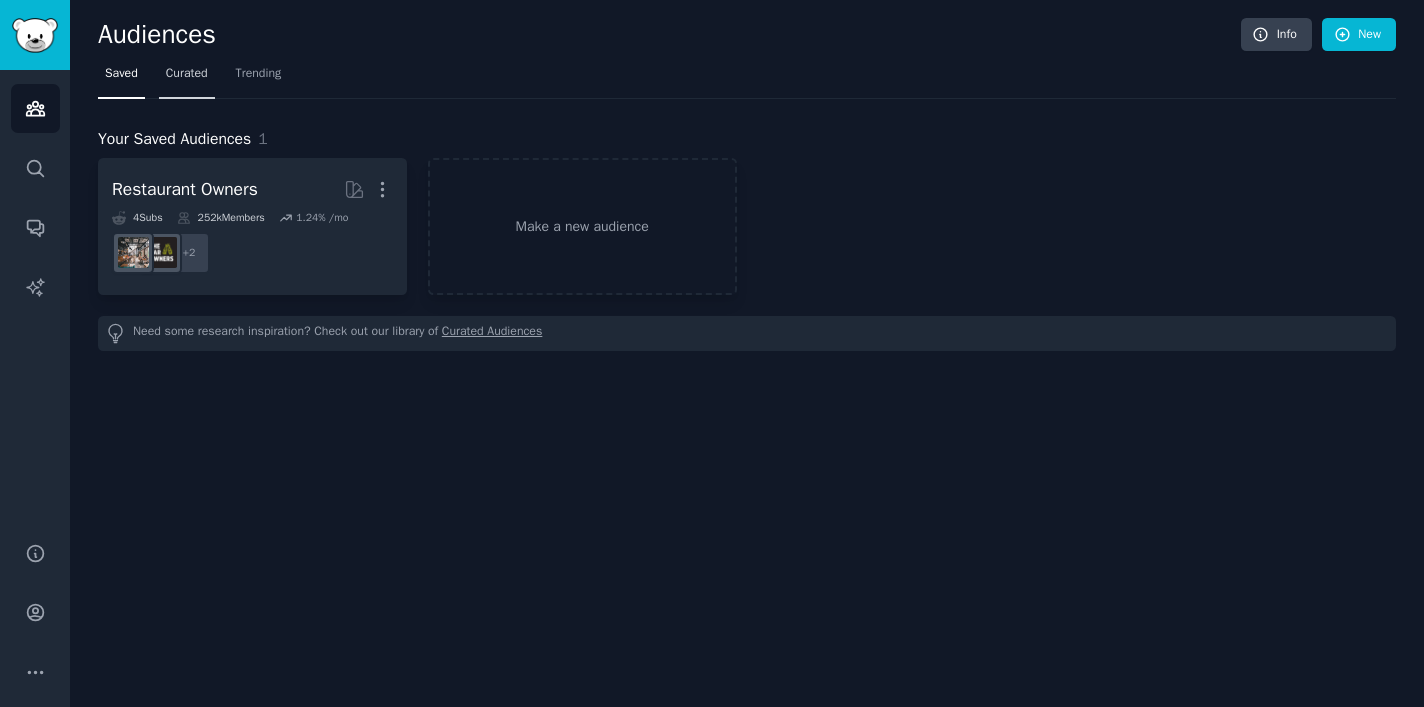 click on "Curated" at bounding box center (187, 74) 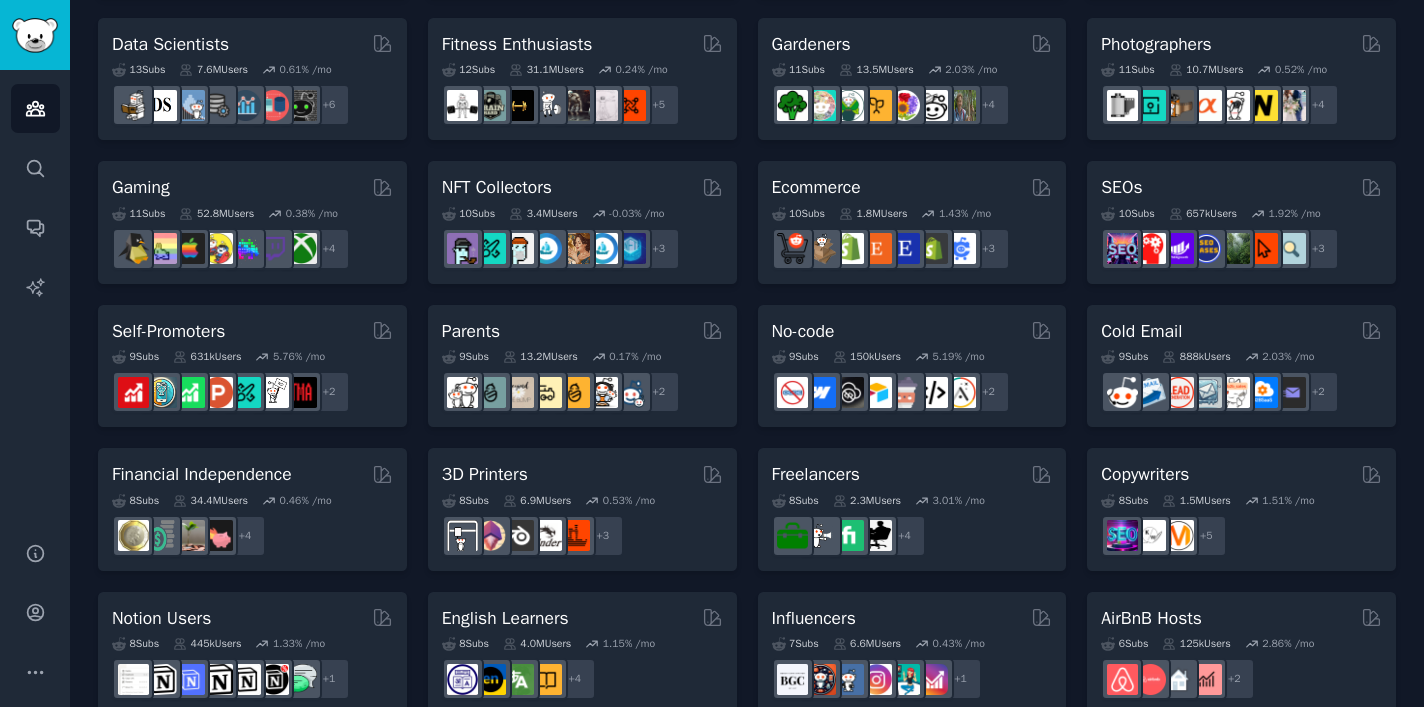 scroll, scrollTop: 893, scrollLeft: 0, axis: vertical 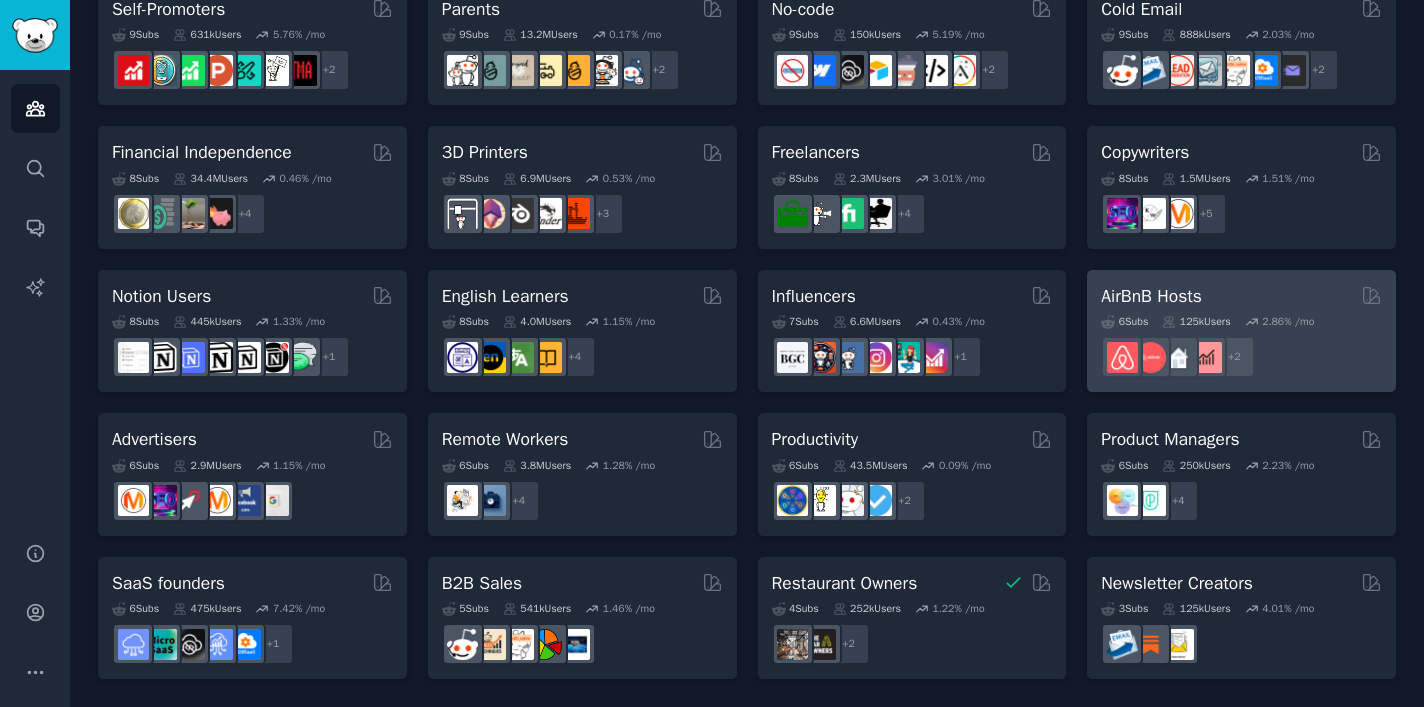 click on "AirBnB Hosts" at bounding box center [1151, 296] 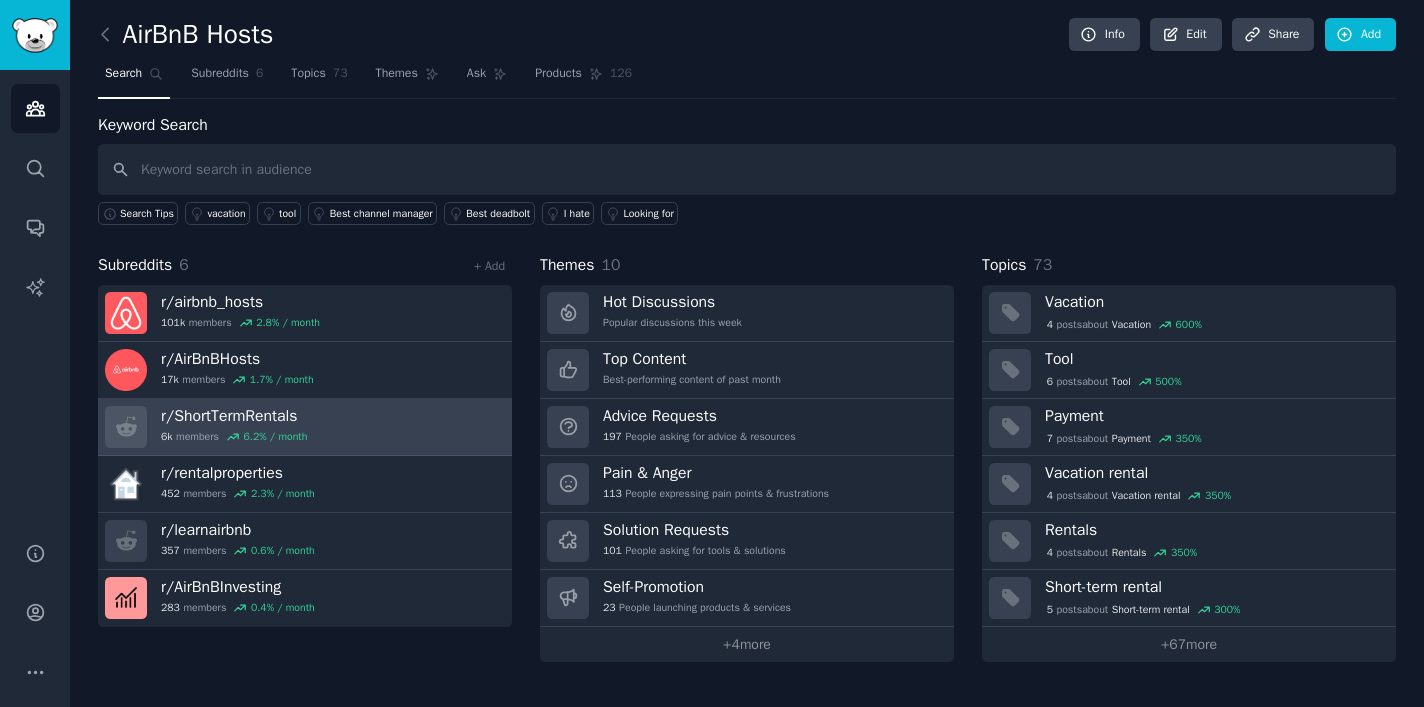 click on "r/ ShortTermRentals 6k  members 6.2 % / month" at bounding box center (305, 427) 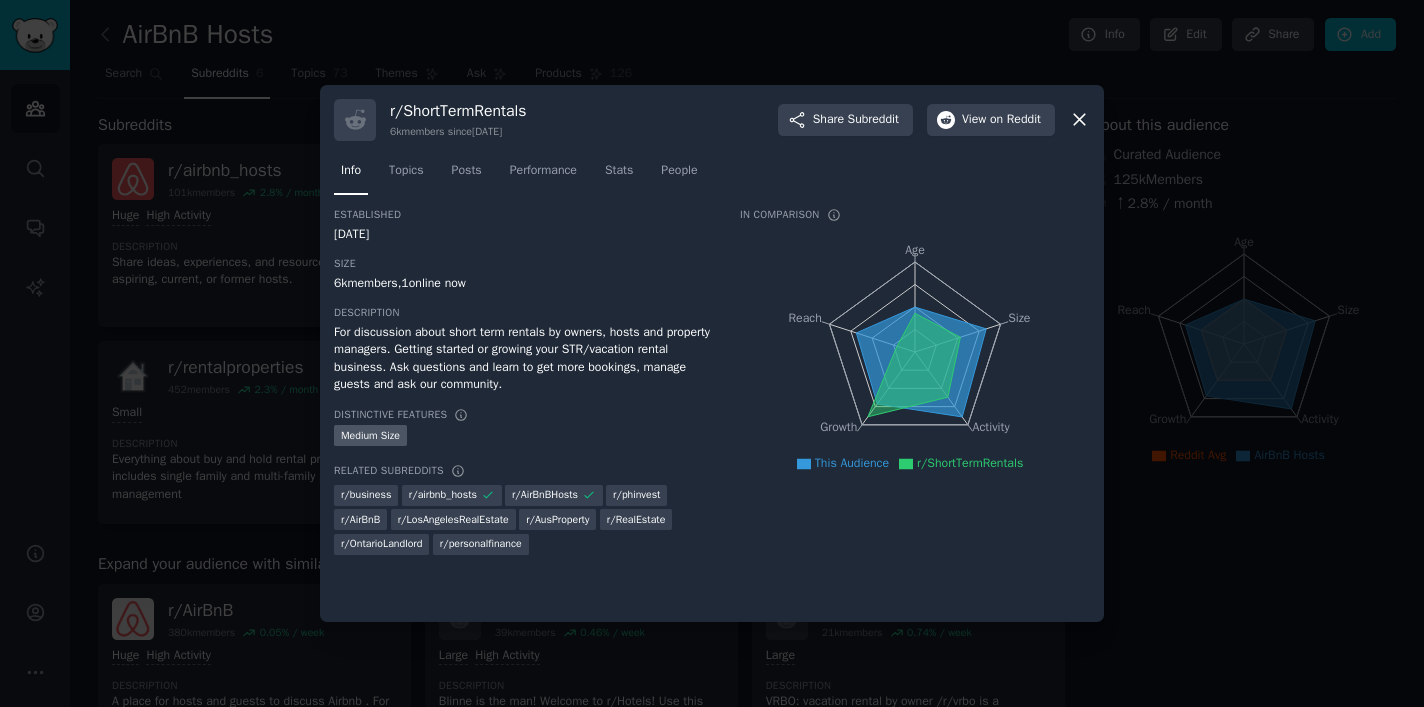 click on "r/ ShortTermRentals 6k  members since  12/10/2018 Share  Subreddit View  on Reddit" at bounding box center [712, 120] 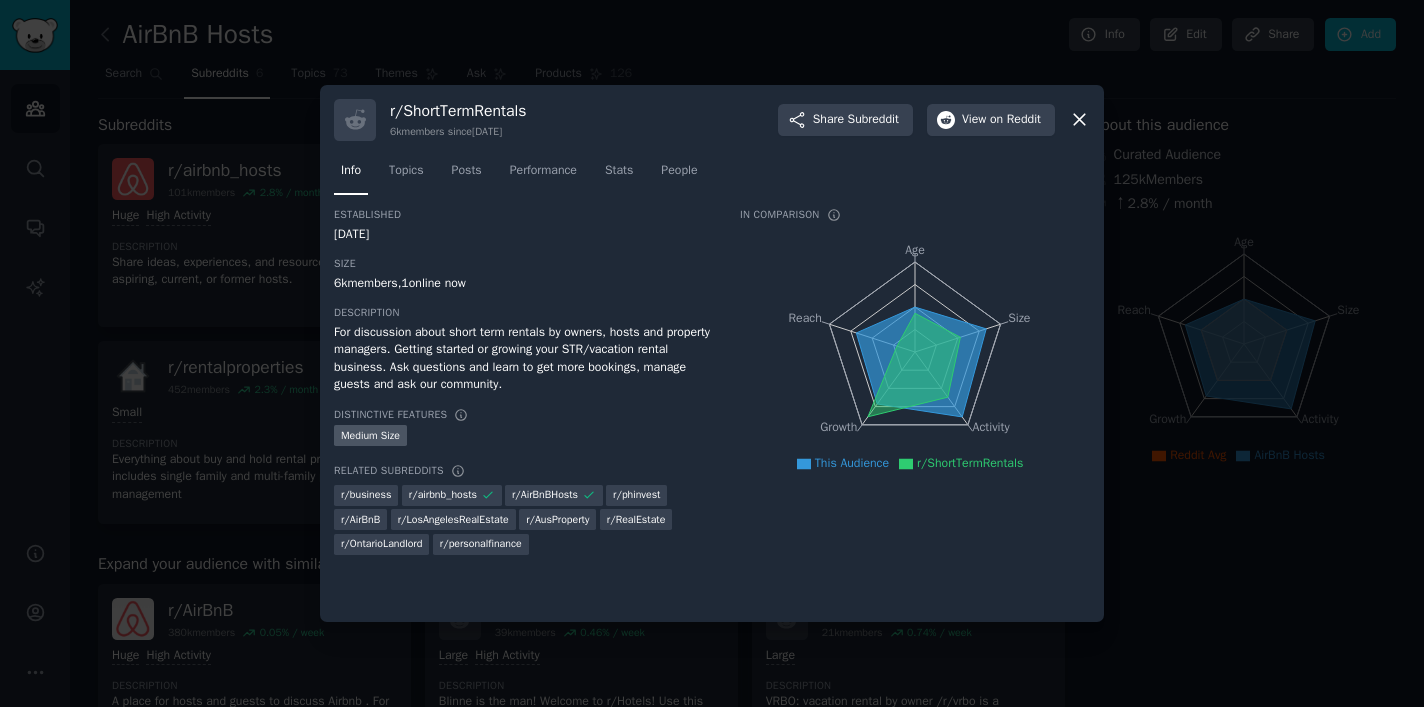 click 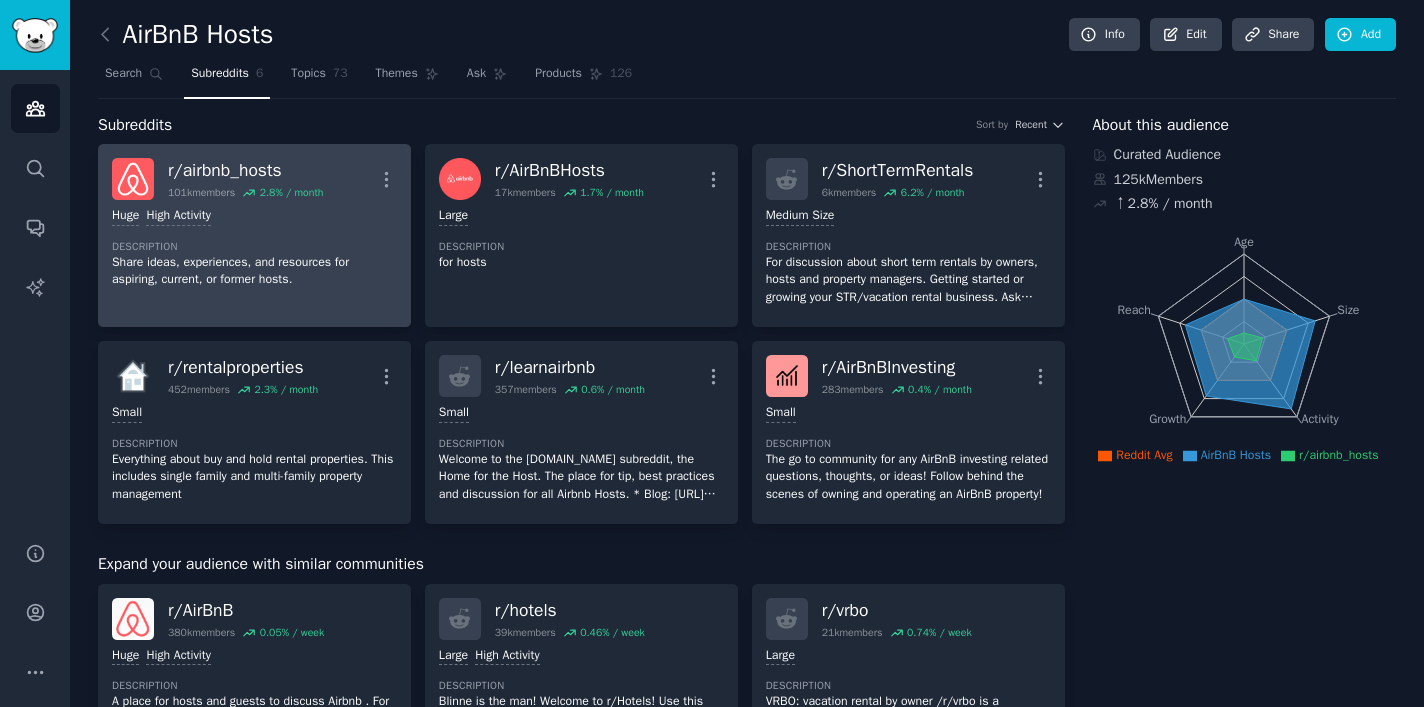 click on "Huge High Activity" at bounding box center (254, 216) 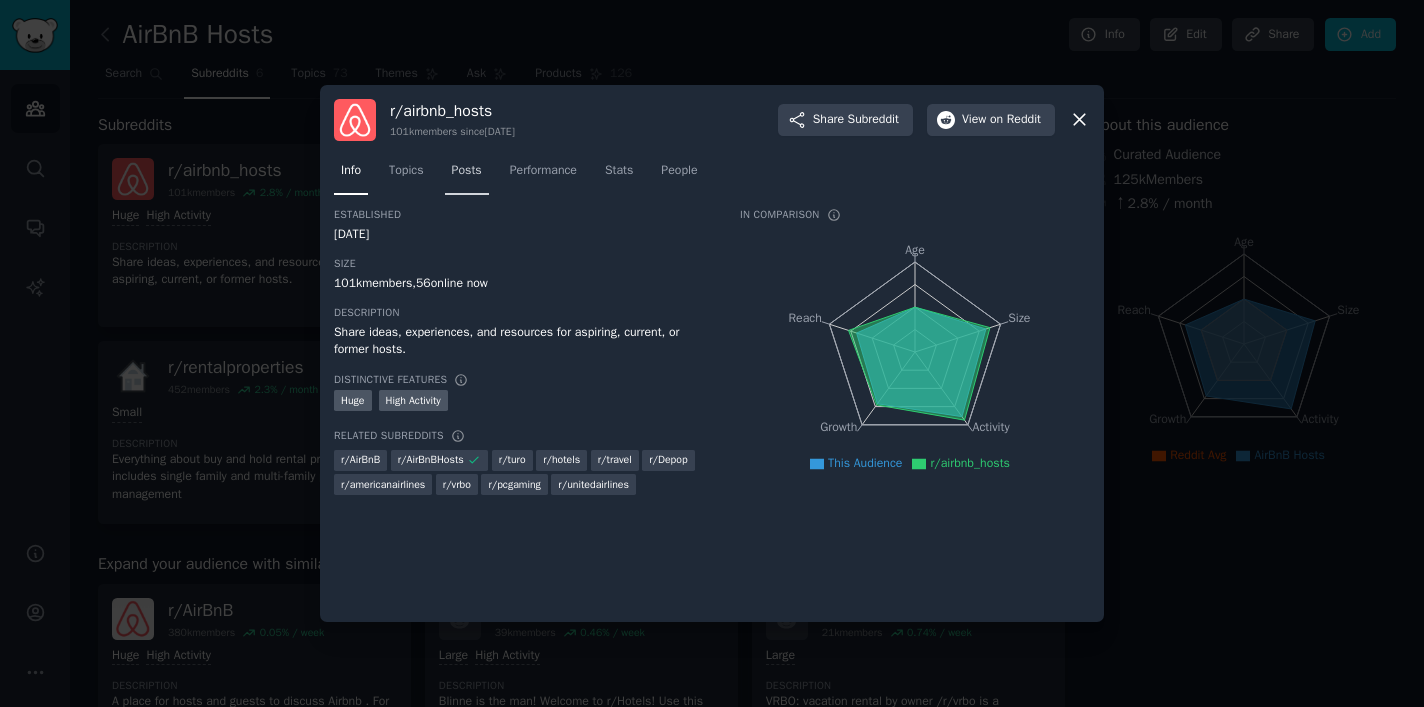 click on "Posts" at bounding box center [467, 171] 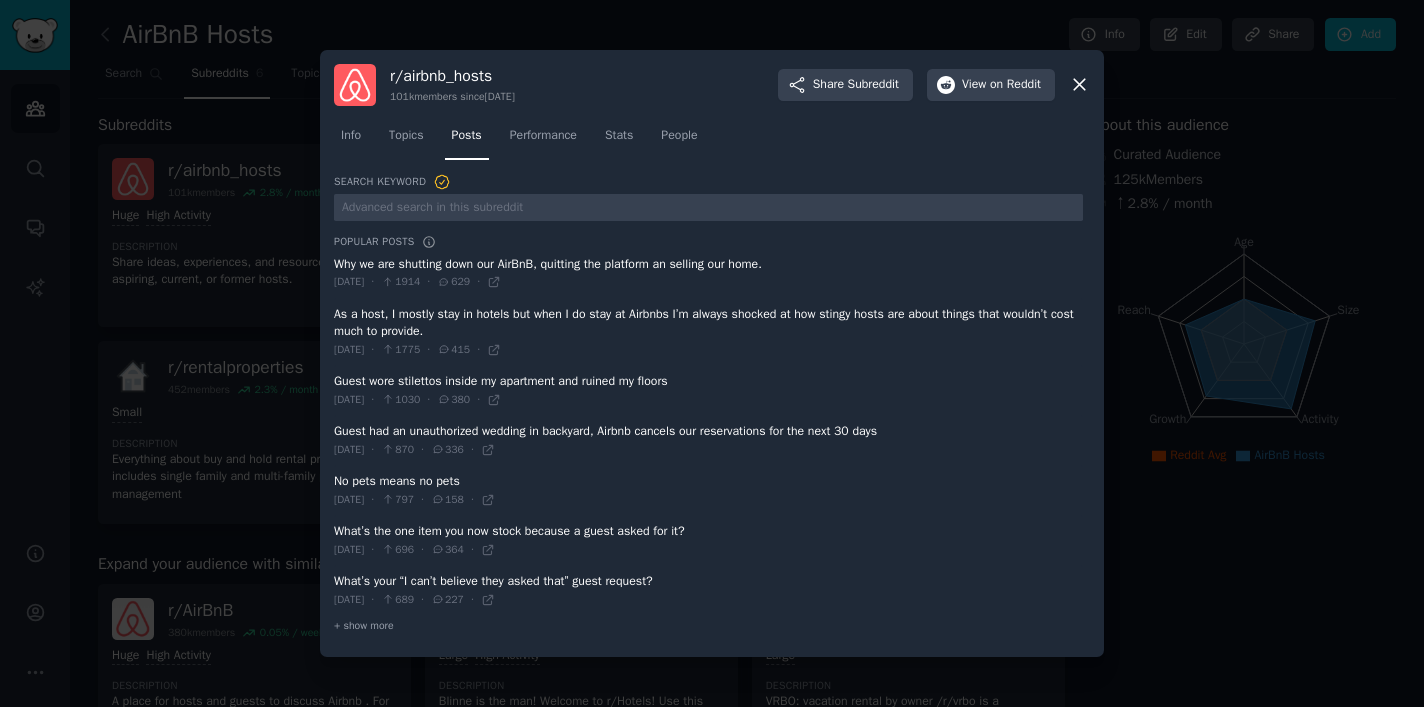 click 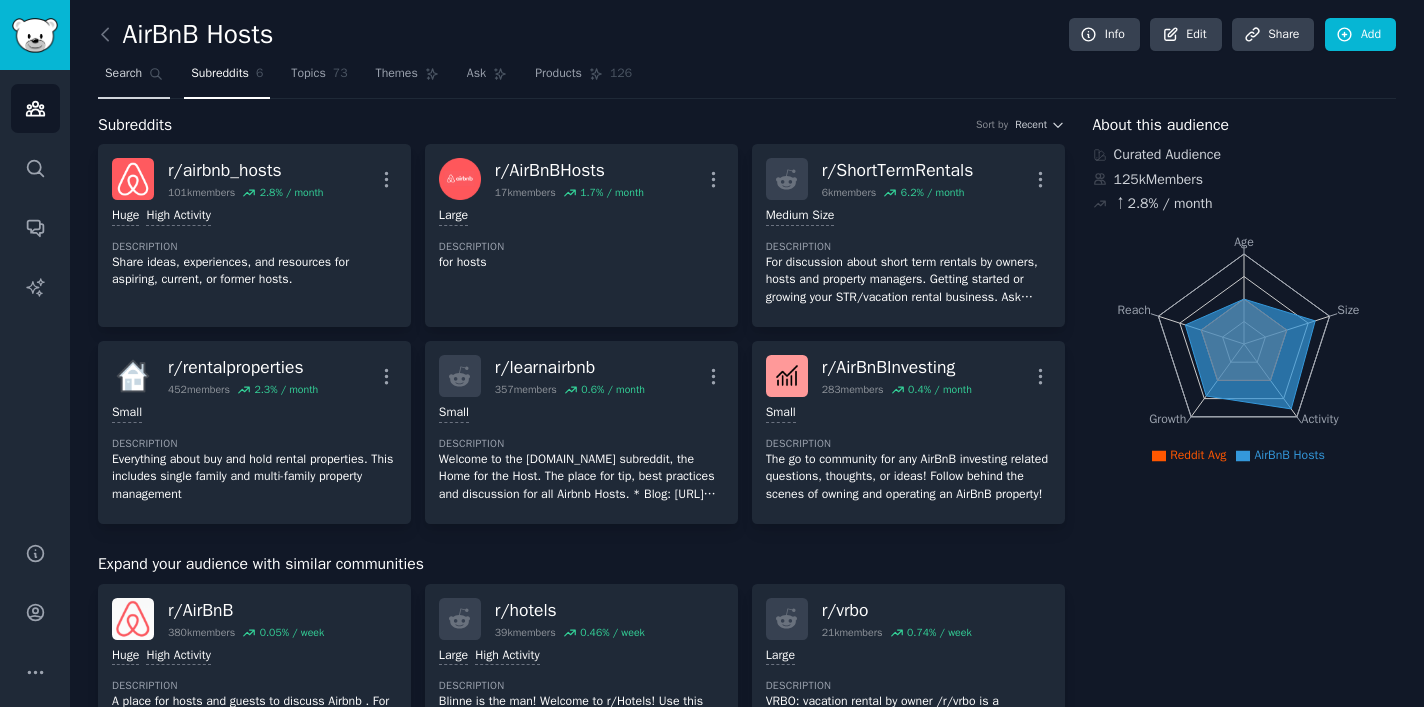 click on "Search" at bounding box center [123, 74] 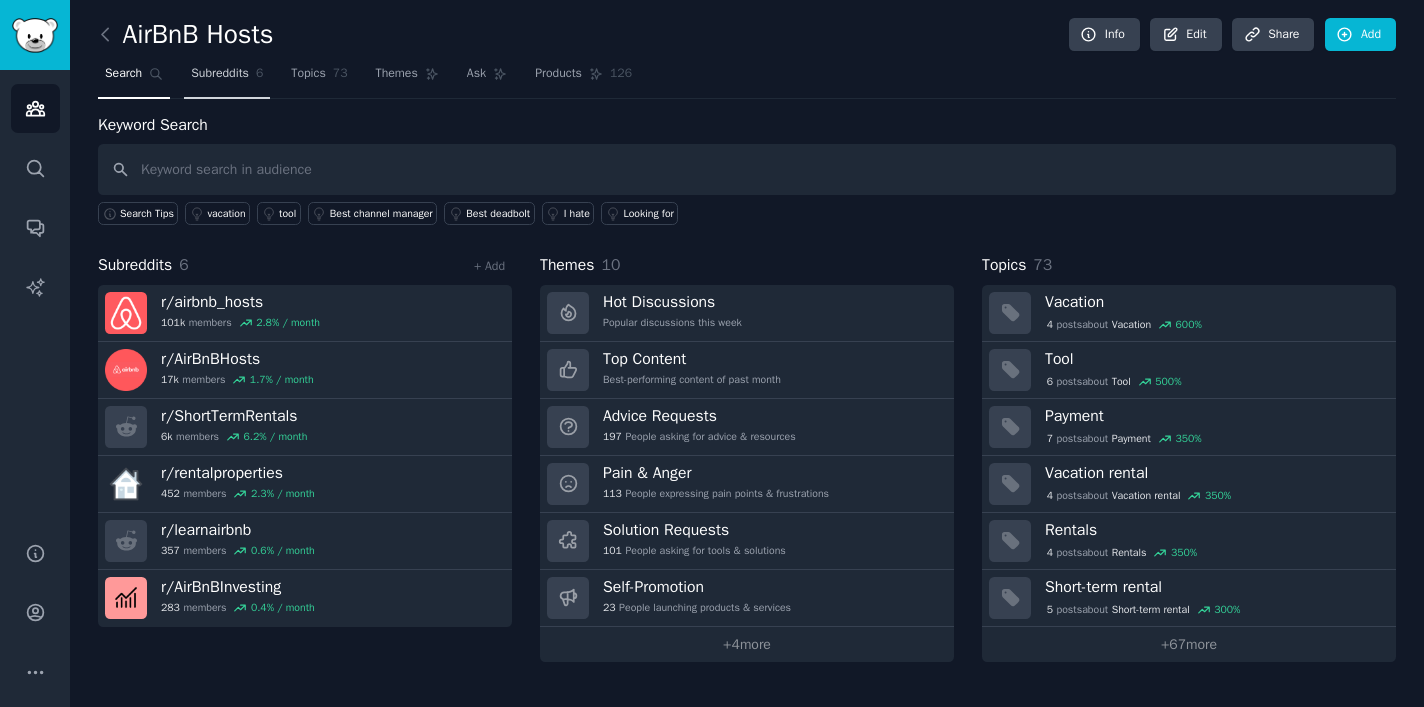 click on "Subreddits 6" at bounding box center [227, 78] 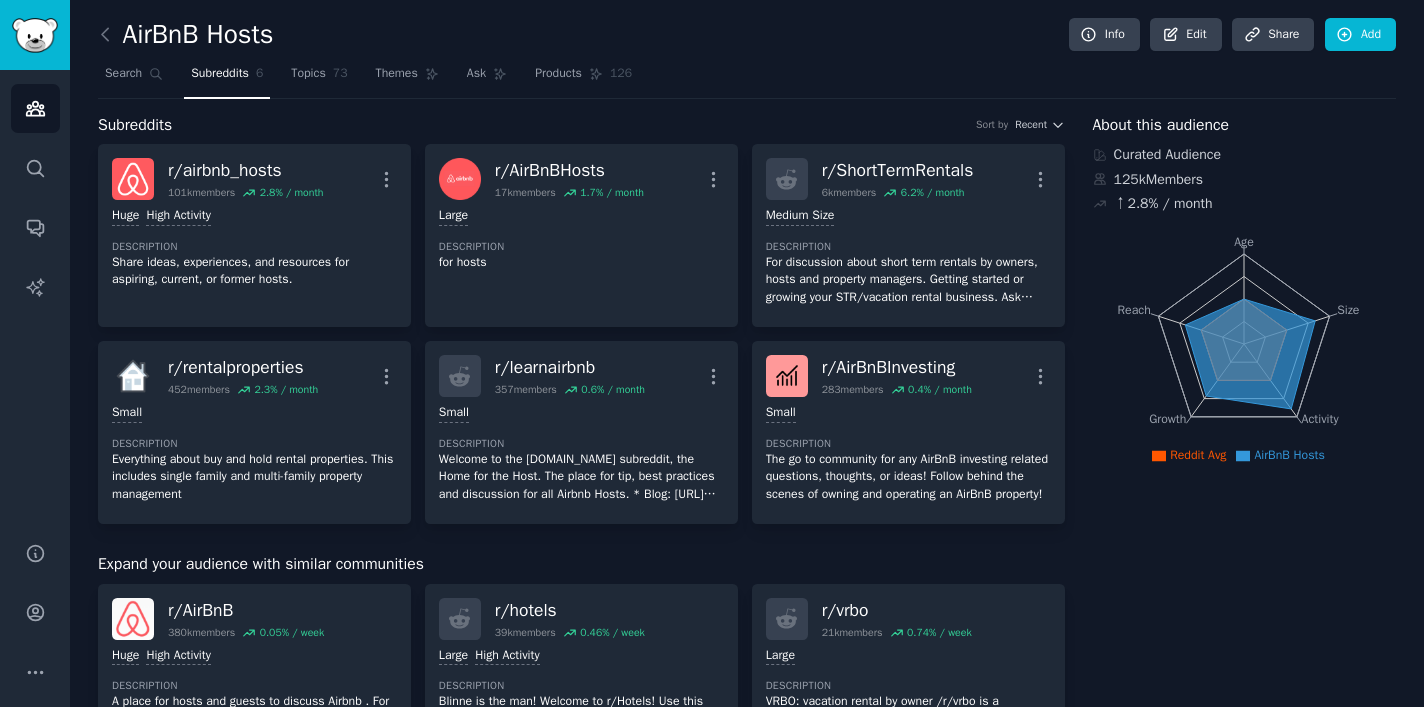 click at bounding box center [110, 35] 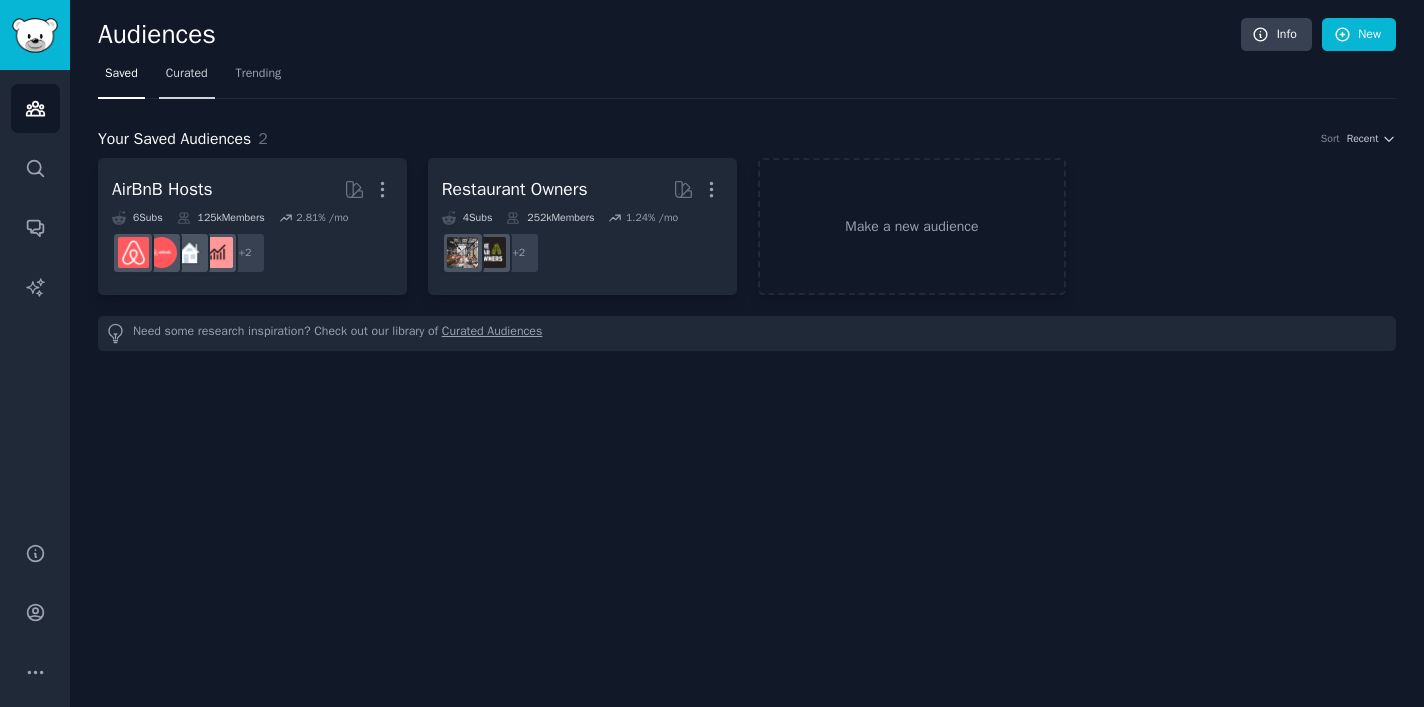 click on "Curated" at bounding box center [187, 74] 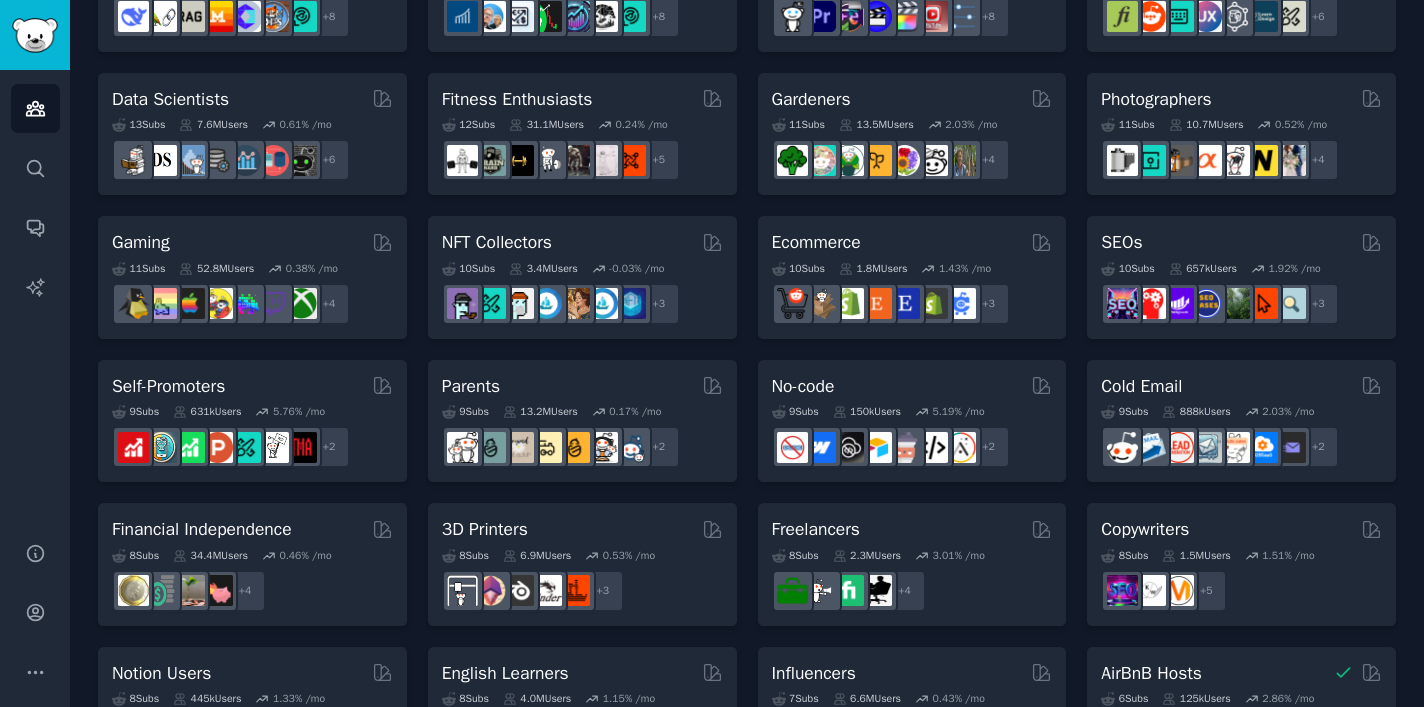 scroll, scrollTop: 512, scrollLeft: 0, axis: vertical 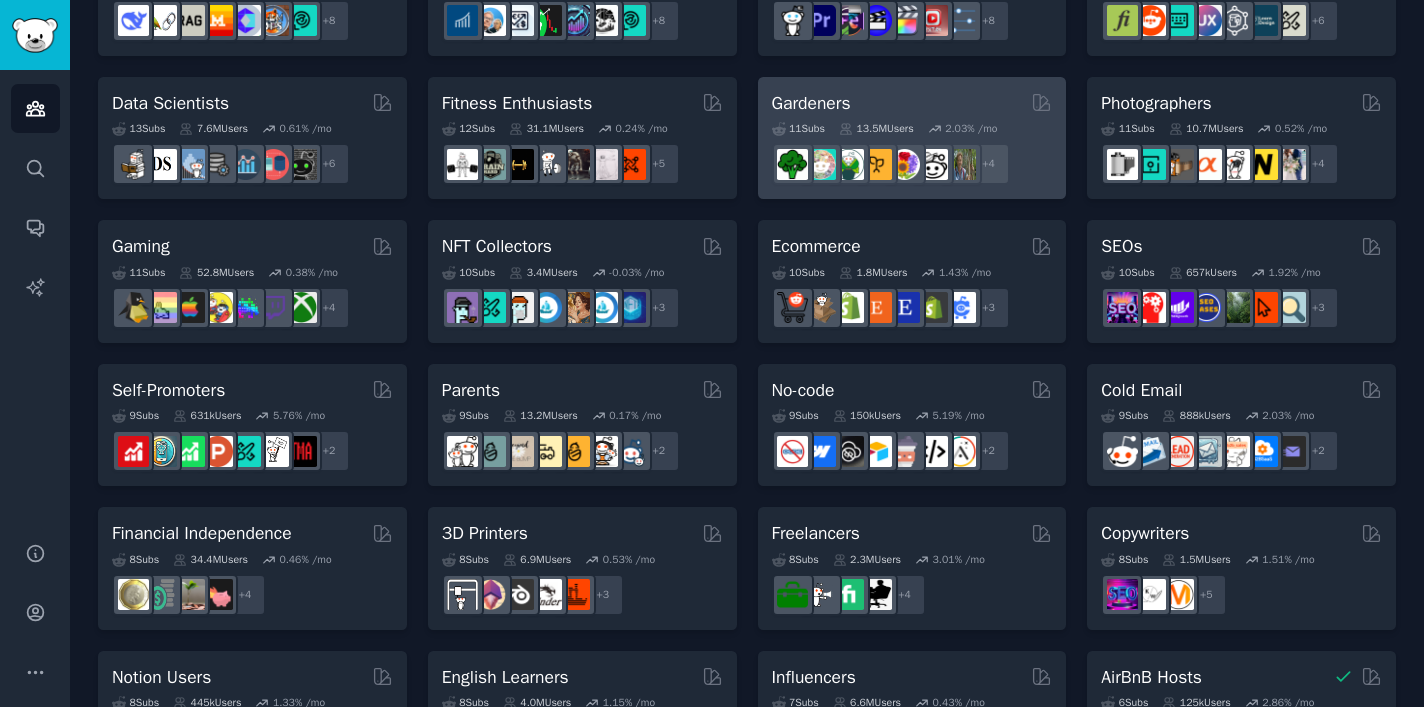 click on "Gardeners" at bounding box center [811, 103] 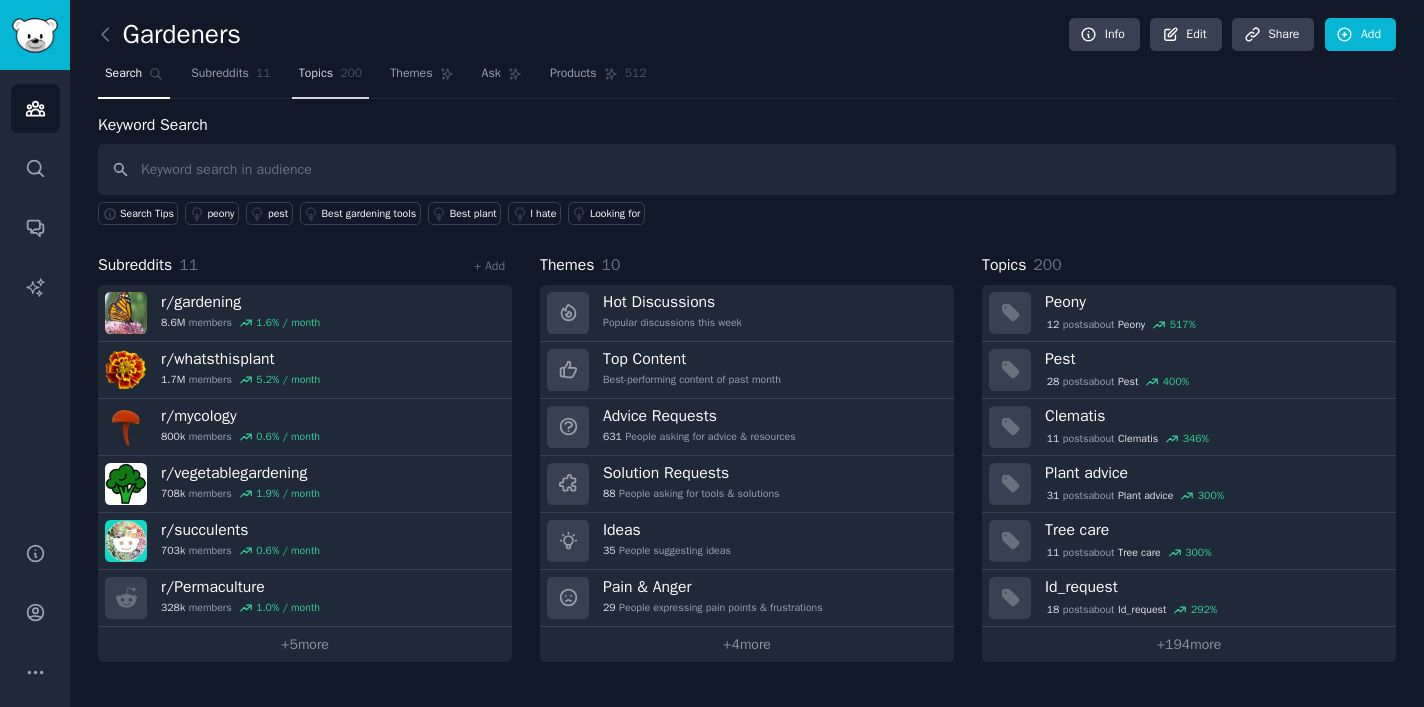 click on "Topics" at bounding box center (316, 74) 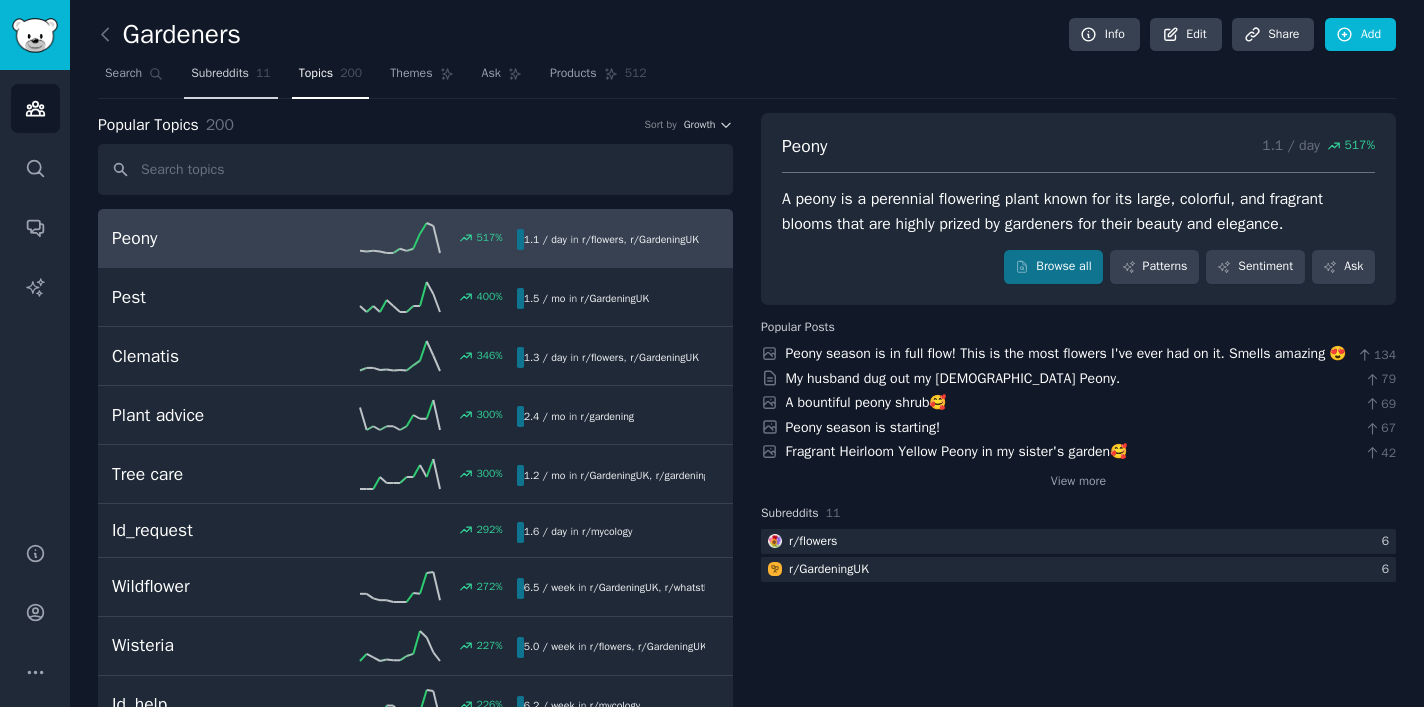 click on "Subreddits" at bounding box center (220, 74) 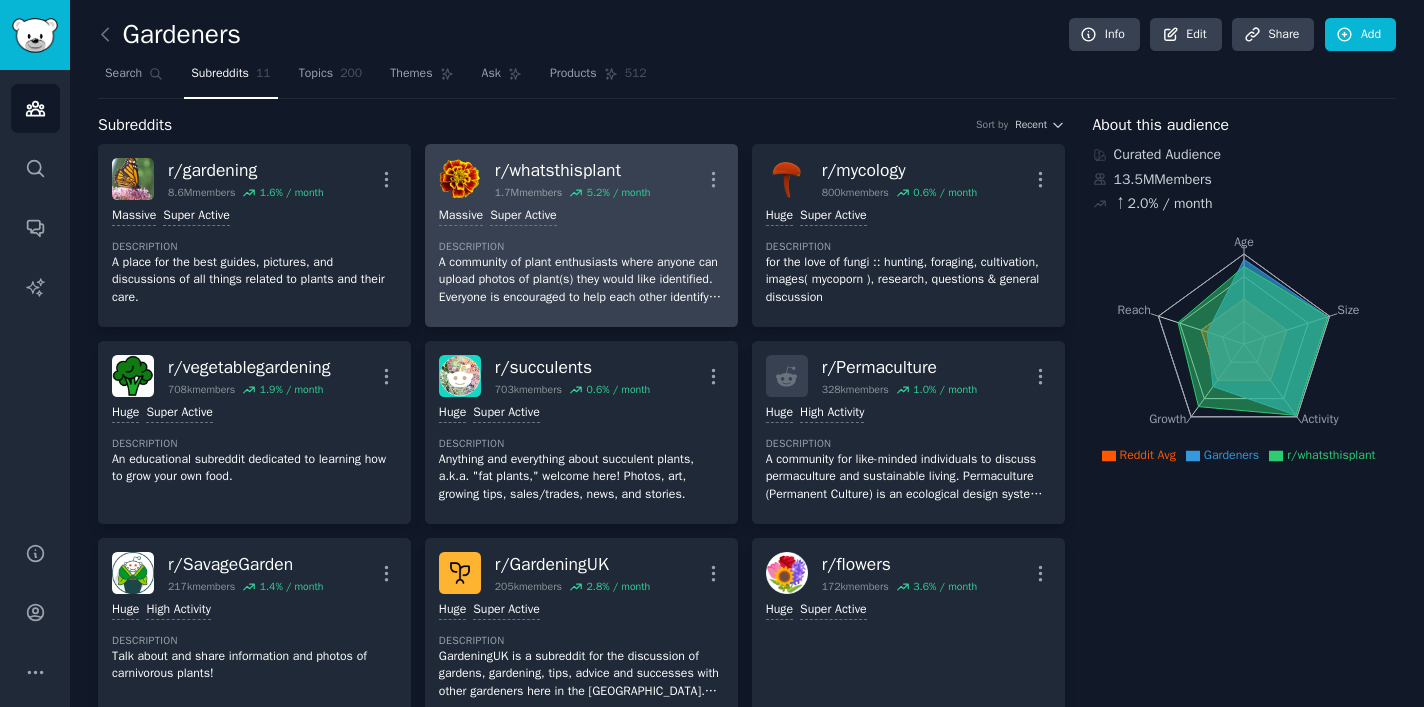 click on ">= 95th percentile for submissions / day Massive Super Active Description A community of plant enthusiasts where anyone can upload photos of plant(s) they would like identified. Everyone is encouraged to help each other identify plants." at bounding box center (581, 256) 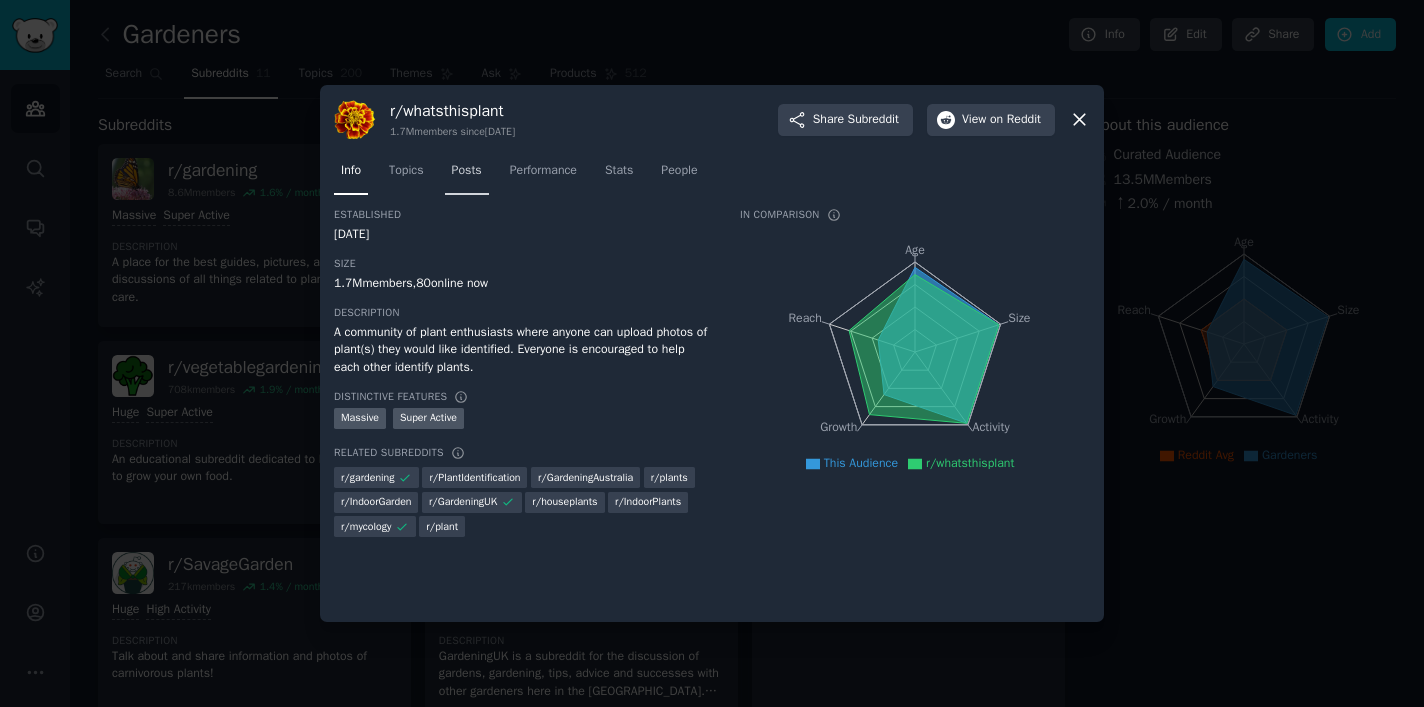 click on "Posts" at bounding box center (467, 171) 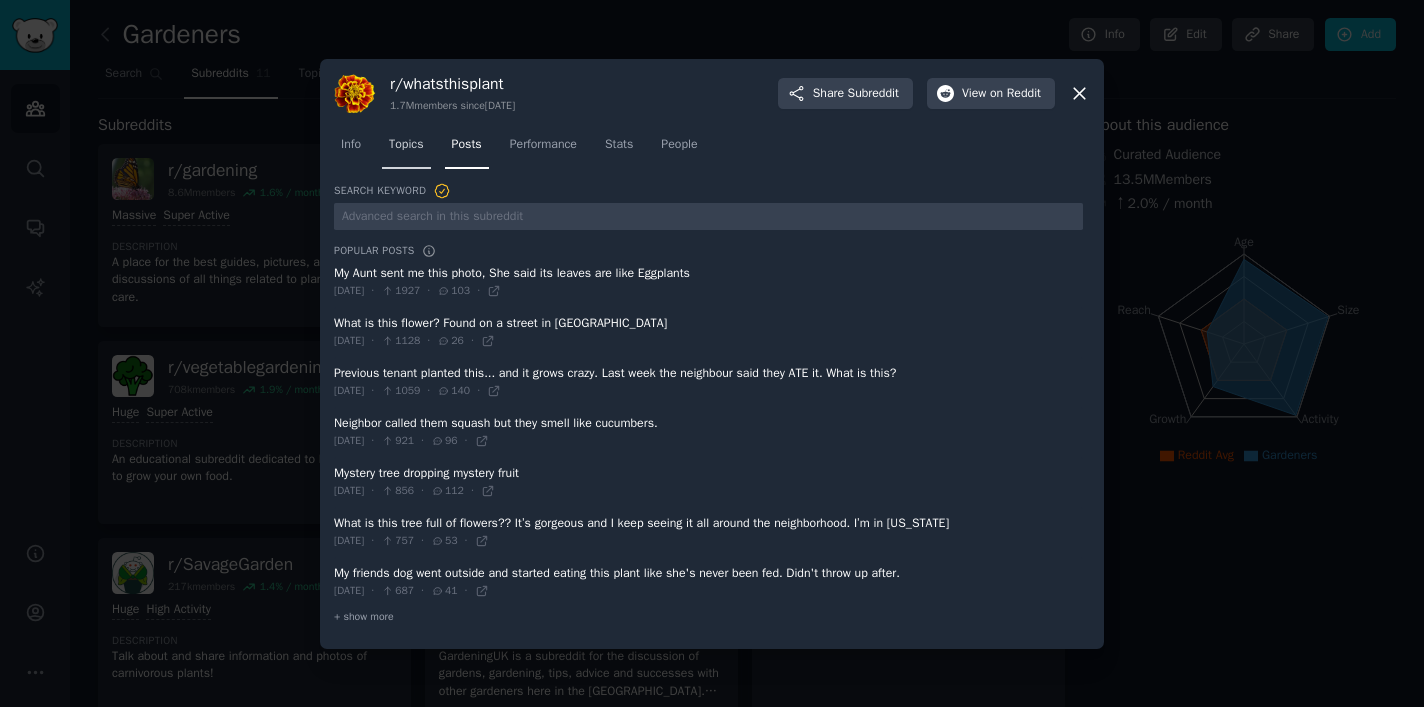 click on "Topics" at bounding box center [406, 149] 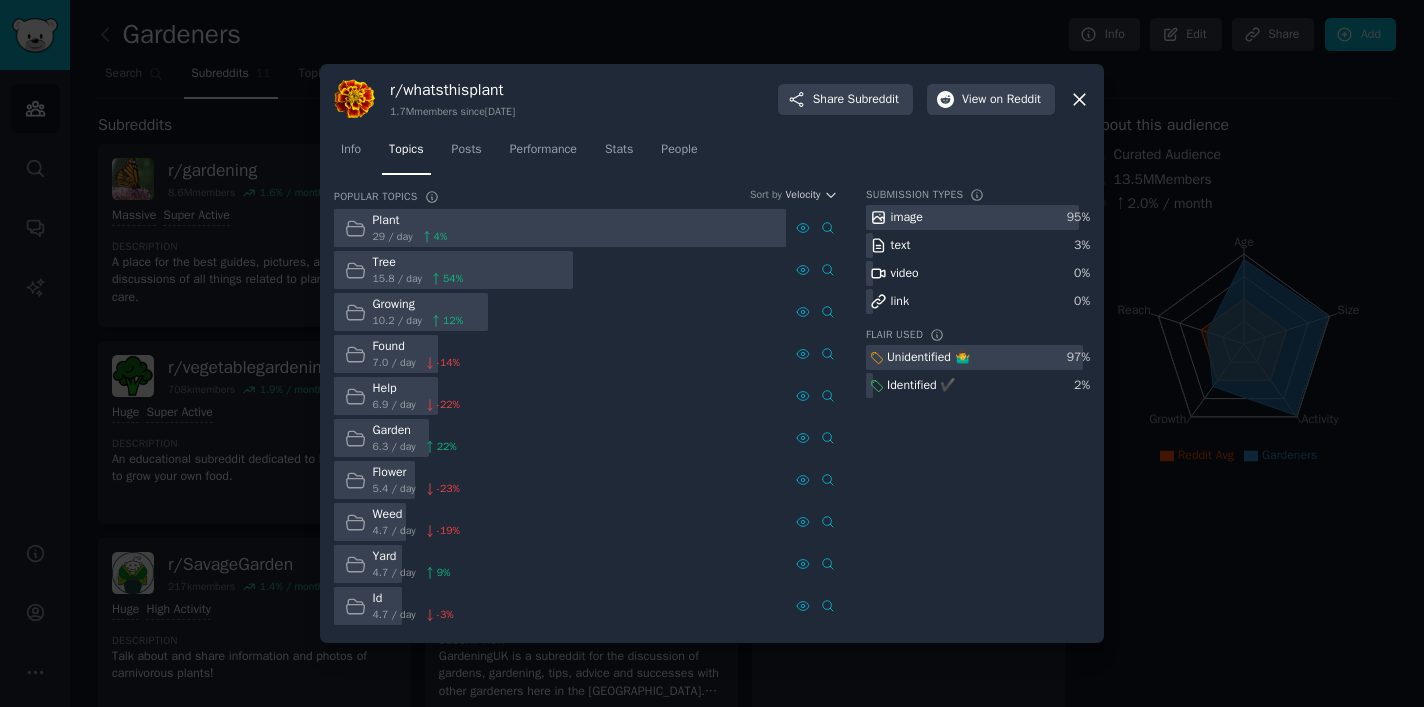 click 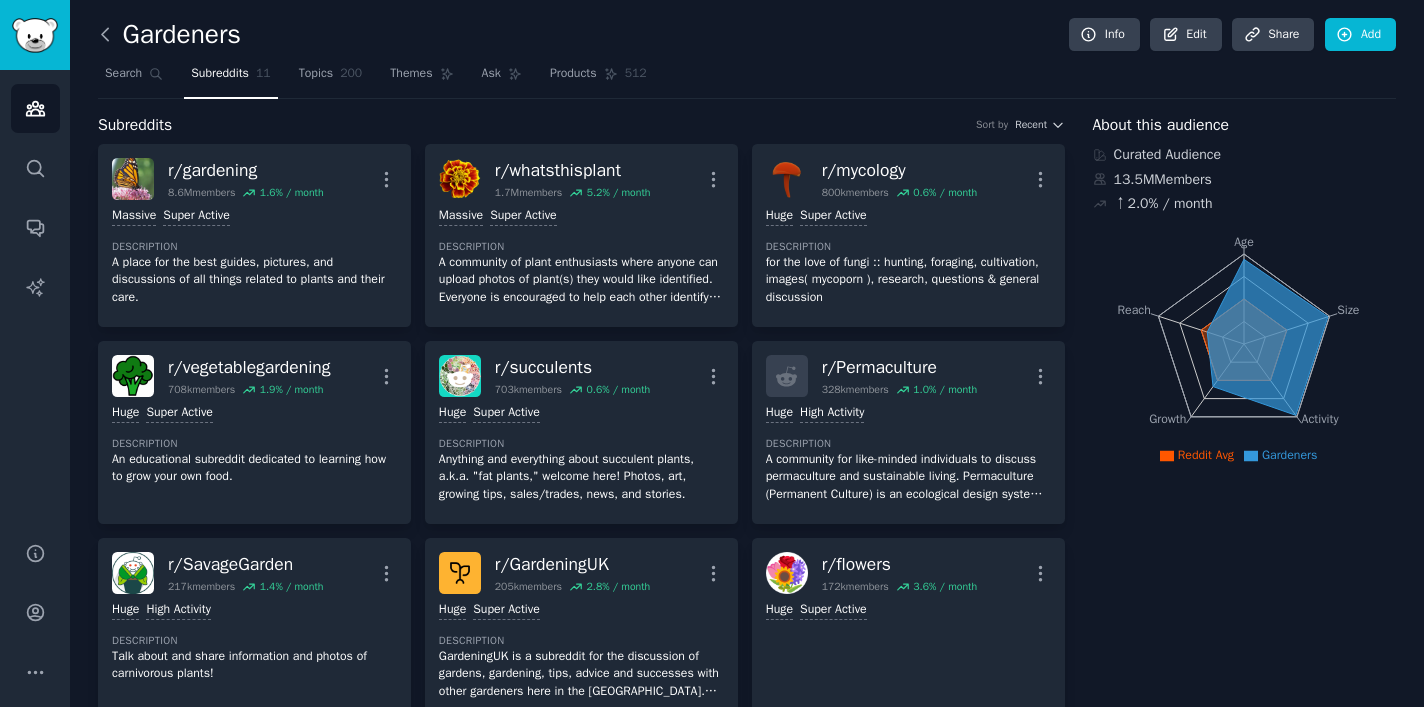 click 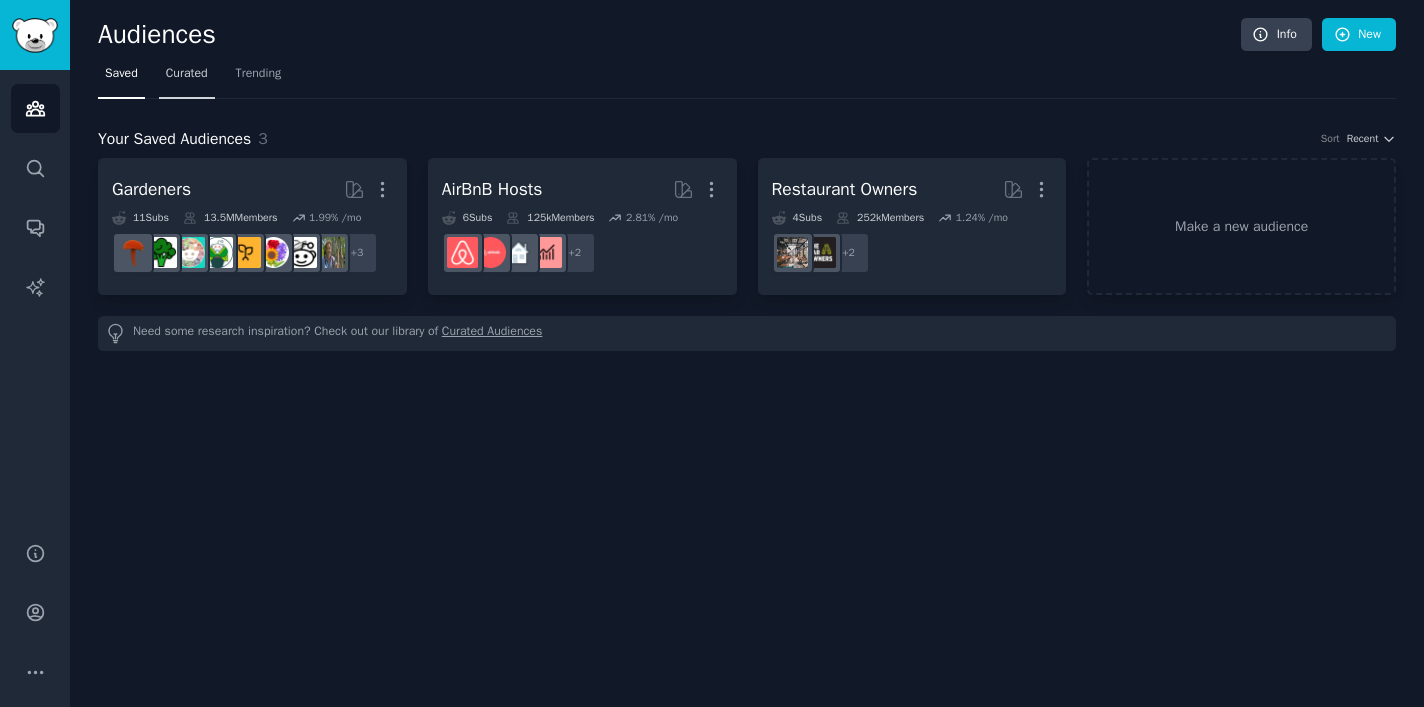 click on "Curated" at bounding box center [187, 78] 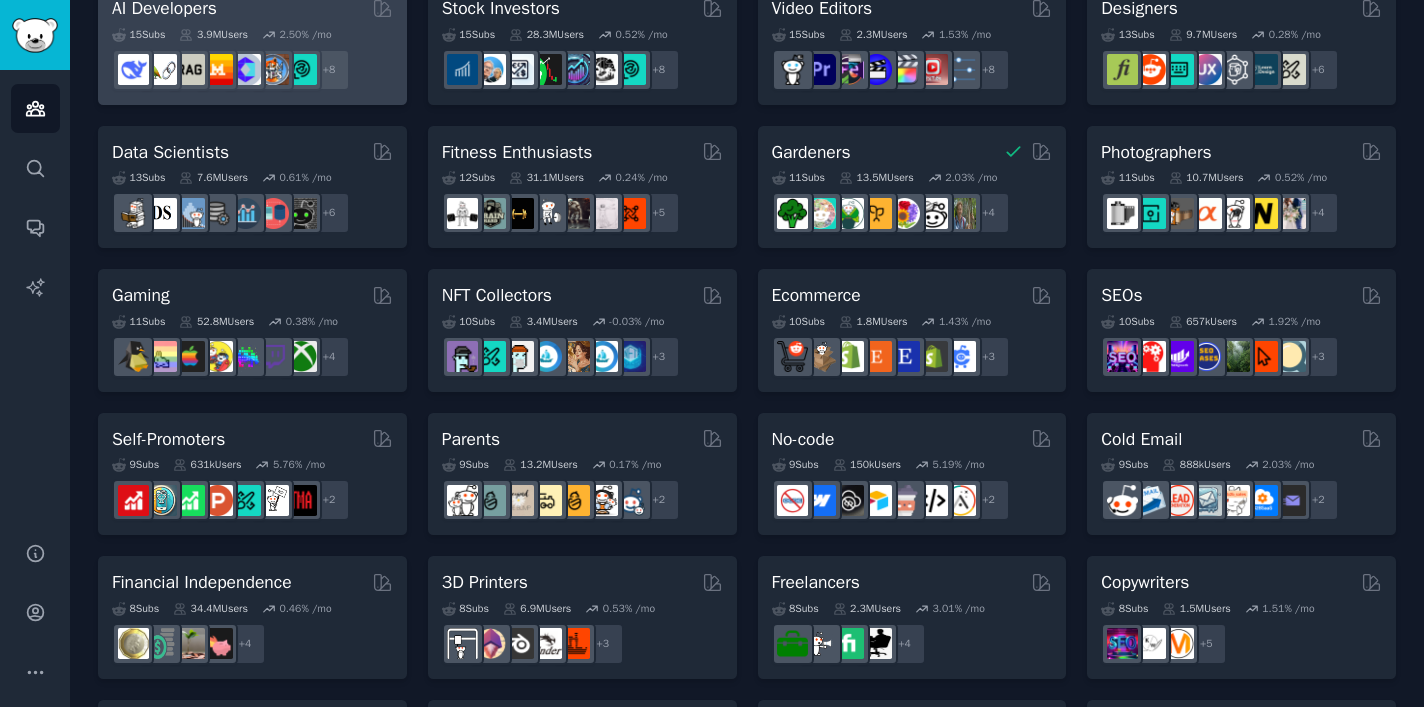 scroll, scrollTop: 472, scrollLeft: 0, axis: vertical 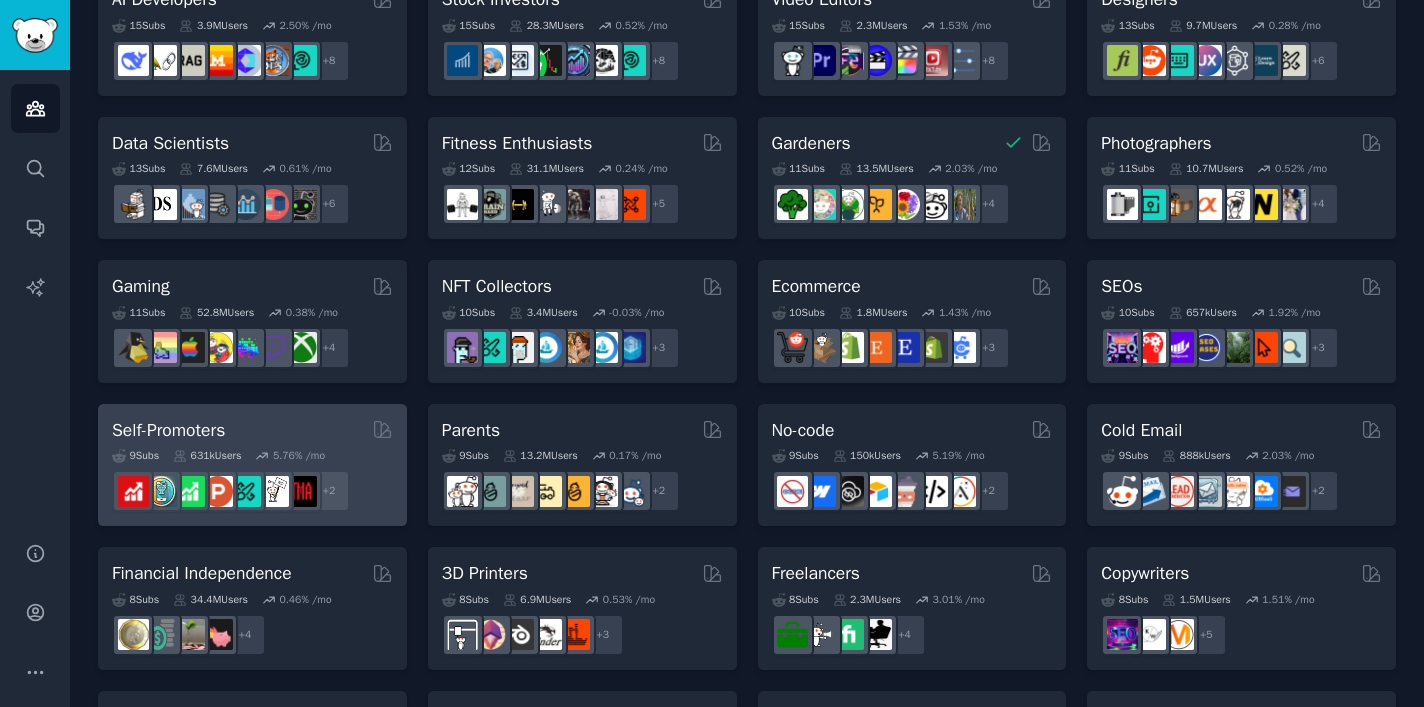 click on "Self-Promoters" at bounding box center (252, 430) 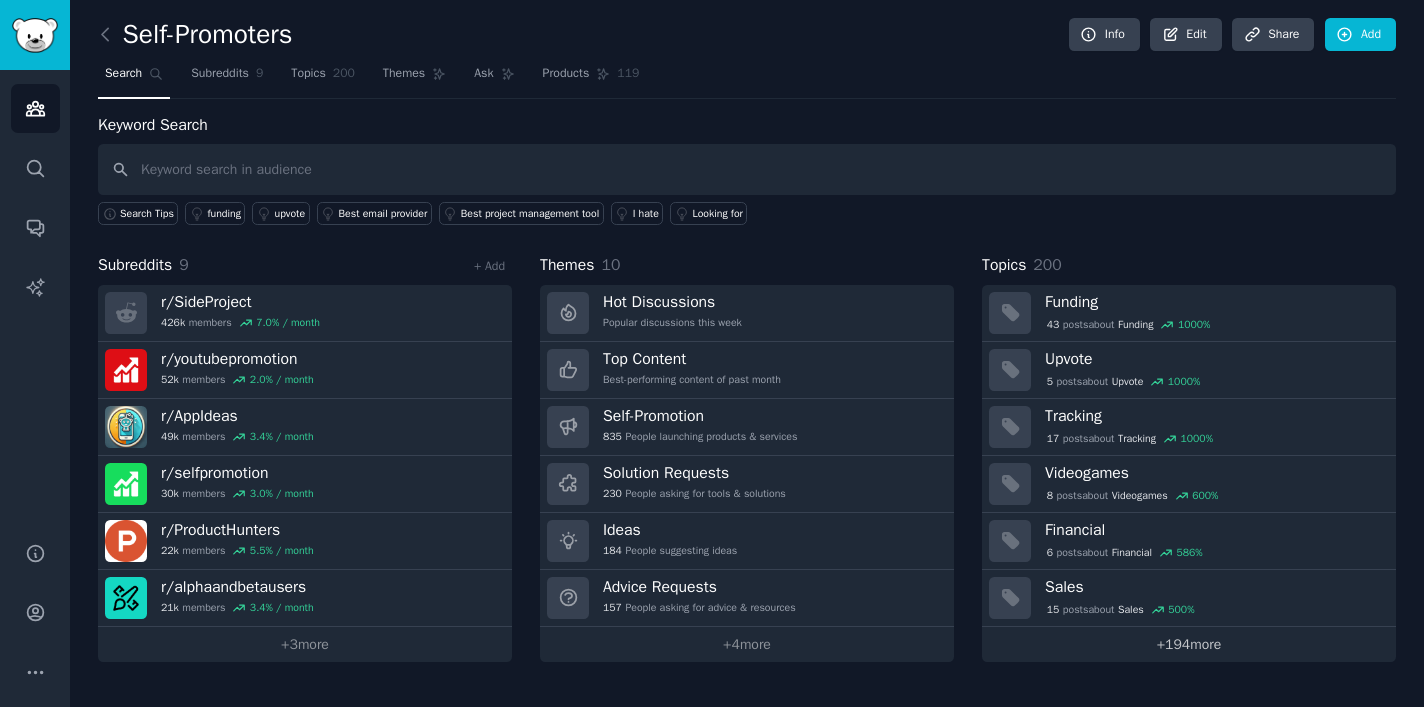 click on "+  194  more" at bounding box center (1189, 644) 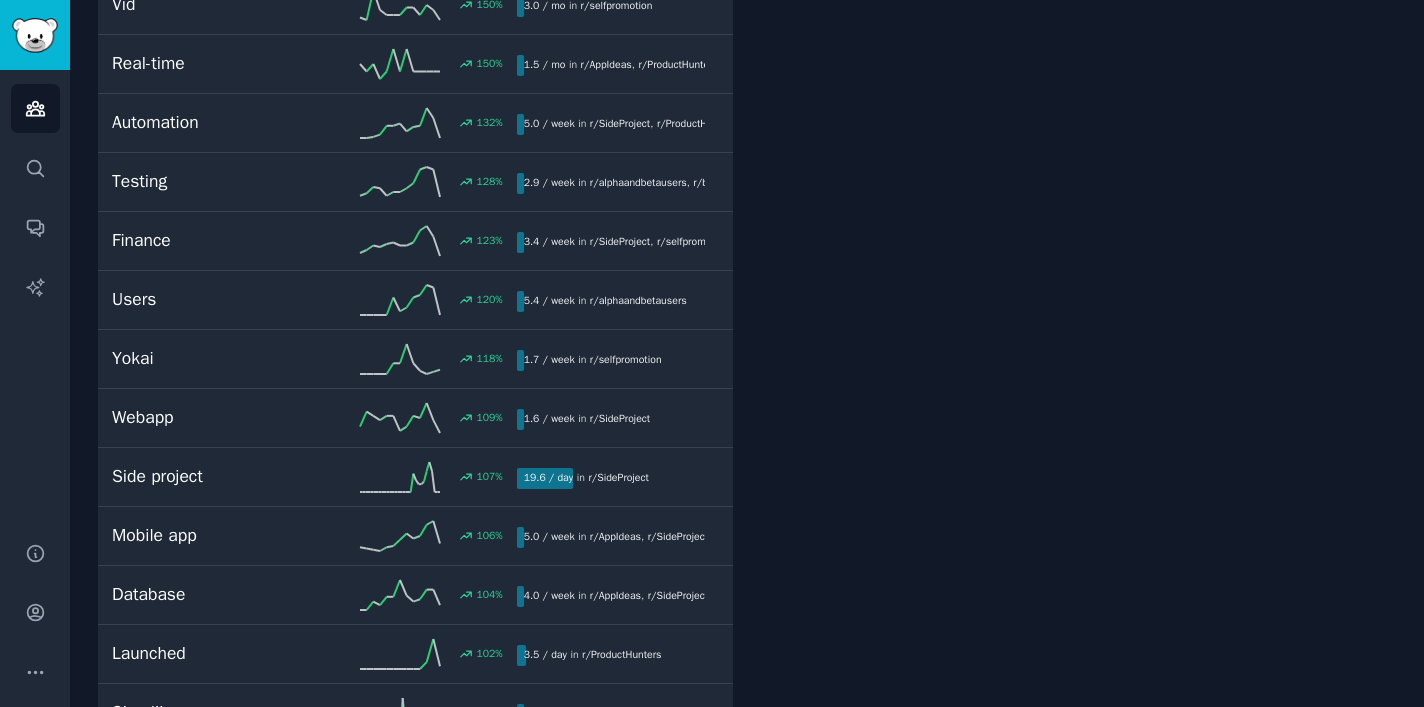 scroll, scrollTop: 1236, scrollLeft: 0, axis: vertical 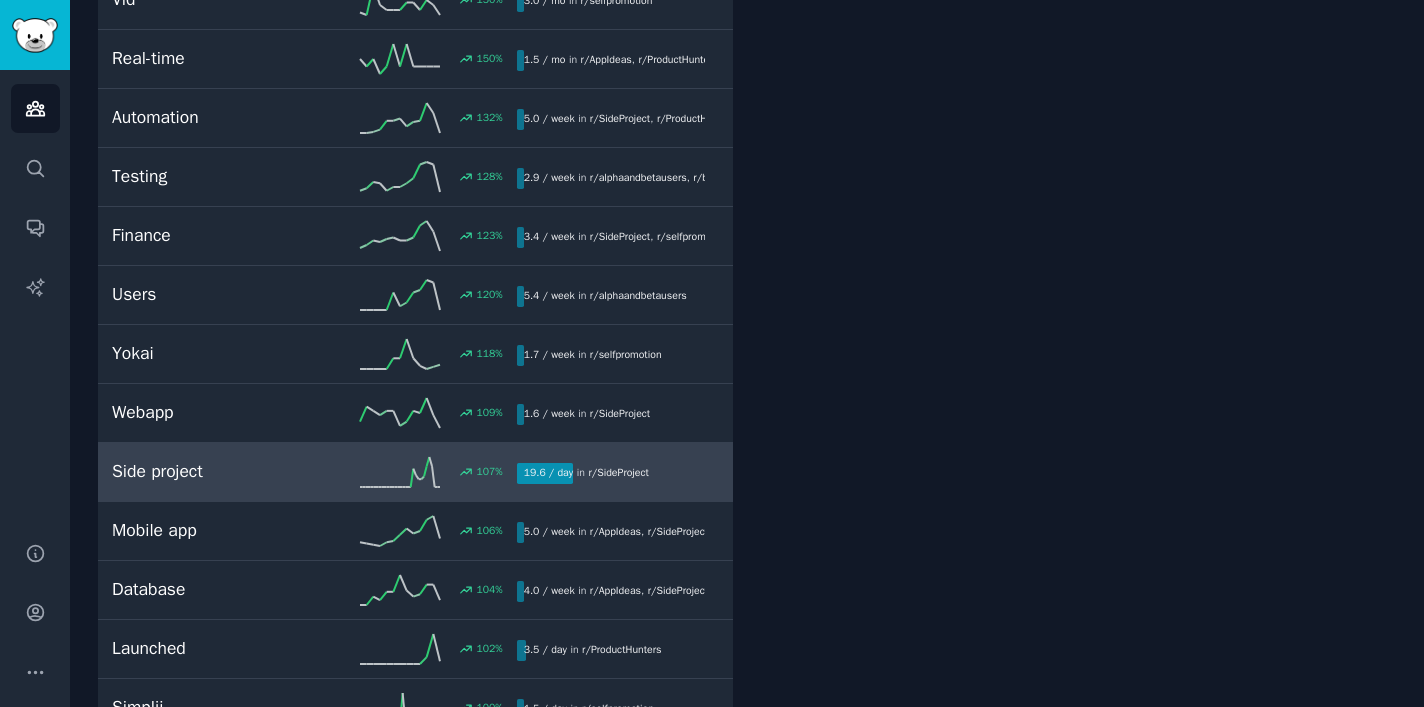 click on "Side project" at bounding box center (213, 471) 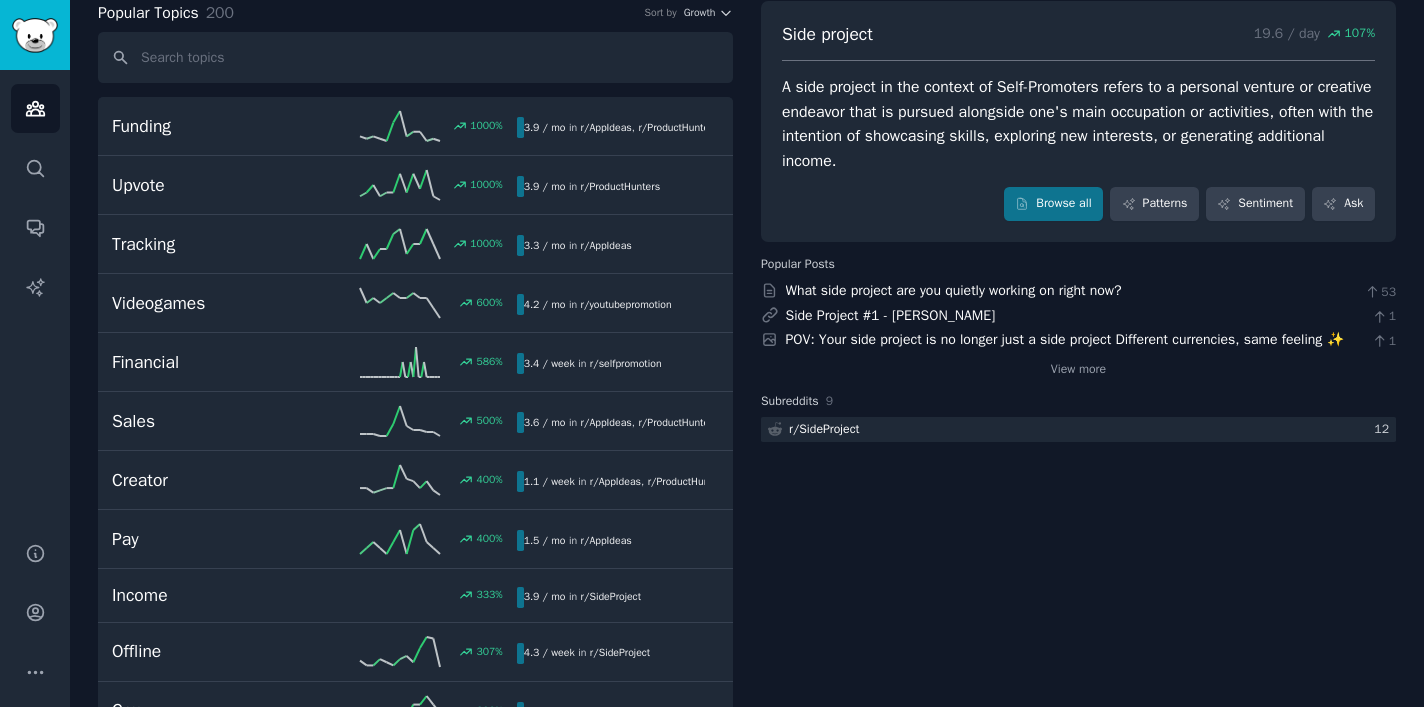 scroll, scrollTop: 0, scrollLeft: 0, axis: both 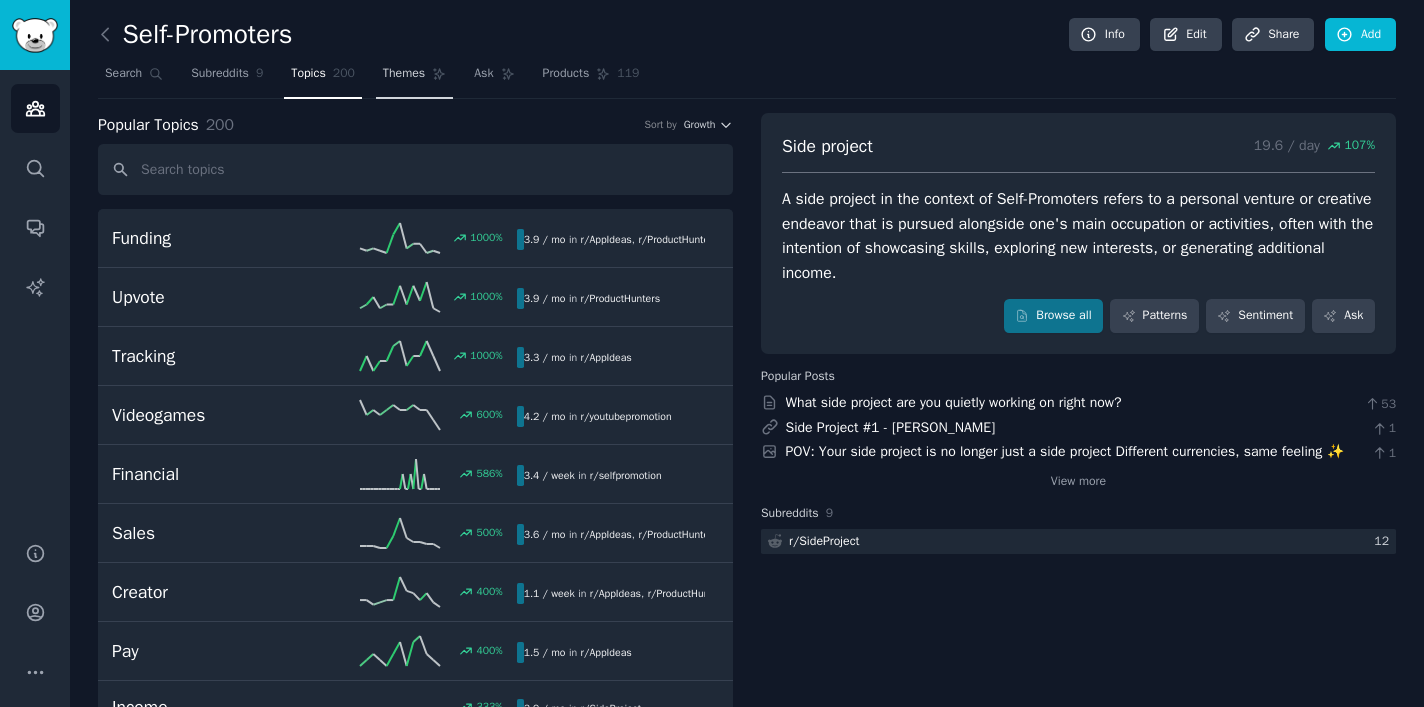 click on "Themes" at bounding box center (404, 74) 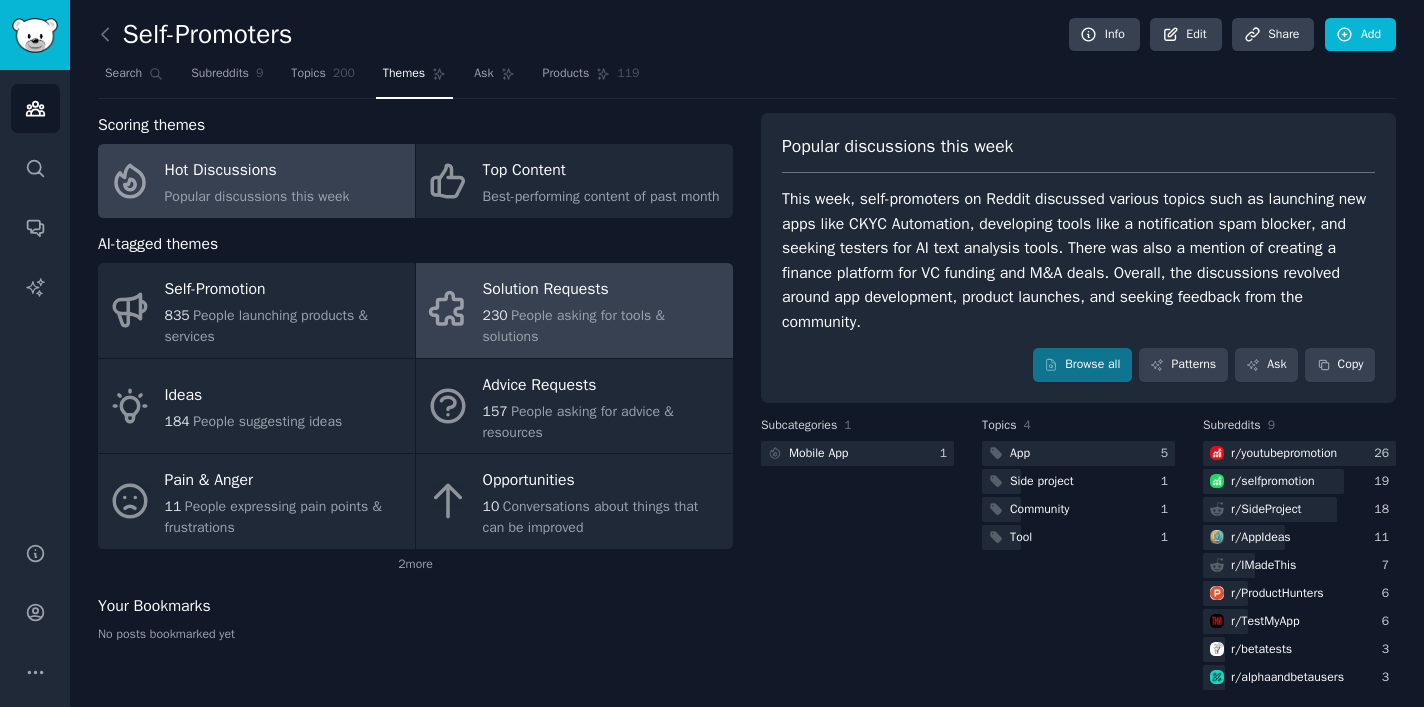 click on "Solution Requests" at bounding box center [603, 290] 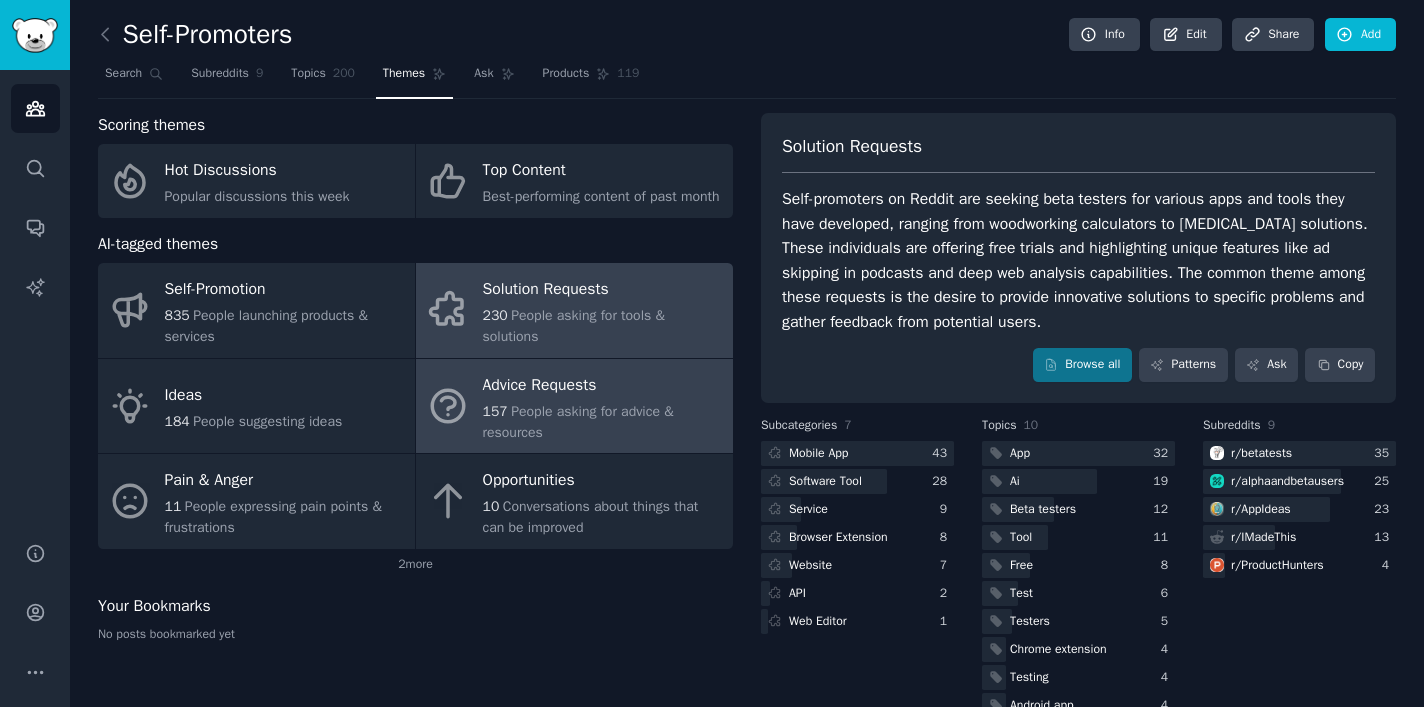 click on "Advice Requests" at bounding box center [603, 385] 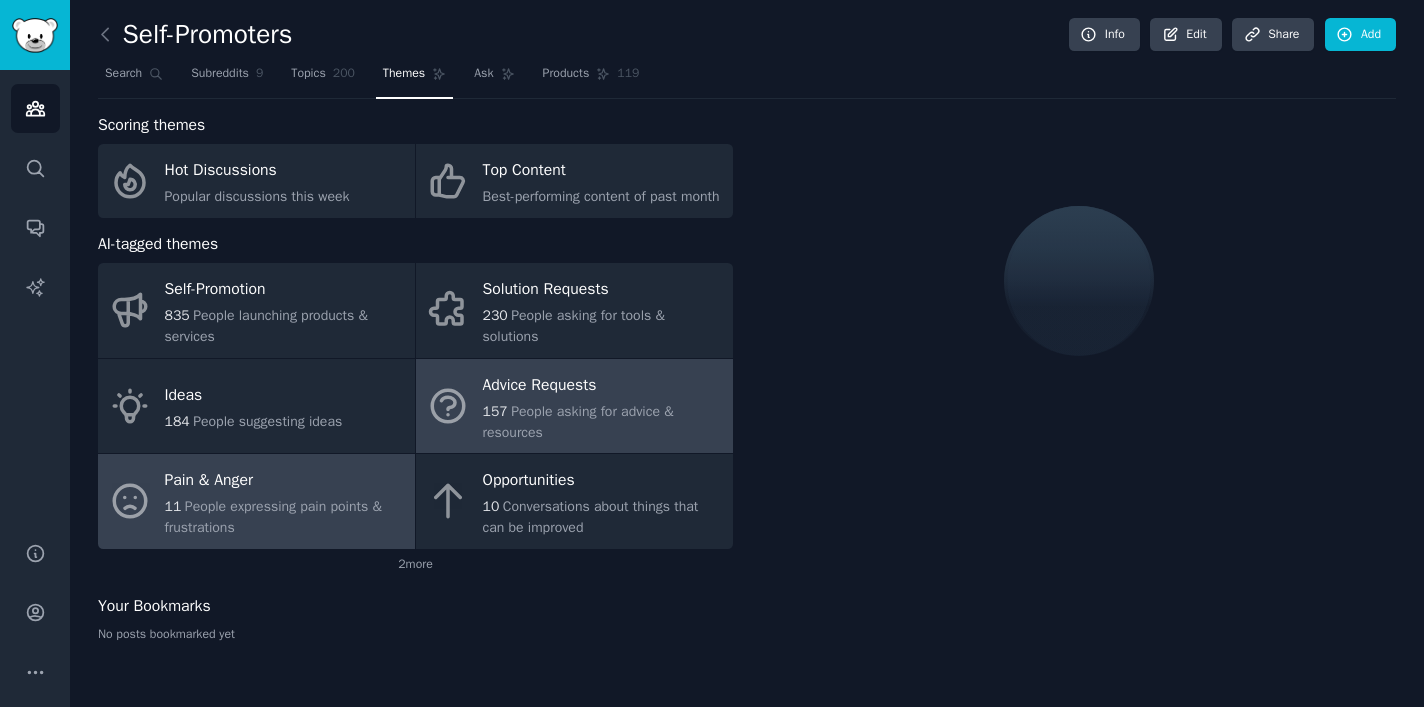 click on "Pain & Anger" at bounding box center (285, 481) 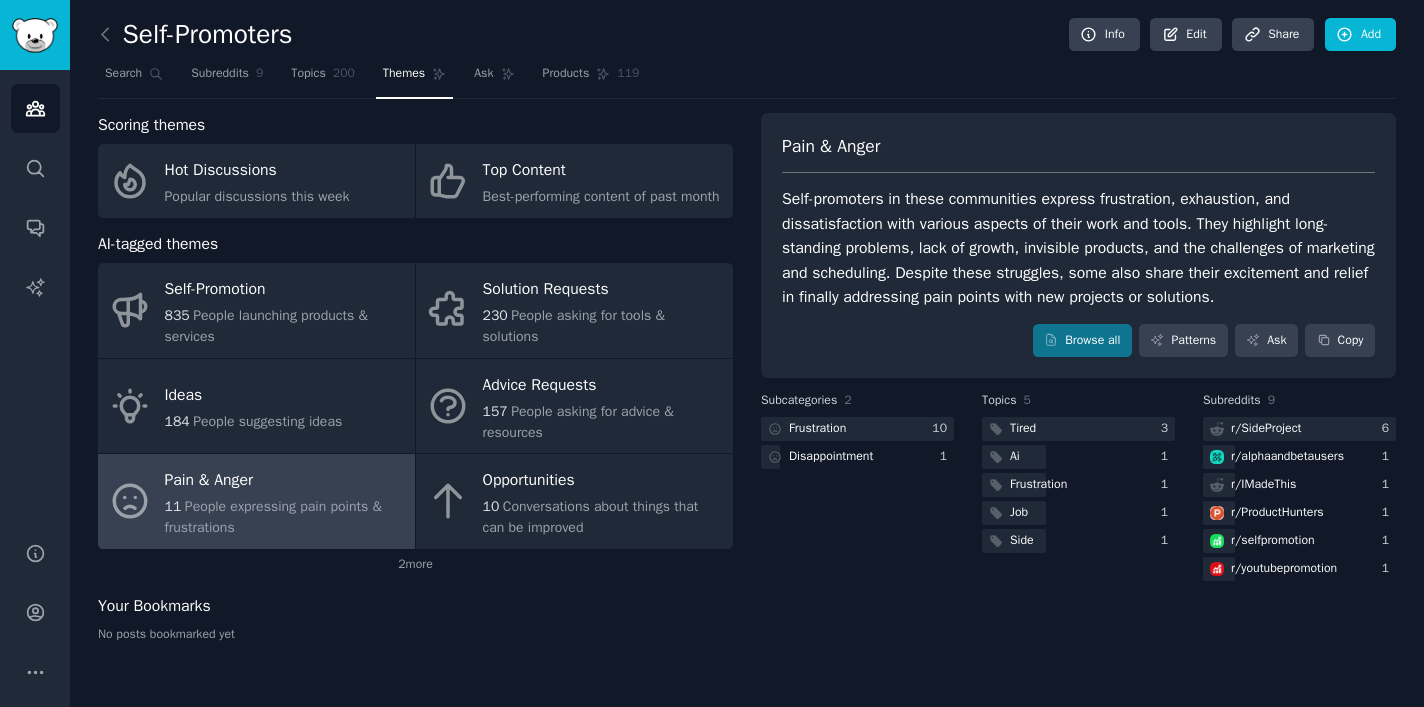 click on "Pain & Anger" at bounding box center (285, 481) 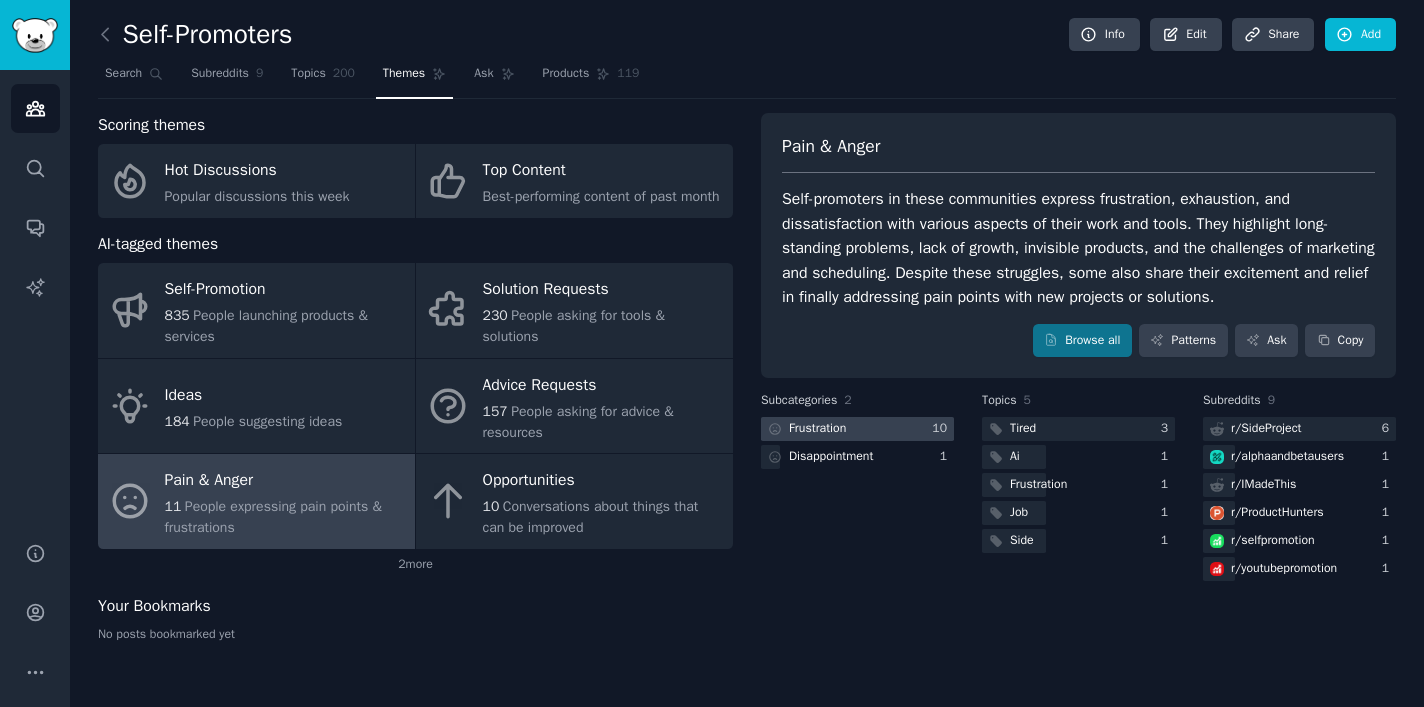 click at bounding box center (857, 429) 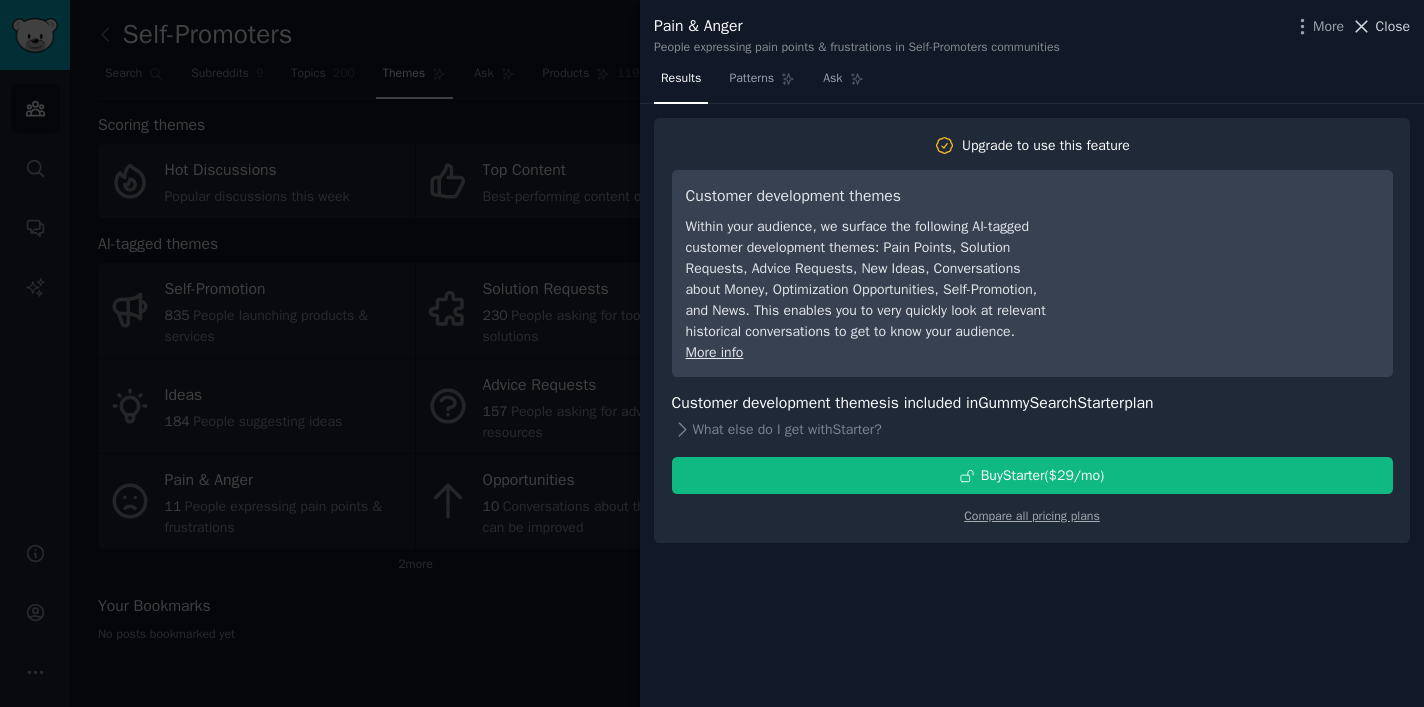 click 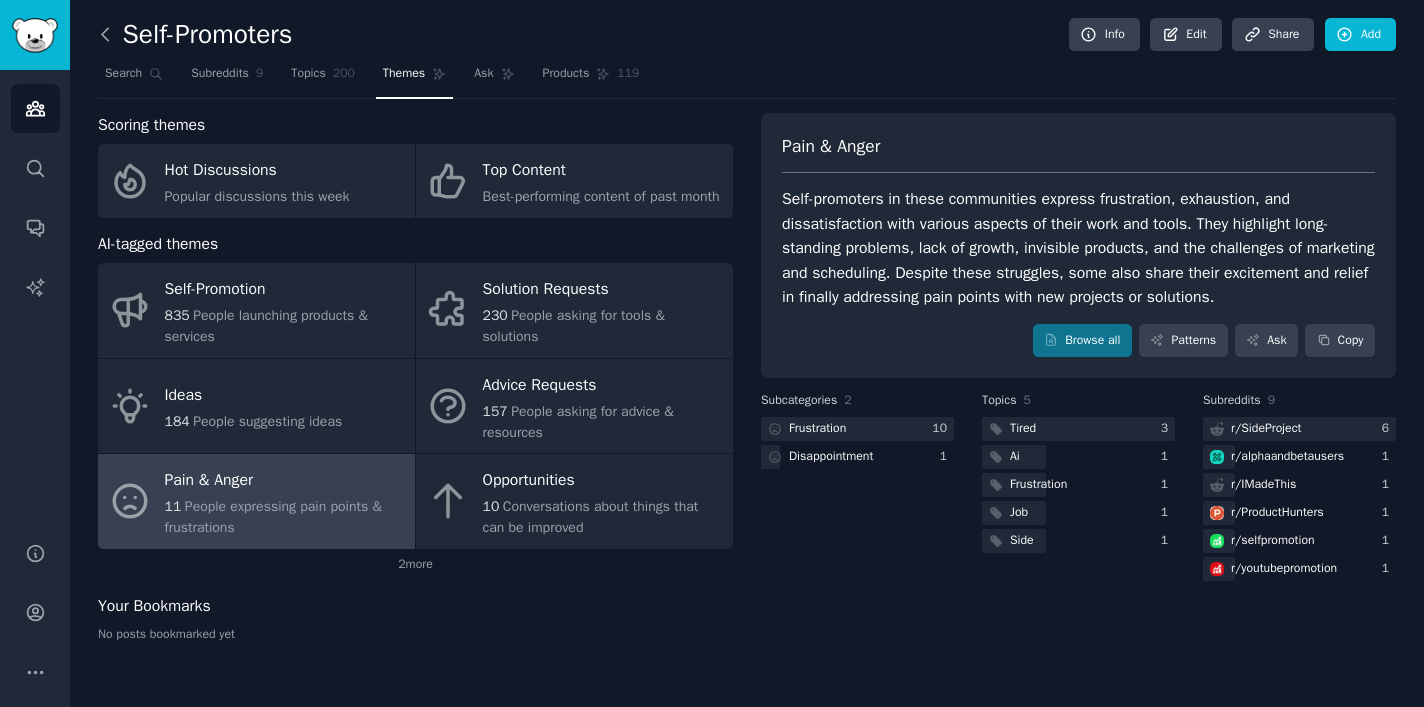 click 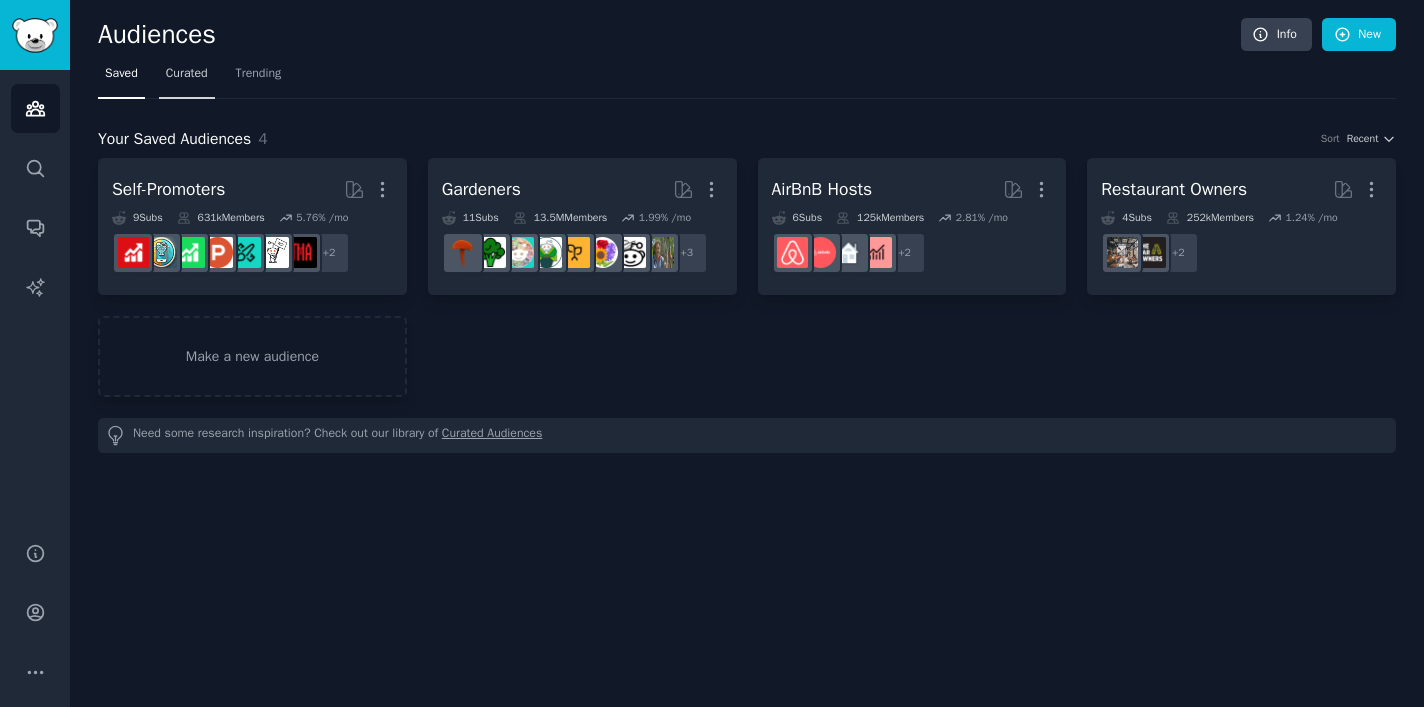 click on "Curated" at bounding box center [187, 74] 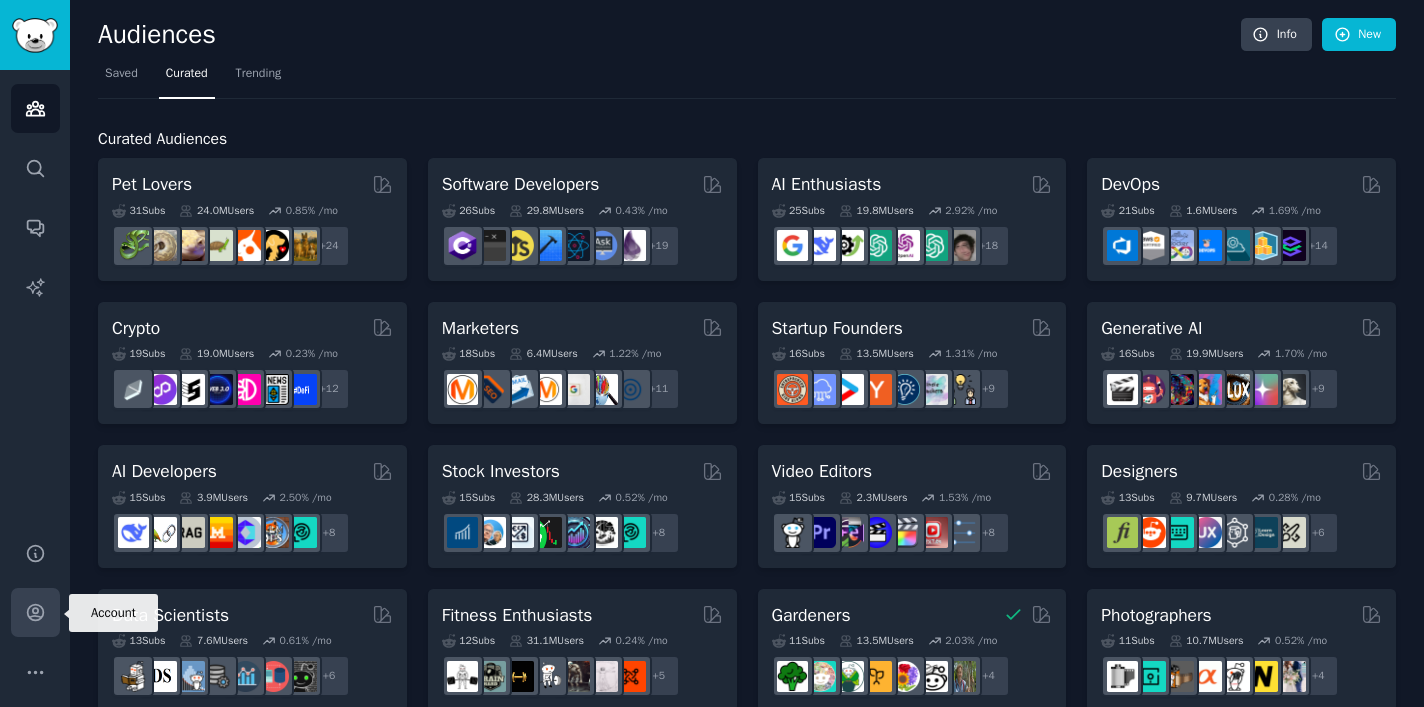 click on "Account" at bounding box center [35, 612] 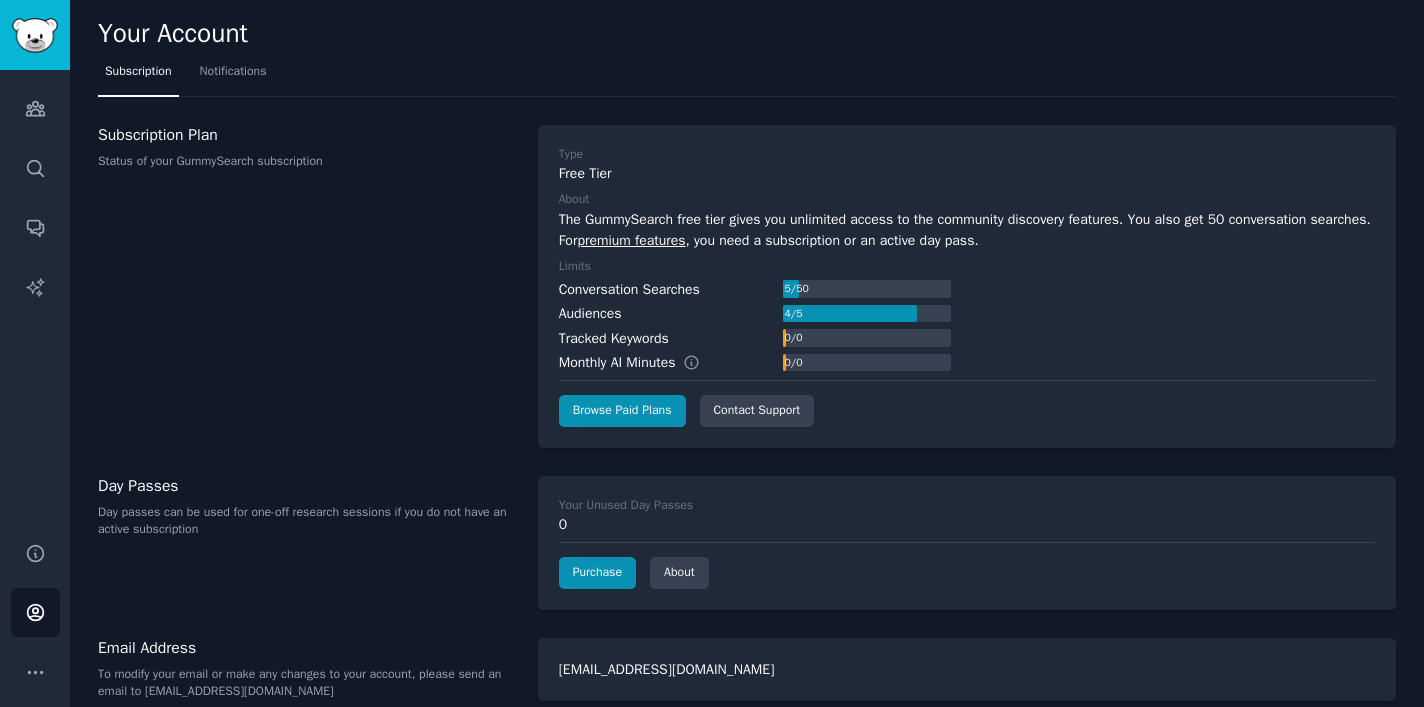 click on "Status of your GummySearch subscription" at bounding box center [307, 162] 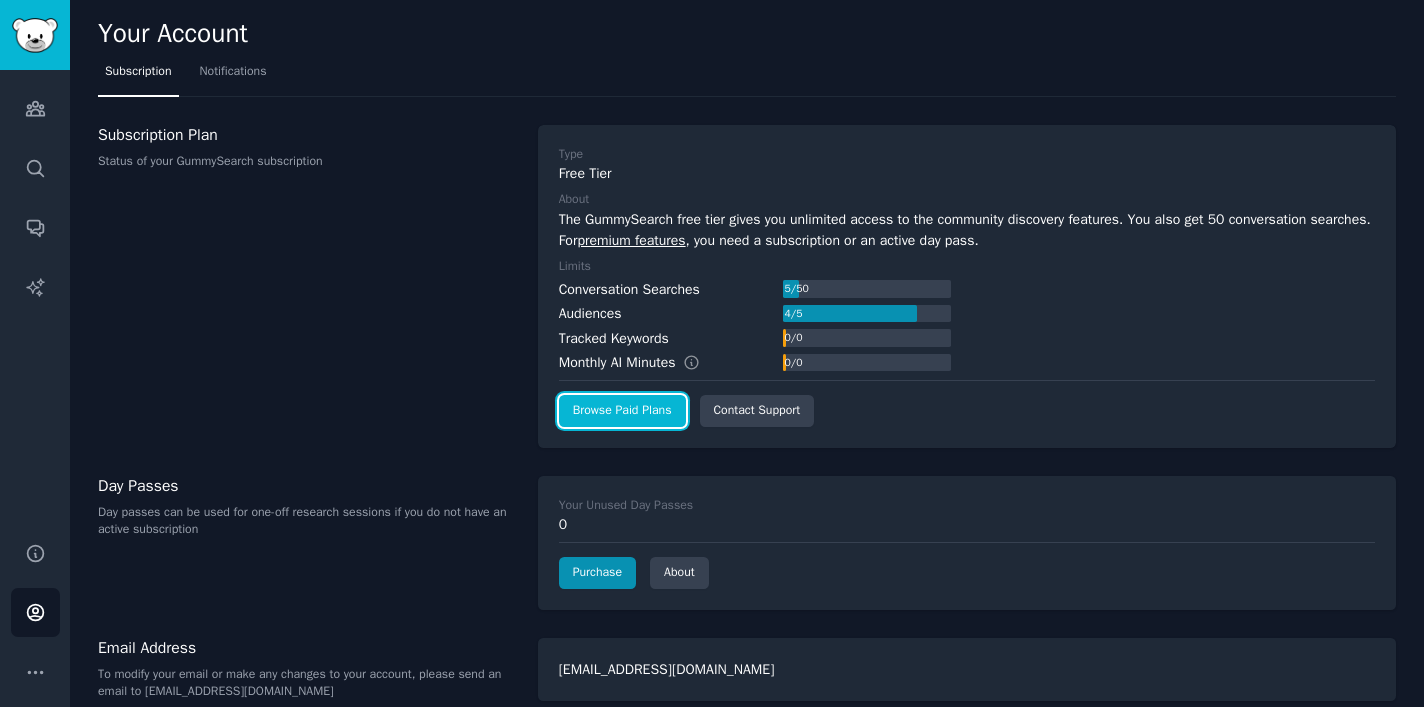 click on "Browse Paid Plans" at bounding box center [622, 411] 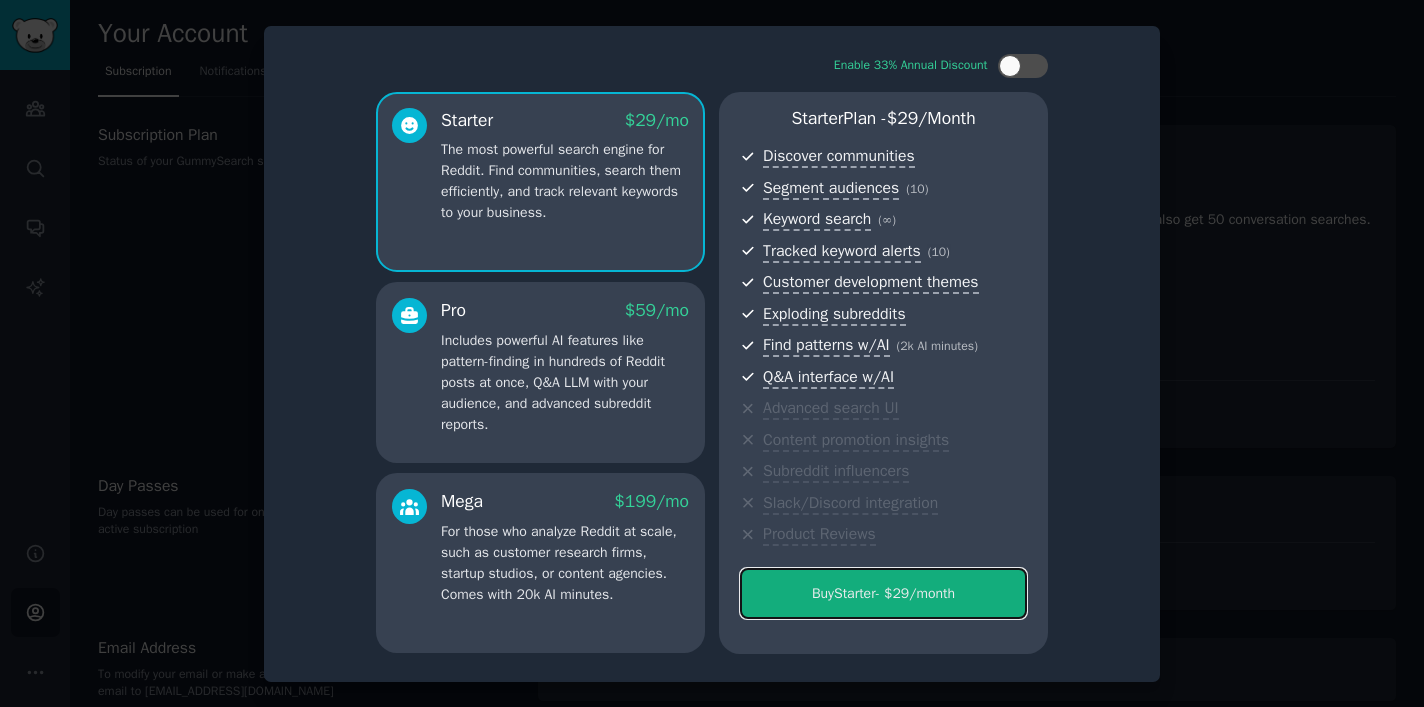 click on "Buy  Starter  - $ 29 /month" at bounding box center (883, 593) 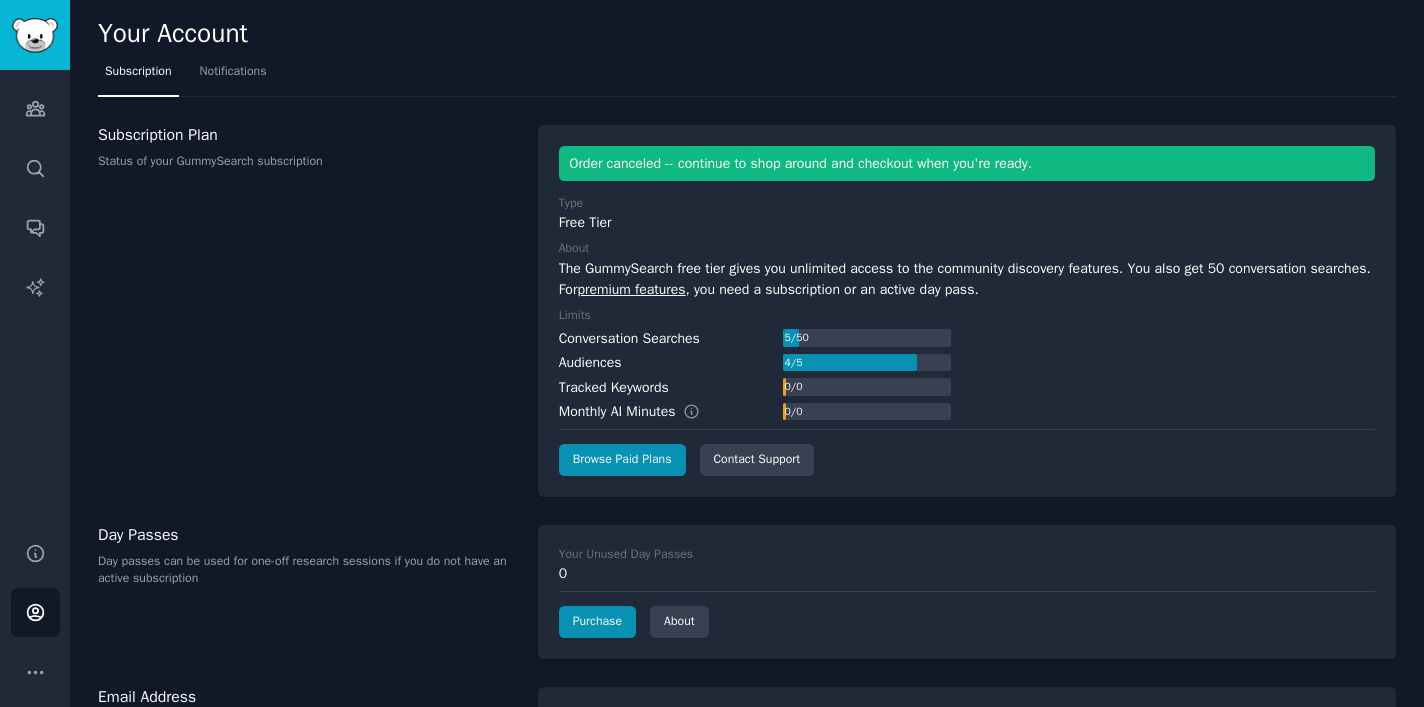 scroll, scrollTop: 0, scrollLeft: 0, axis: both 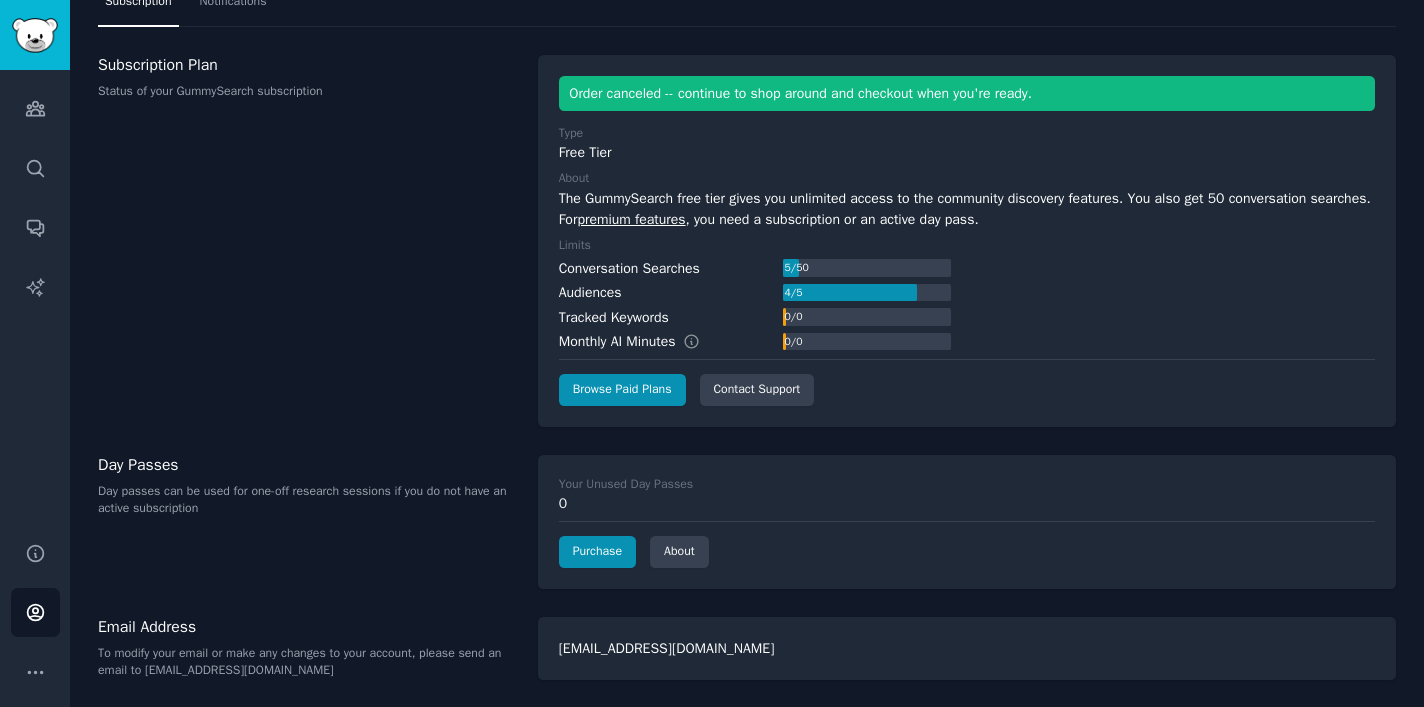 click on "Day passes can be used for one-off research sessions if you do not have an active subscription" at bounding box center [307, 500] 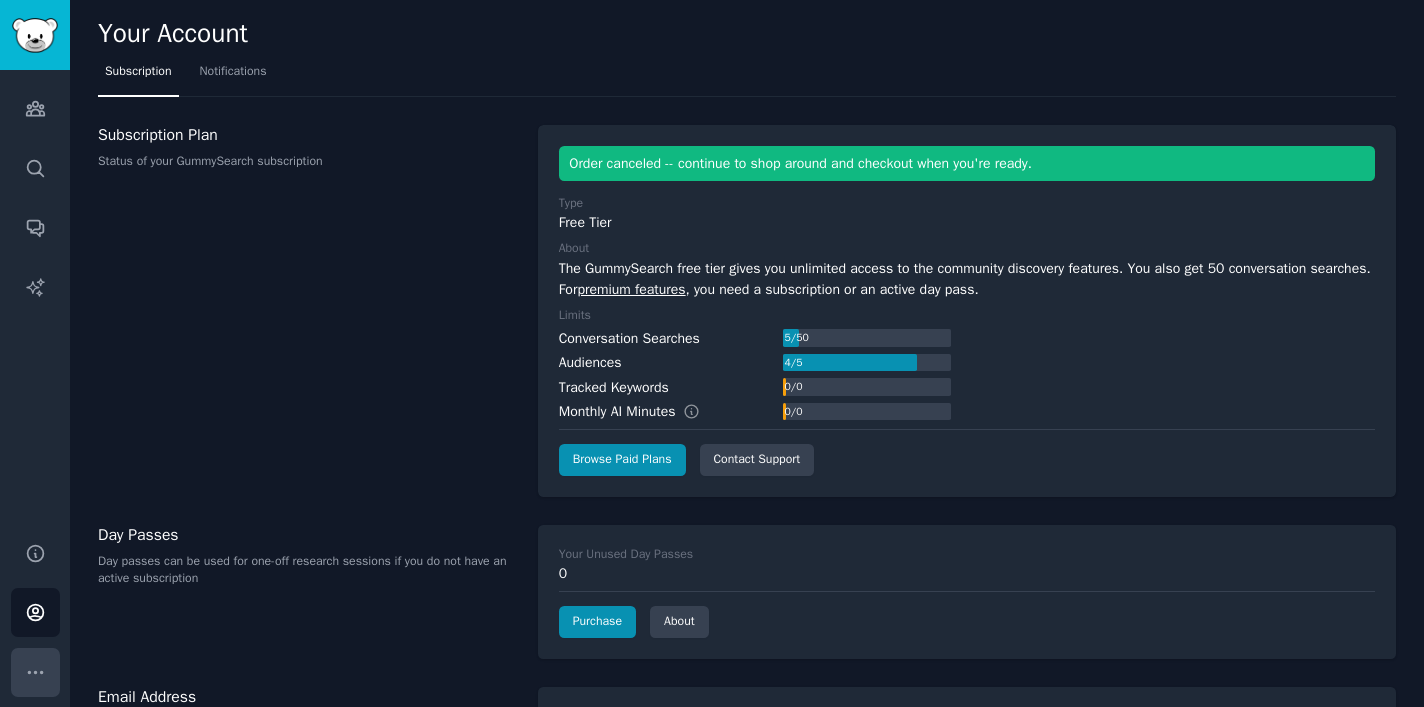 click 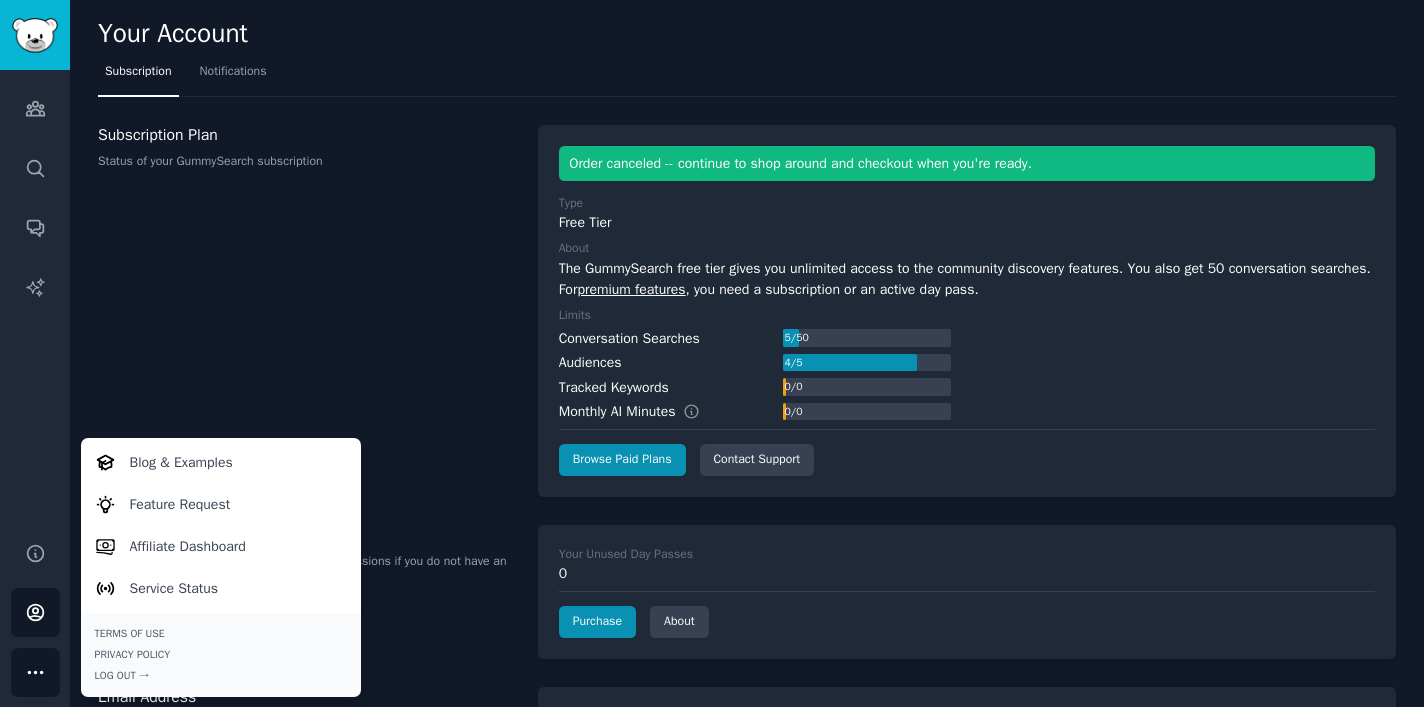 click on "Audiences Search Conversations AI Reports" at bounding box center (35, 294) 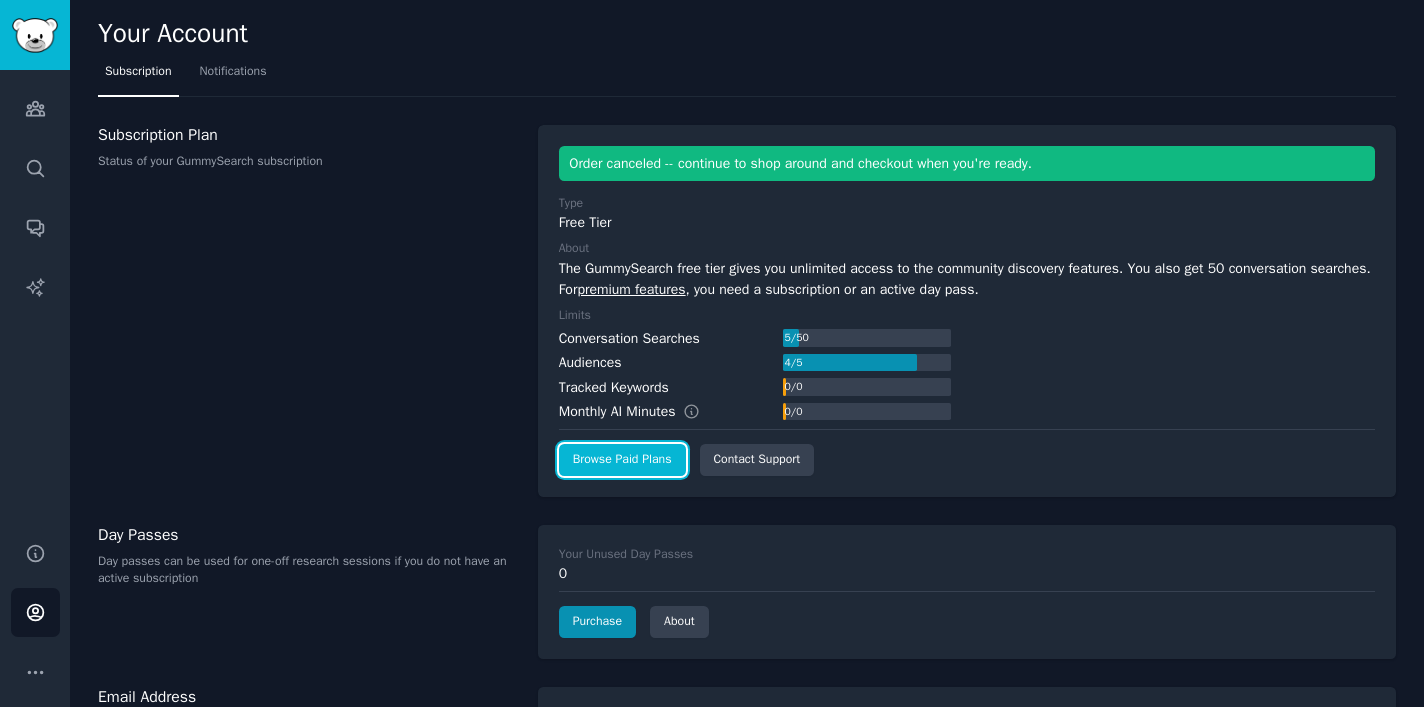 click on "Browse Paid Plans" at bounding box center [622, 460] 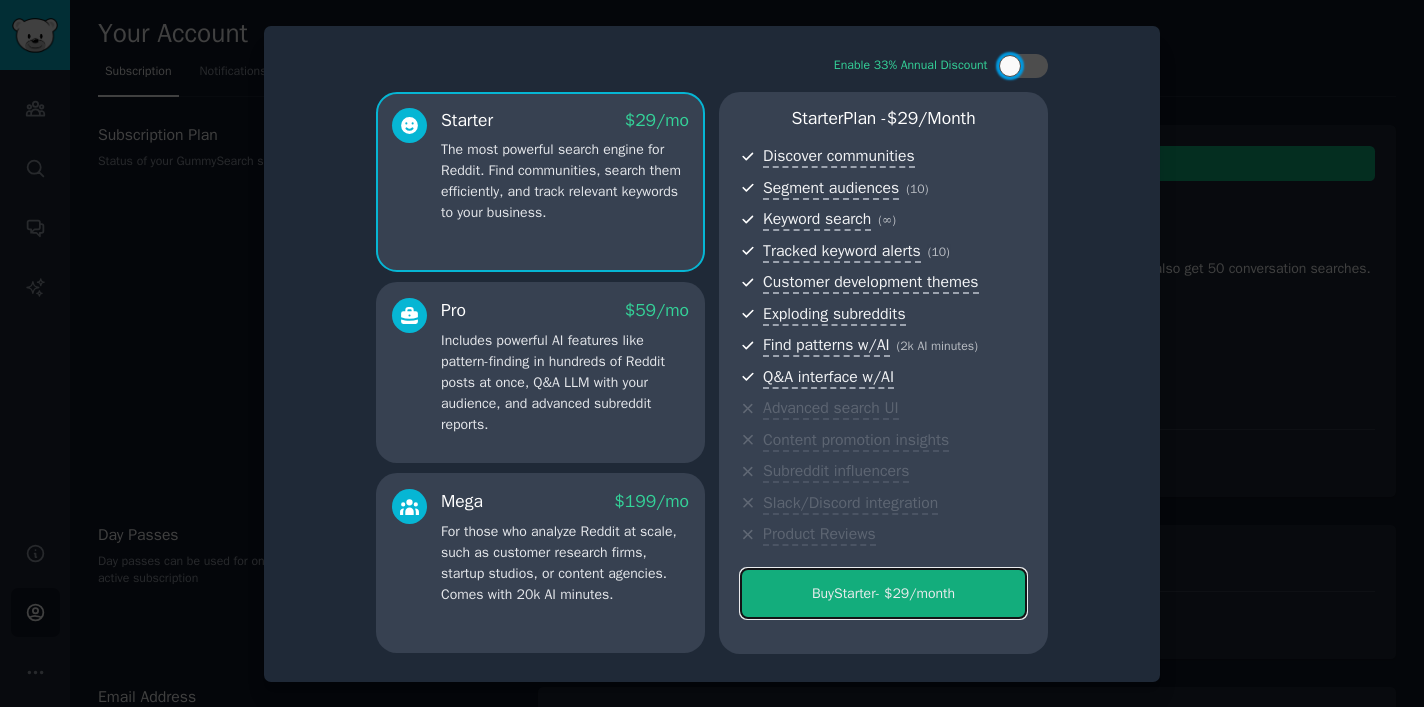 click on "Buy  Starter  - $ 29 /month" at bounding box center [883, 593] 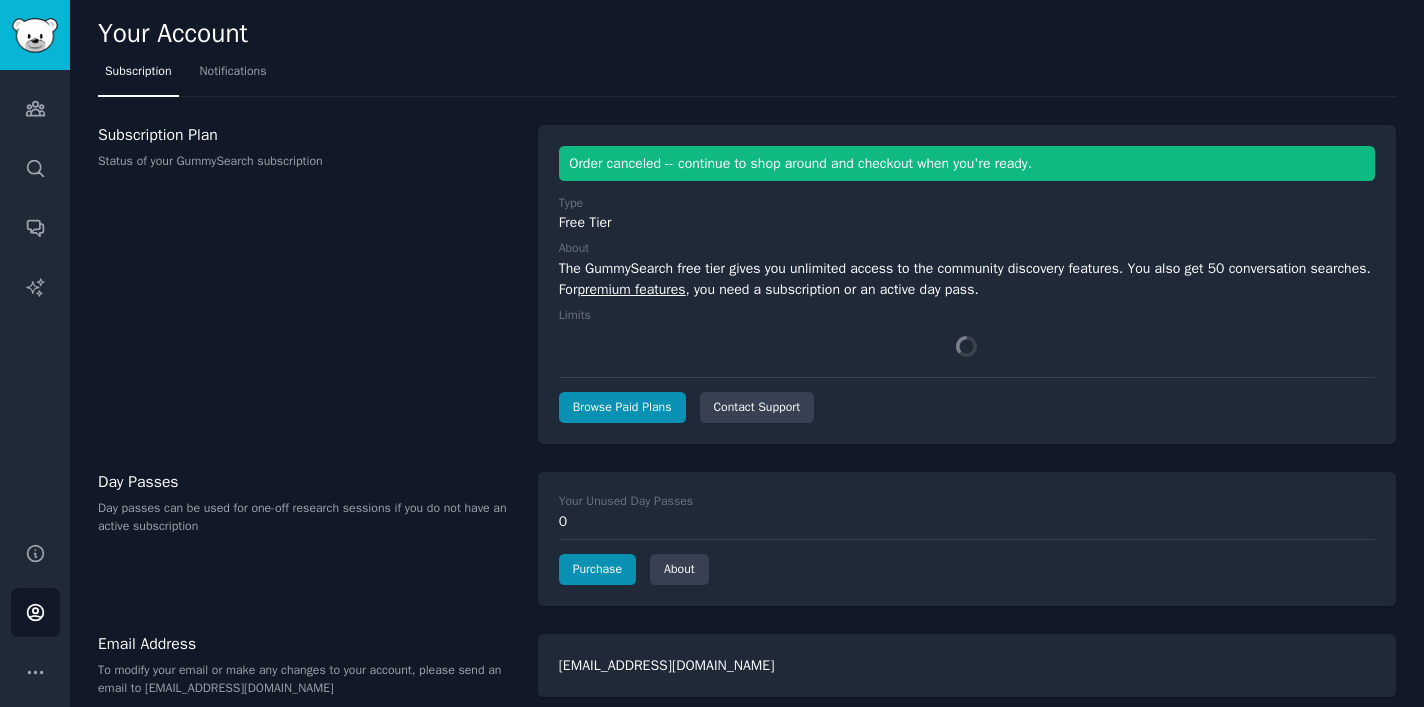 scroll, scrollTop: 0, scrollLeft: 0, axis: both 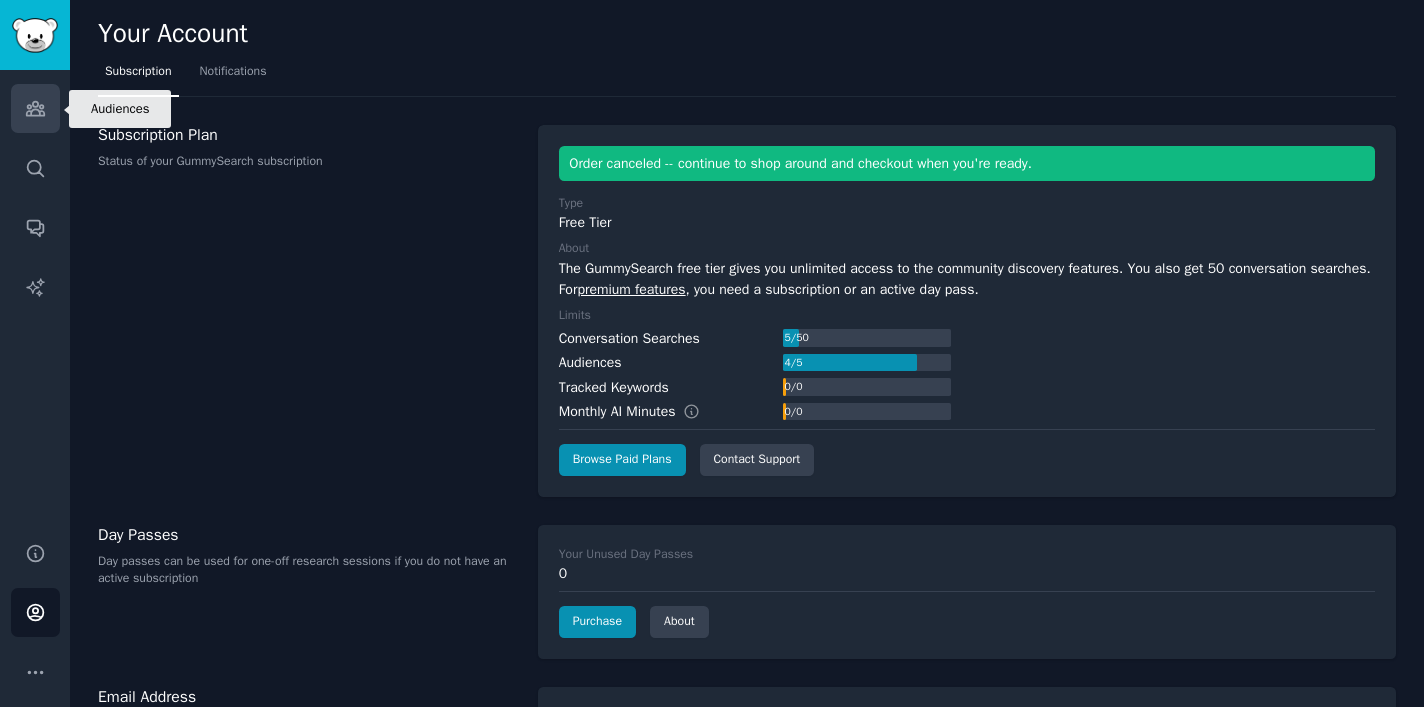 click 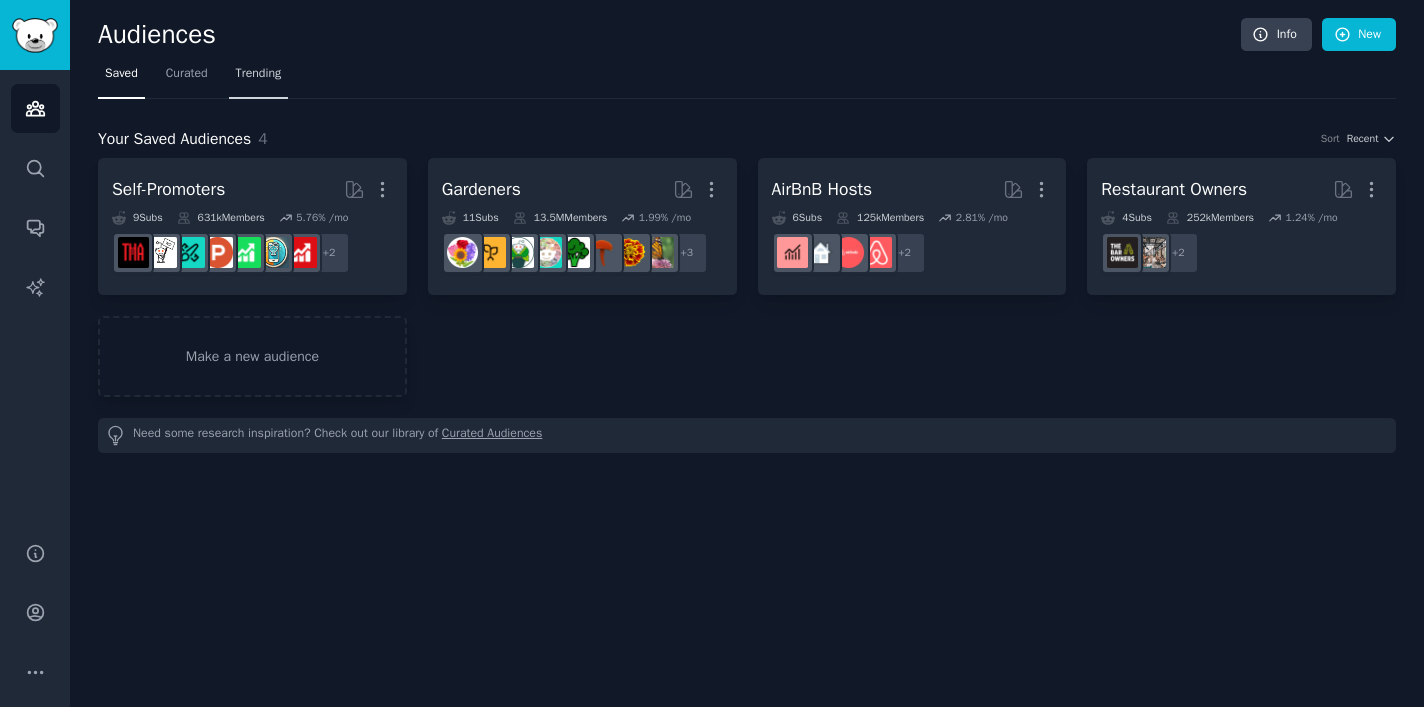 click on "Trending" at bounding box center (259, 74) 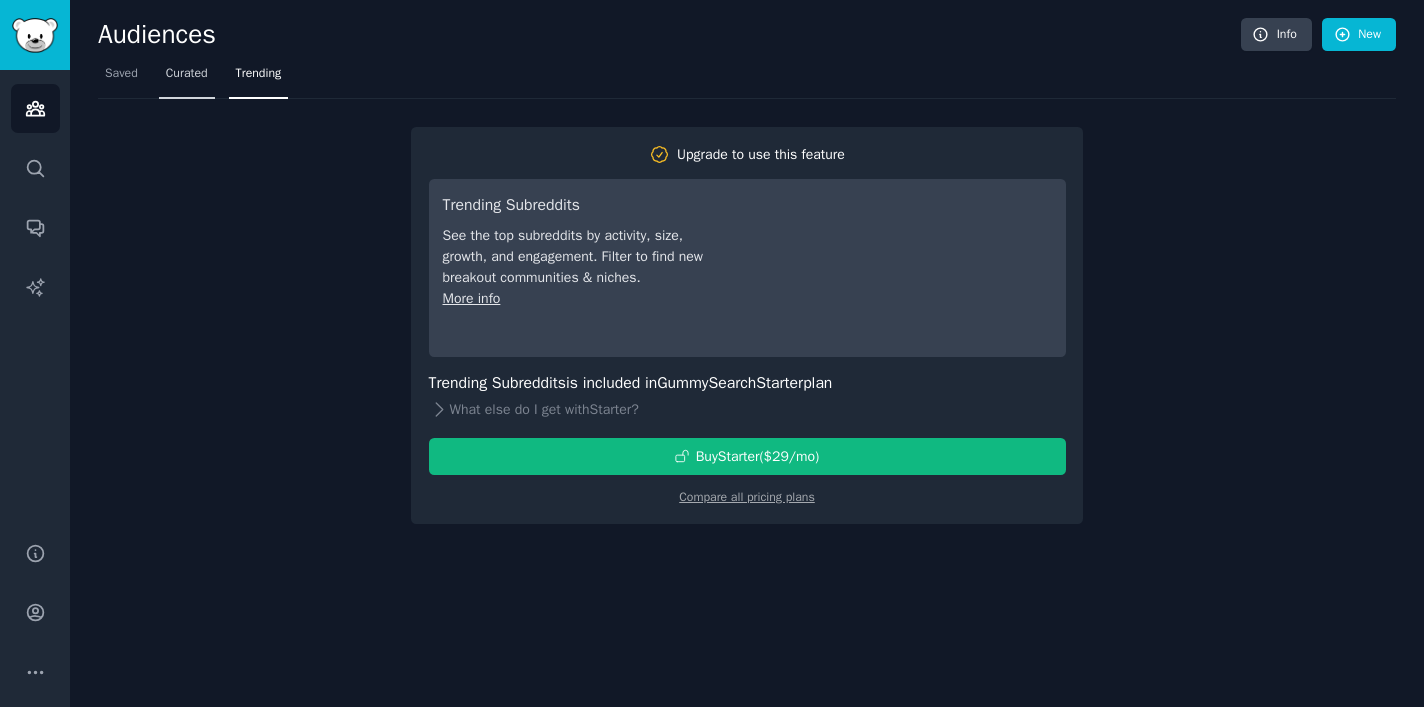 click on "Curated" at bounding box center (187, 74) 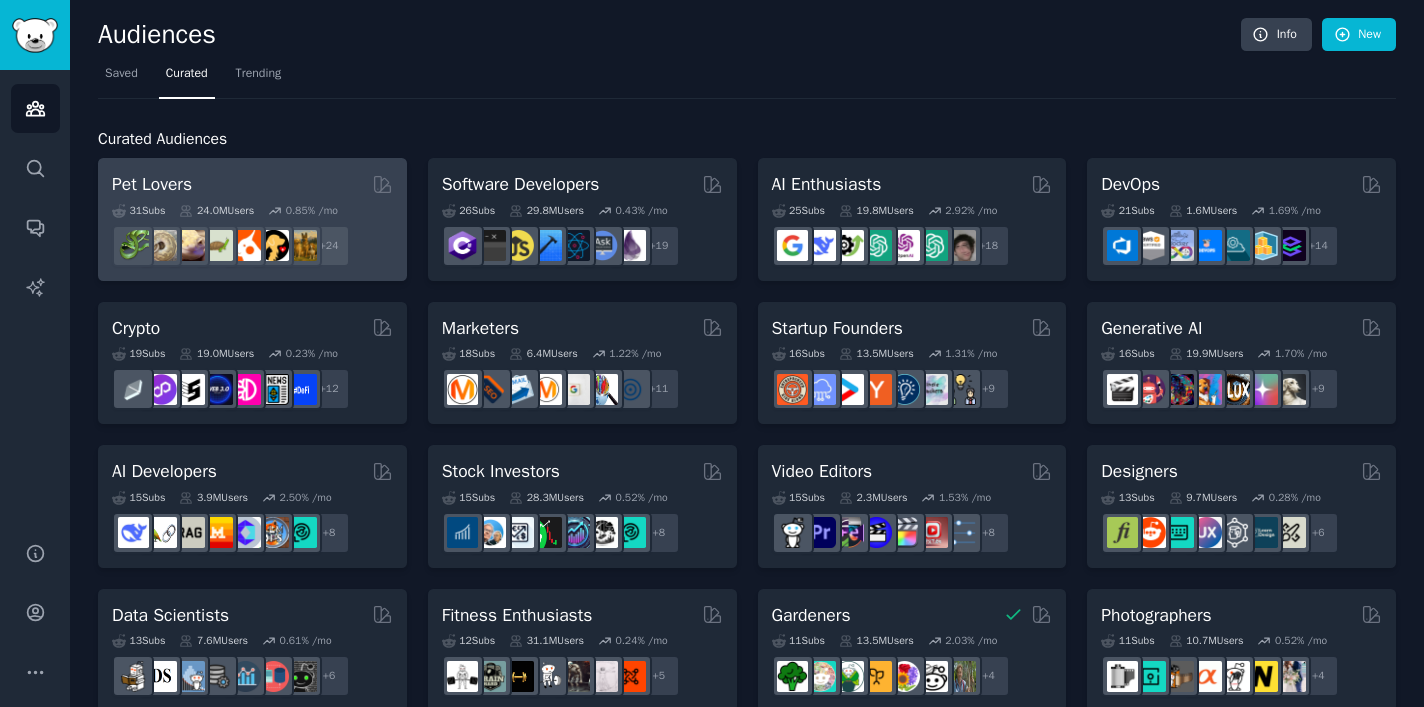 click on "0.85 % /mo" at bounding box center [312, 211] 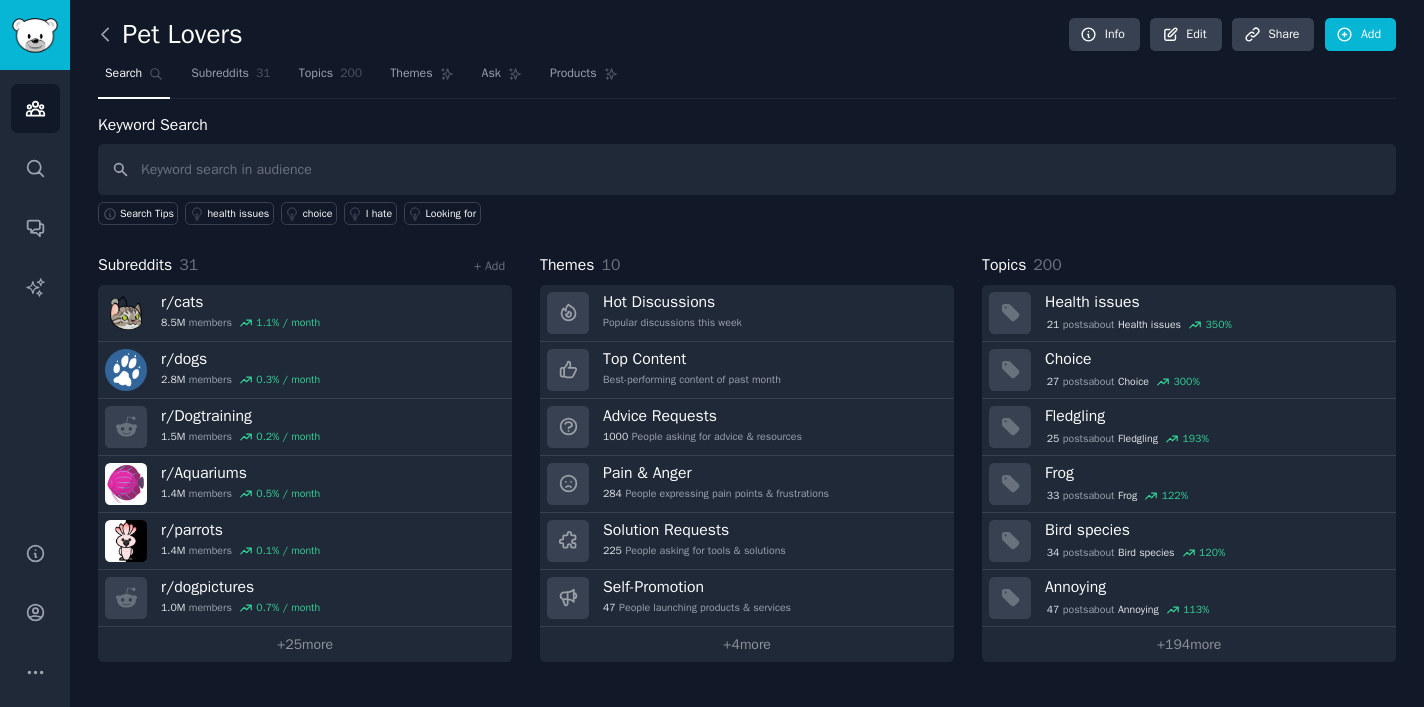 click 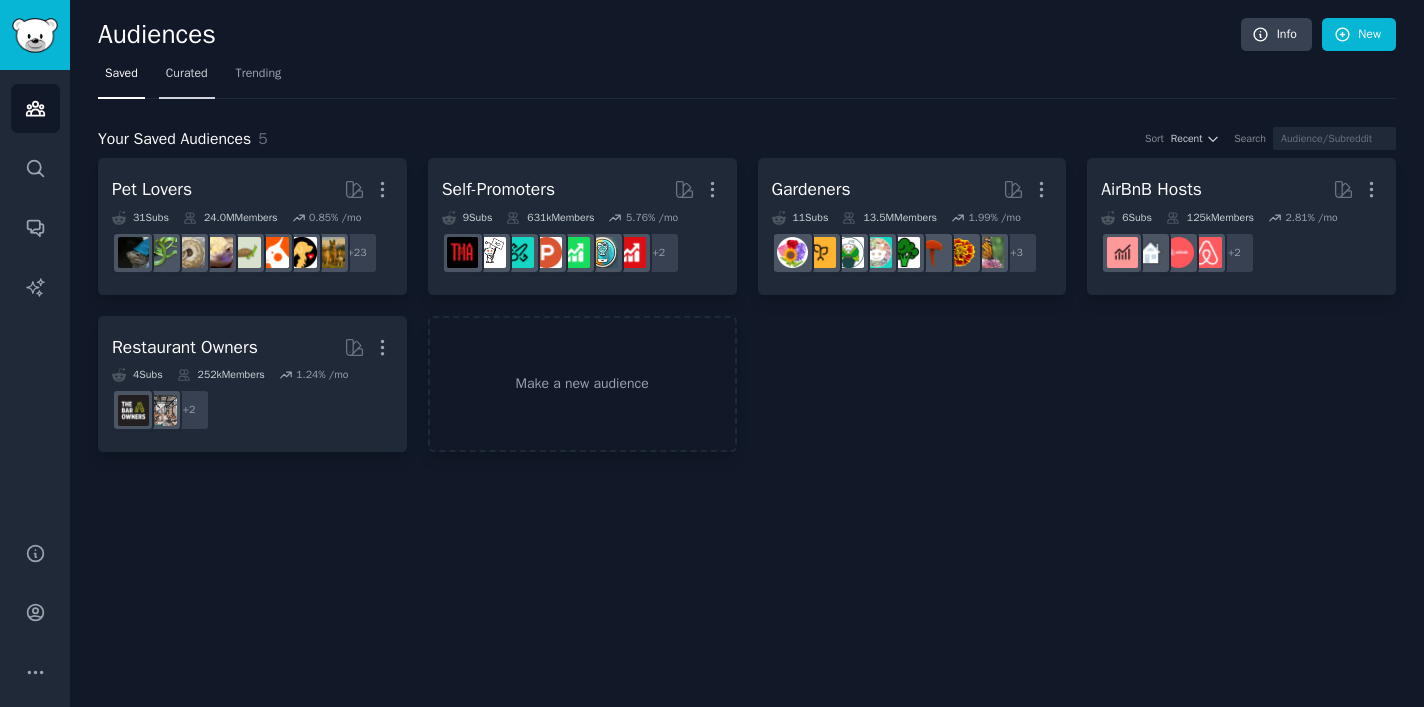 click on "Curated" at bounding box center (187, 74) 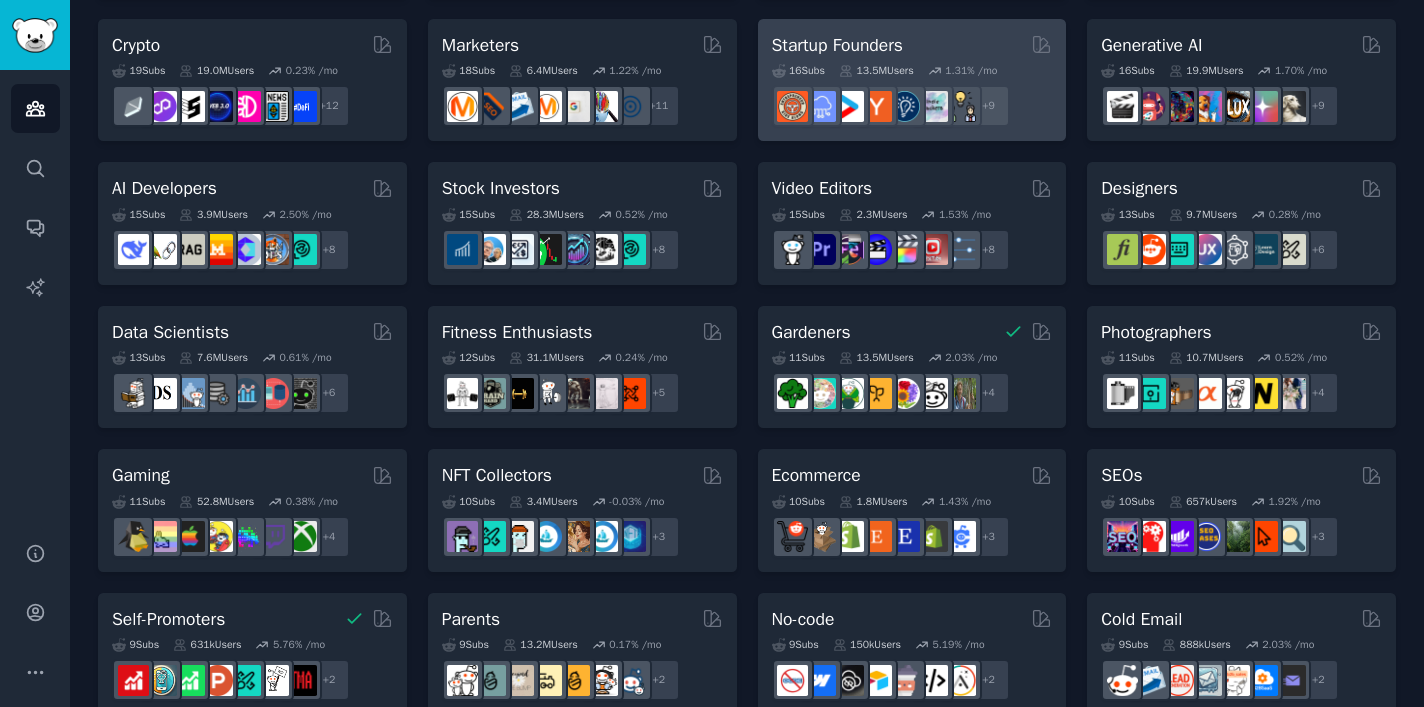 scroll, scrollTop: 305, scrollLeft: 0, axis: vertical 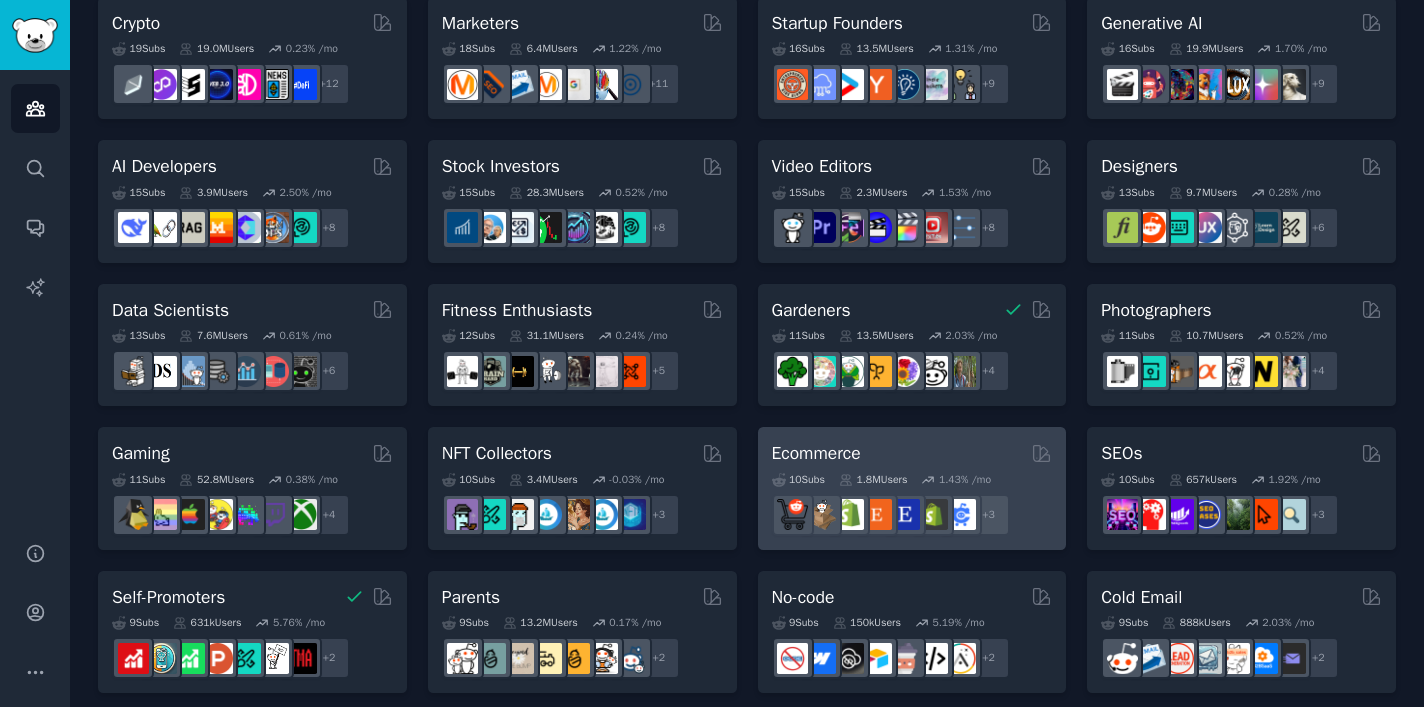 click on "Ecommerce" at bounding box center [912, 453] 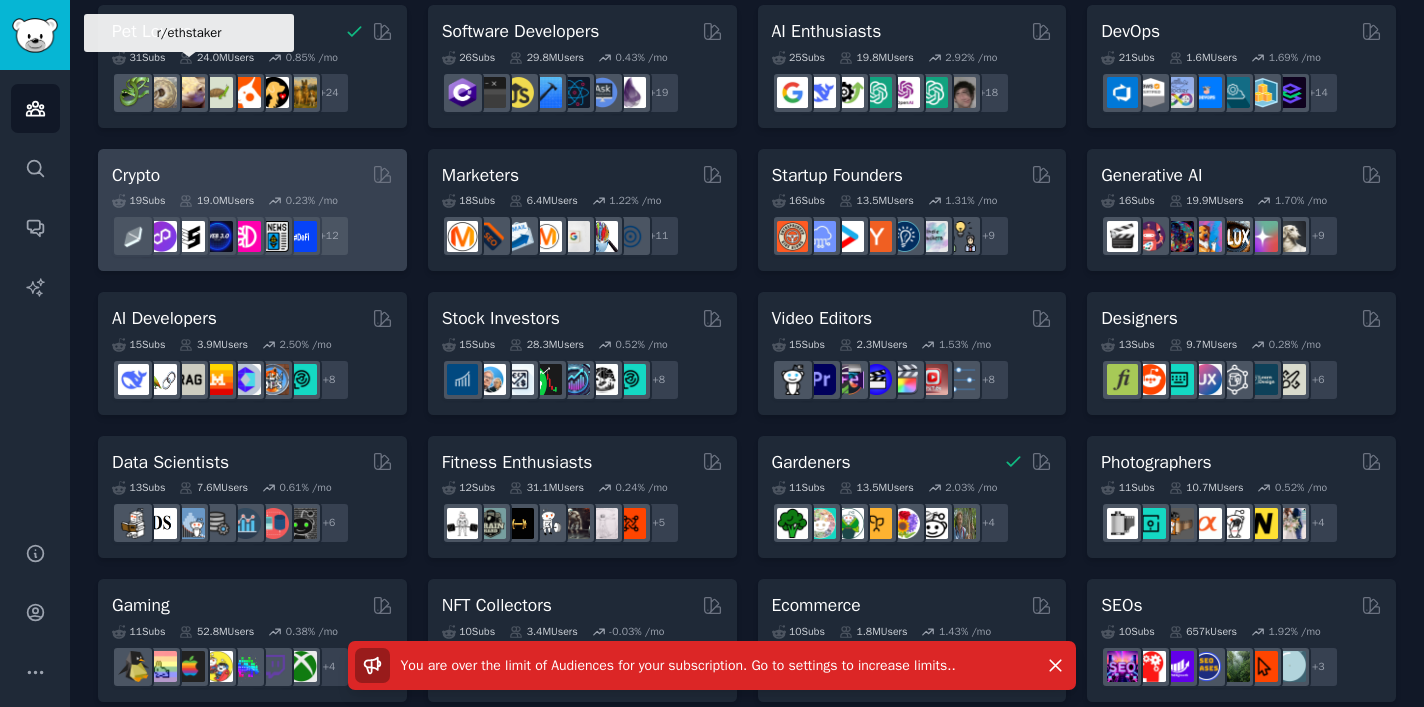 scroll, scrollTop: 0, scrollLeft: 0, axis: both 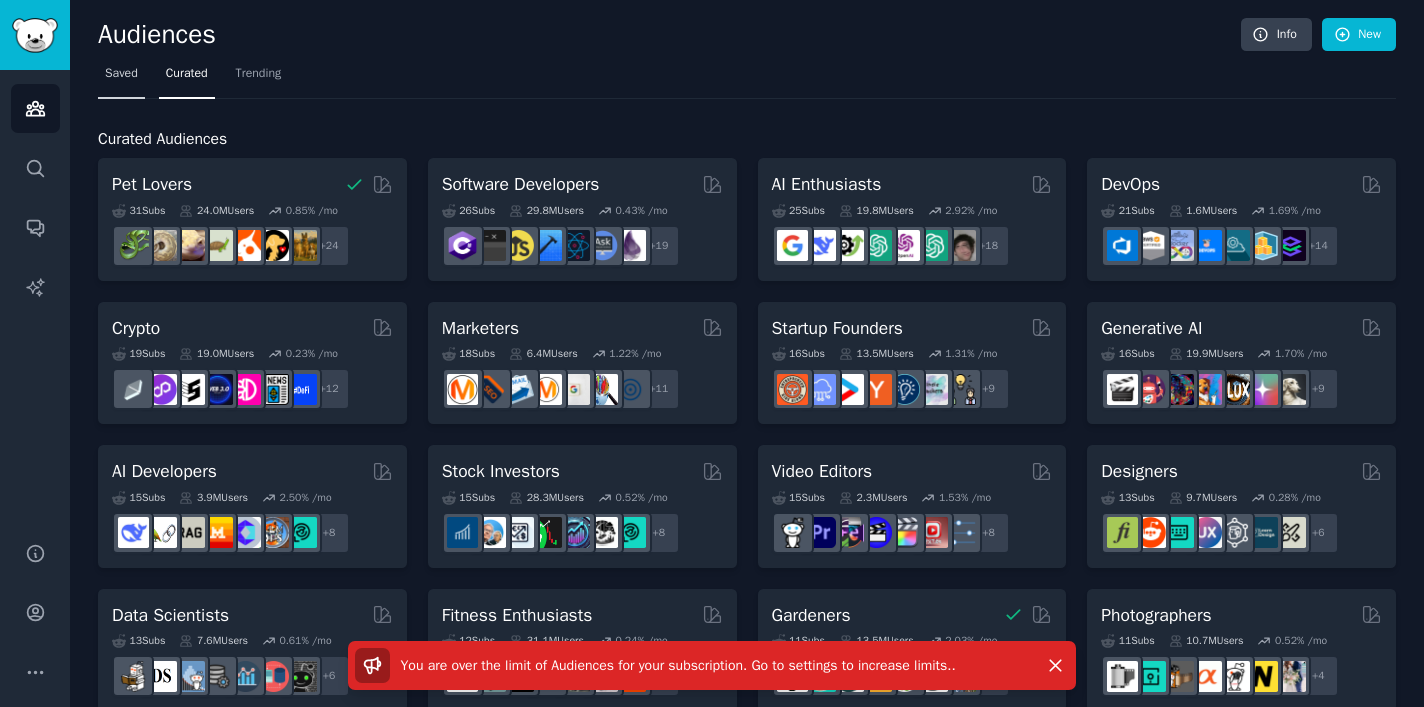 click on "Saved" at bounding box center (121, 74) 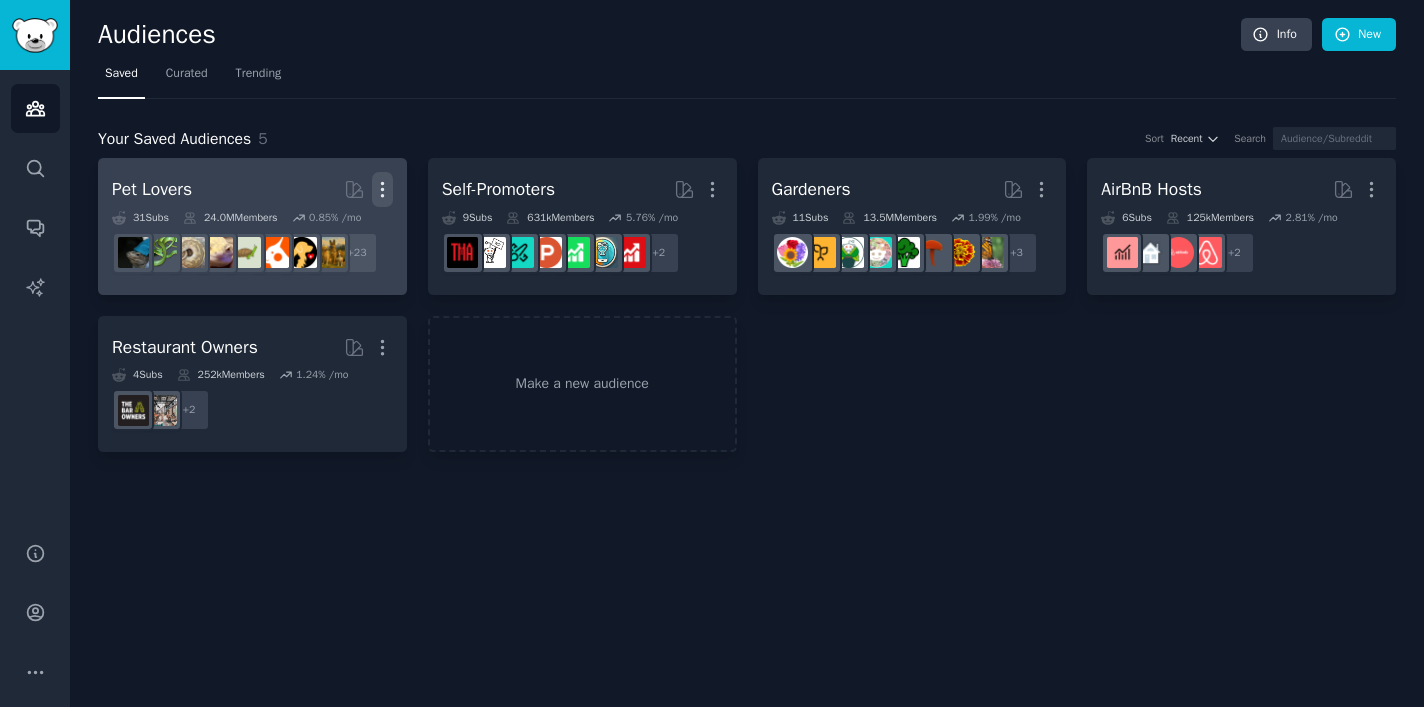 click 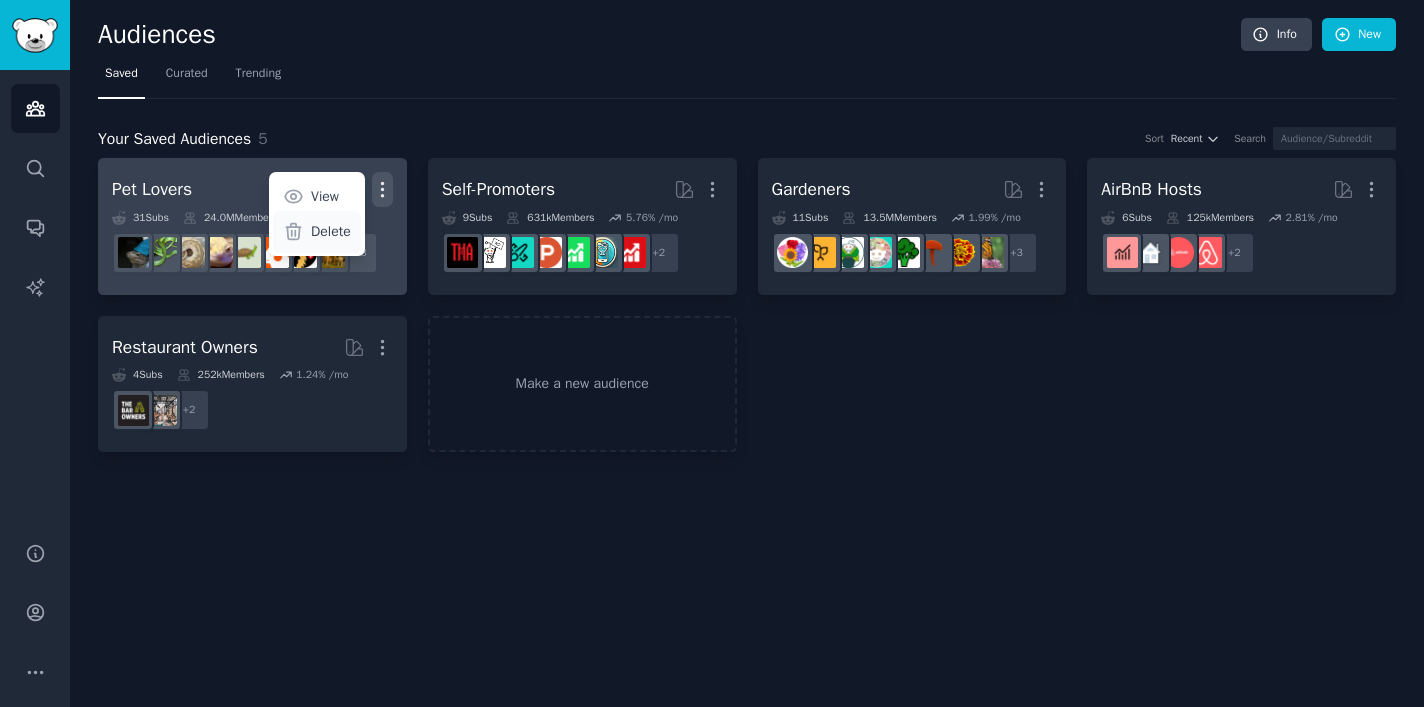 click on "Delete" at bounding box center (331, 231) 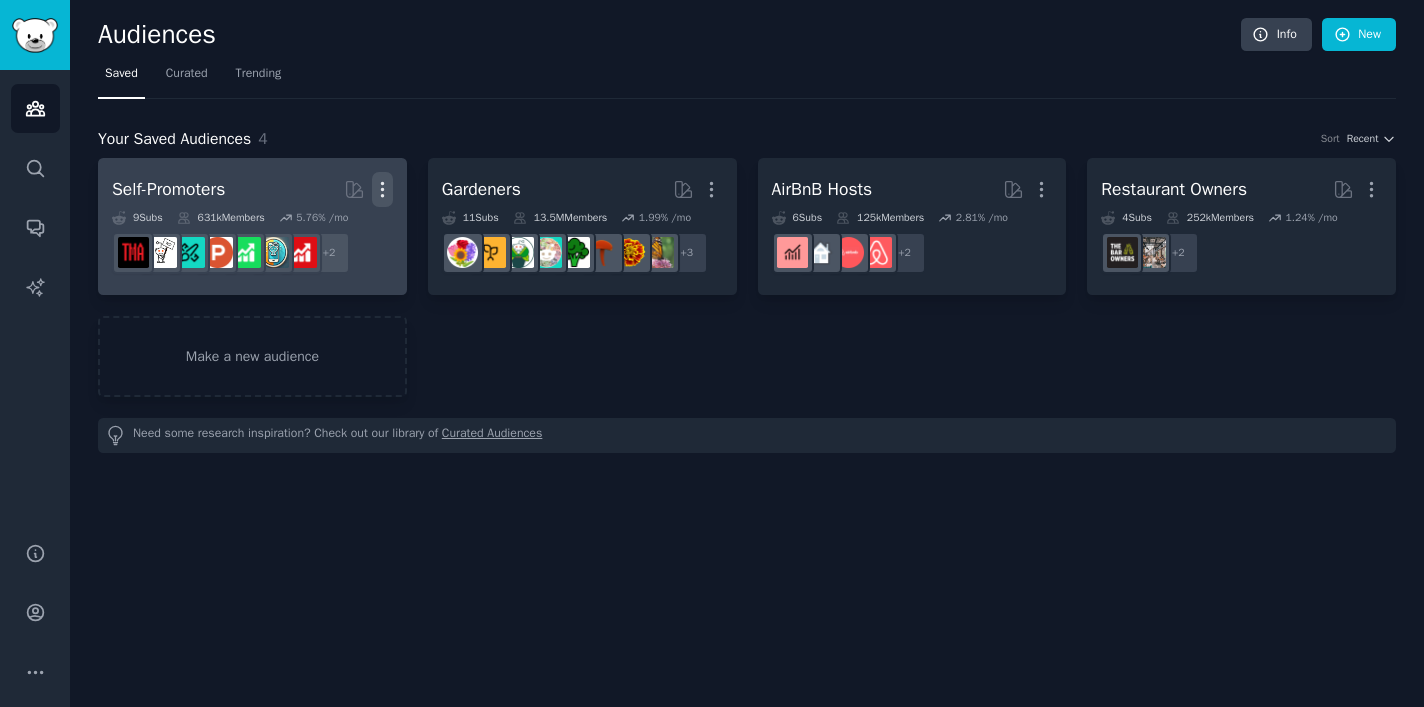 click 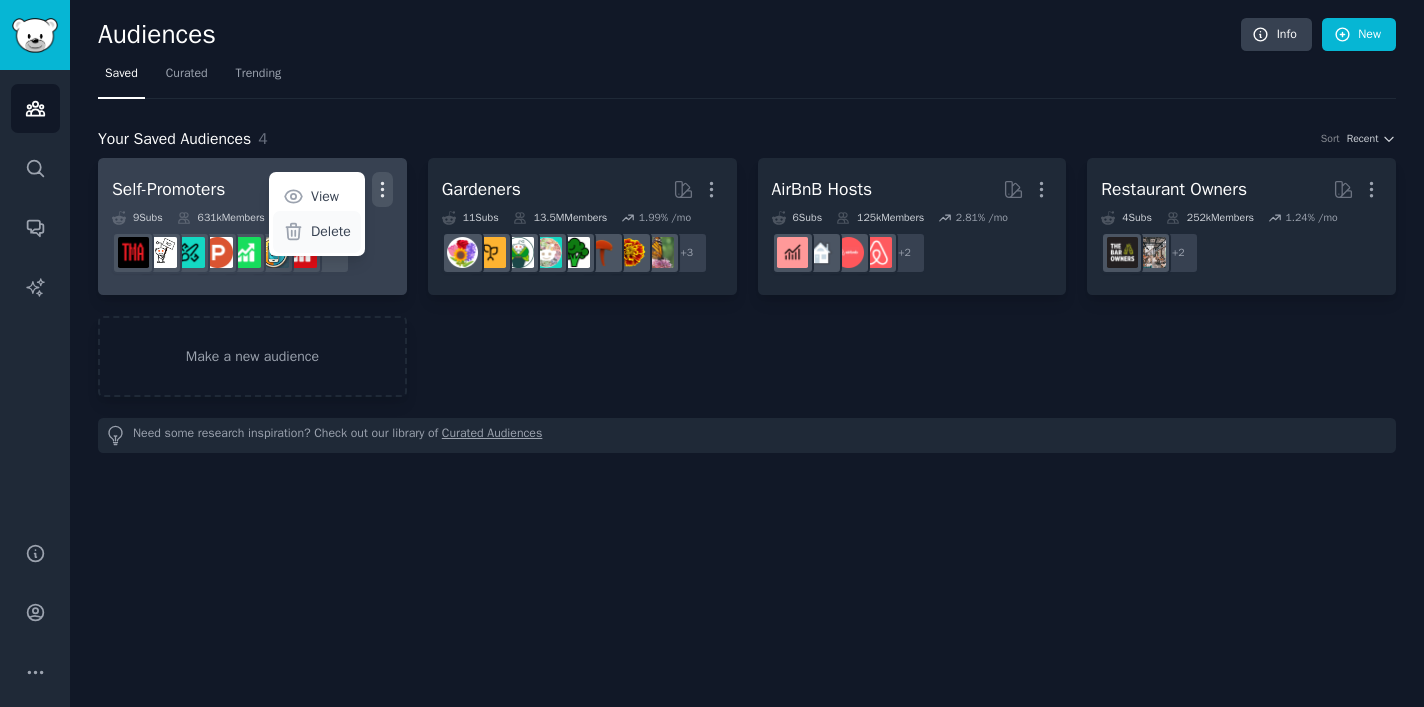click on "Delete" at bounding box center [331, 231] 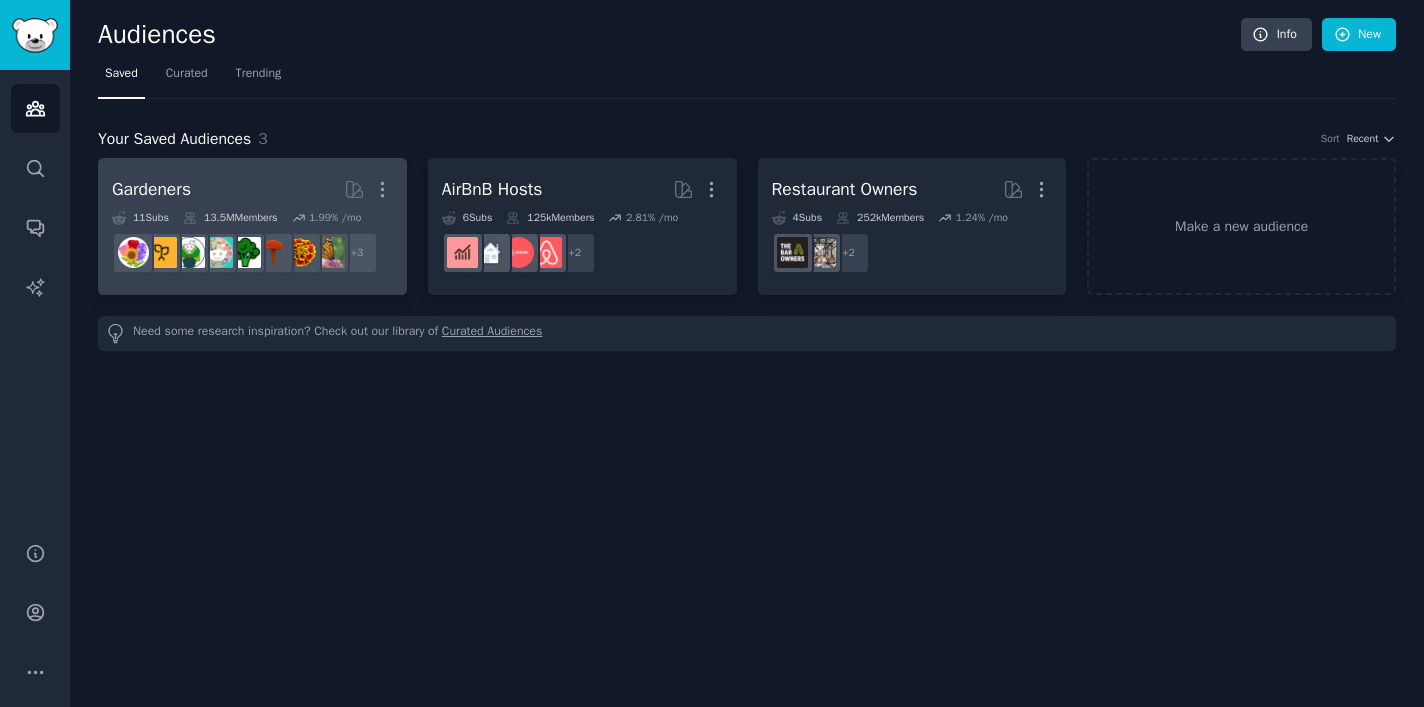 click on "Gardeners Curated by GummySearch More 11  Sub s 13.5M  Members 1.99 % /mo r/flowers + 3" at bounding box center (252, 226) 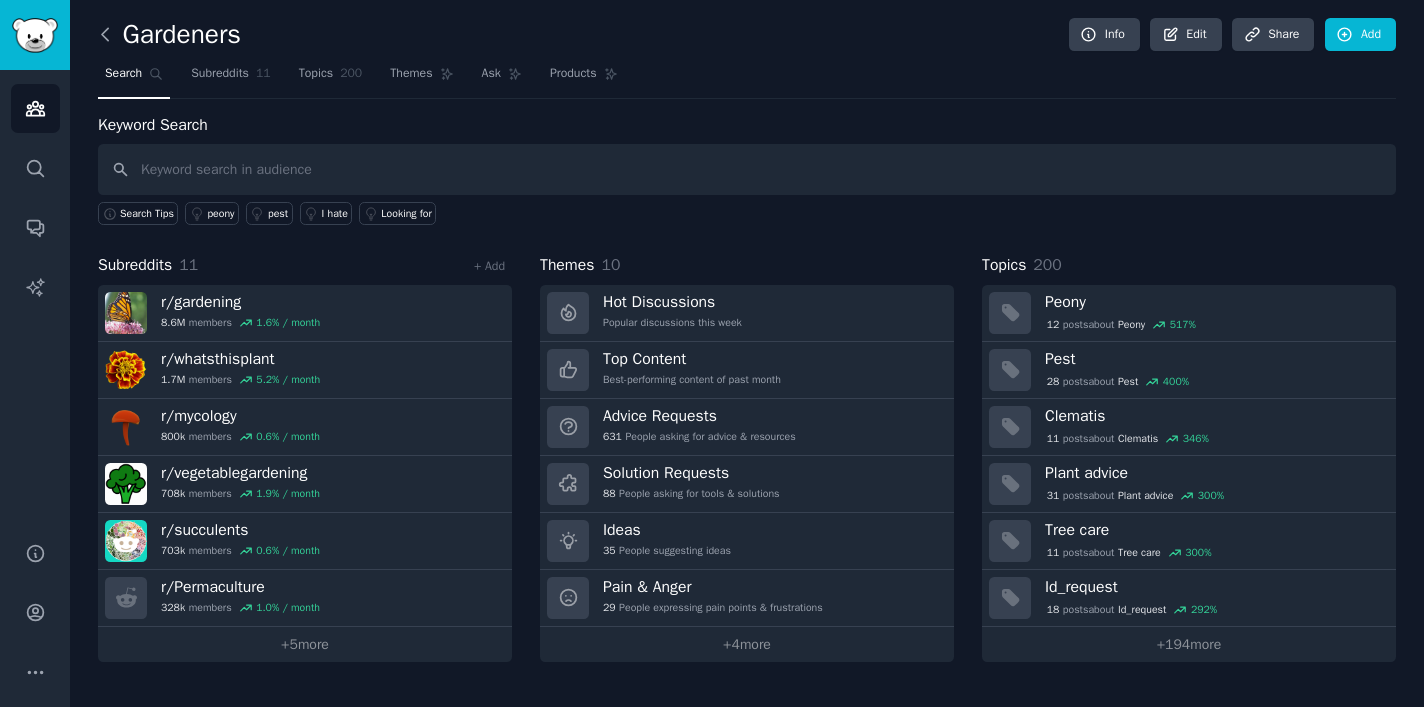 click 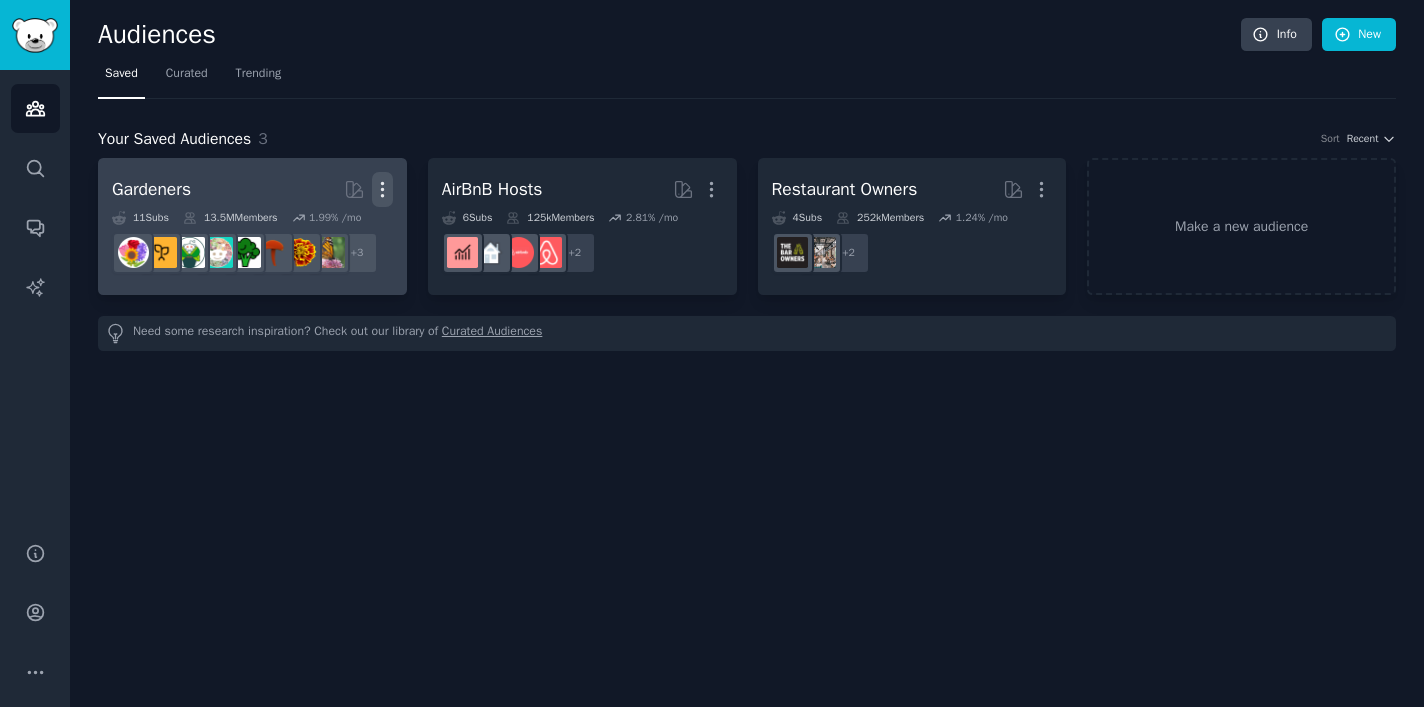 click 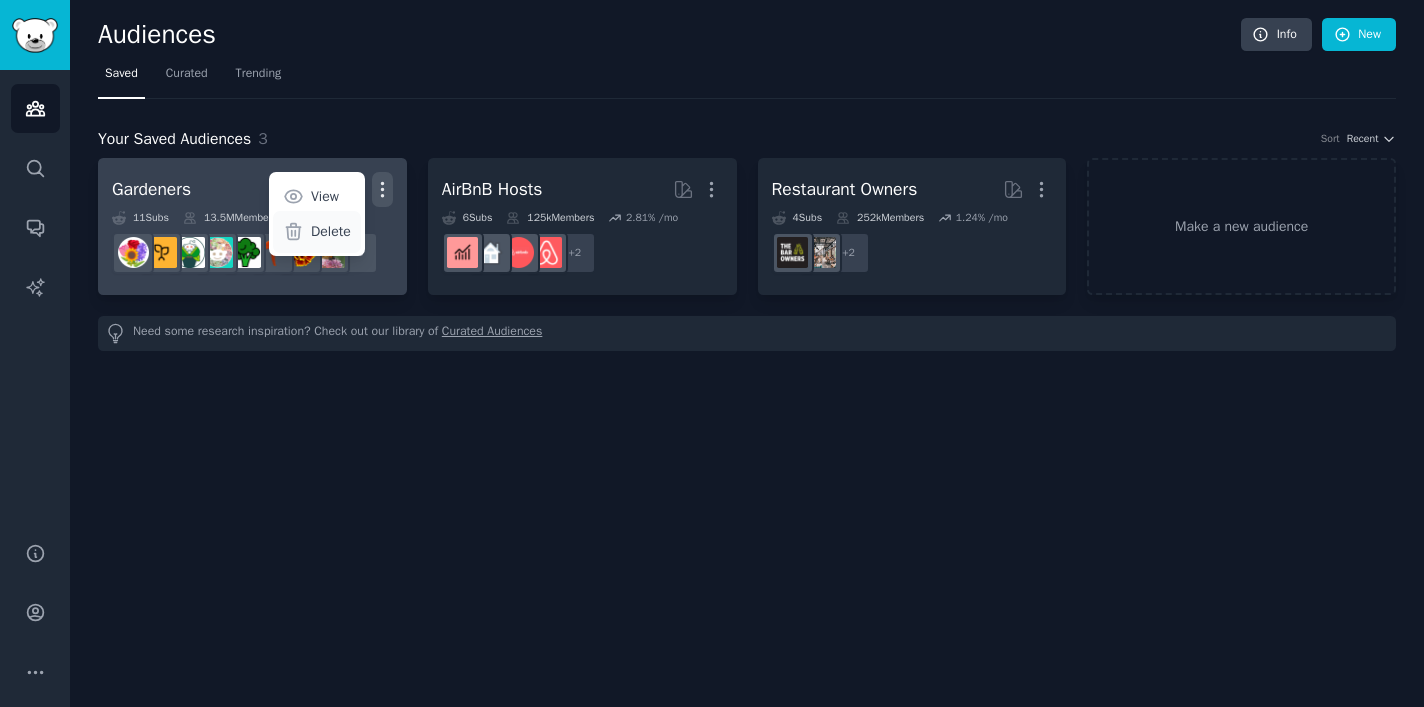 click on "Delete" at bounding box center (331, 231) 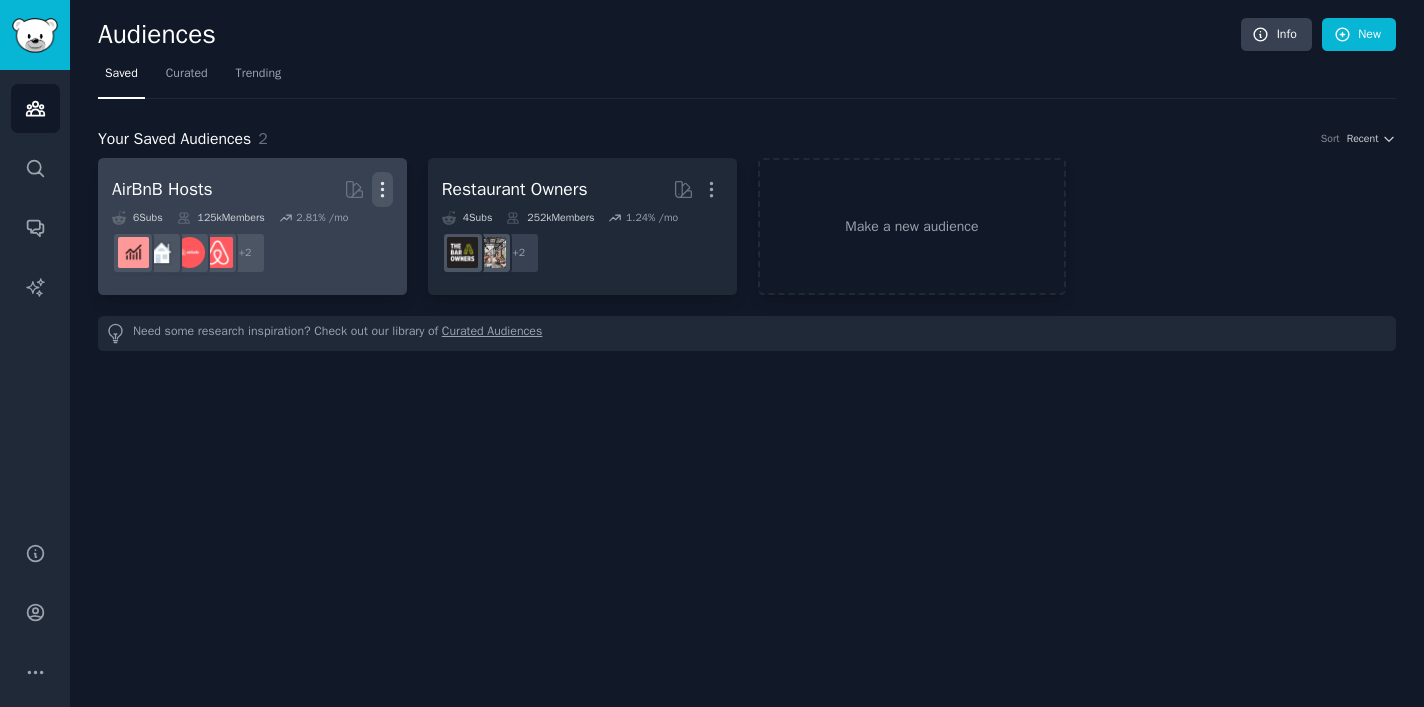 click 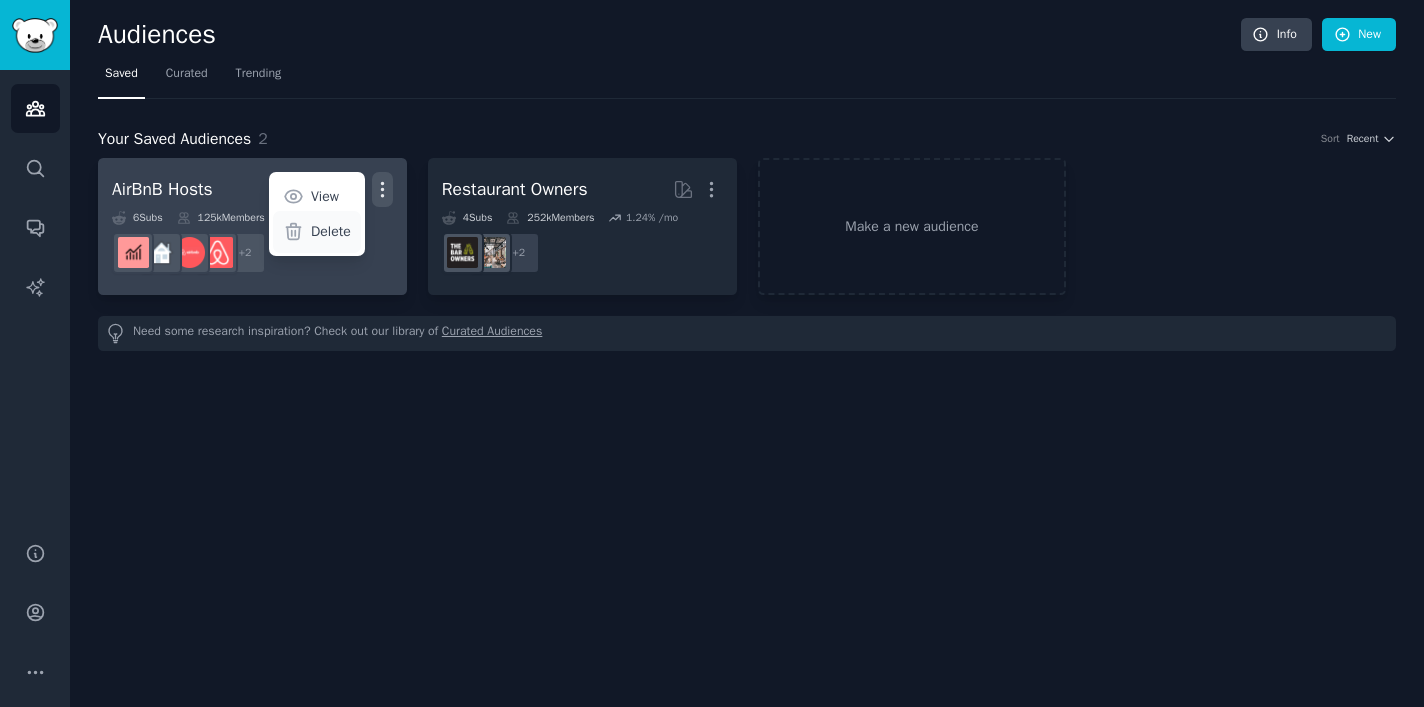 click on "Delete" at bounding box center [331, 231] 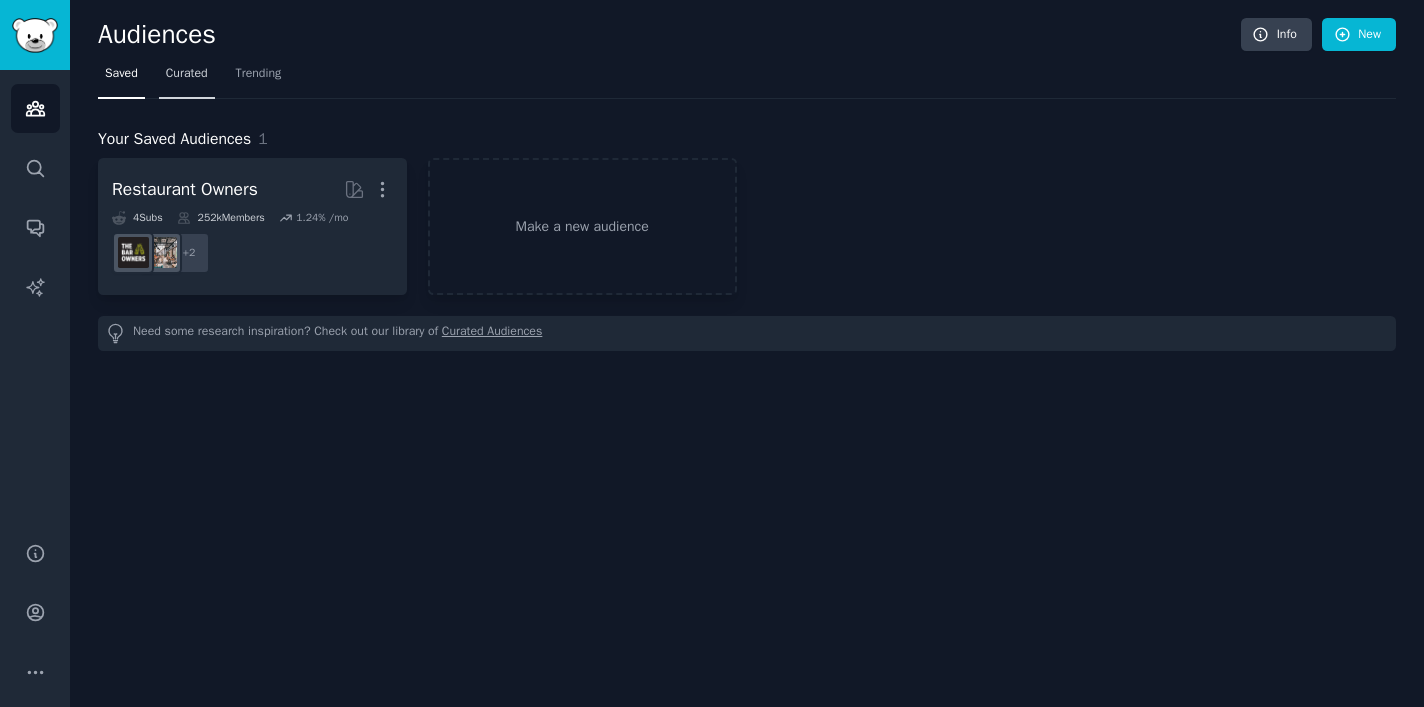 click on "Curated" at bounding box center (187, 78) 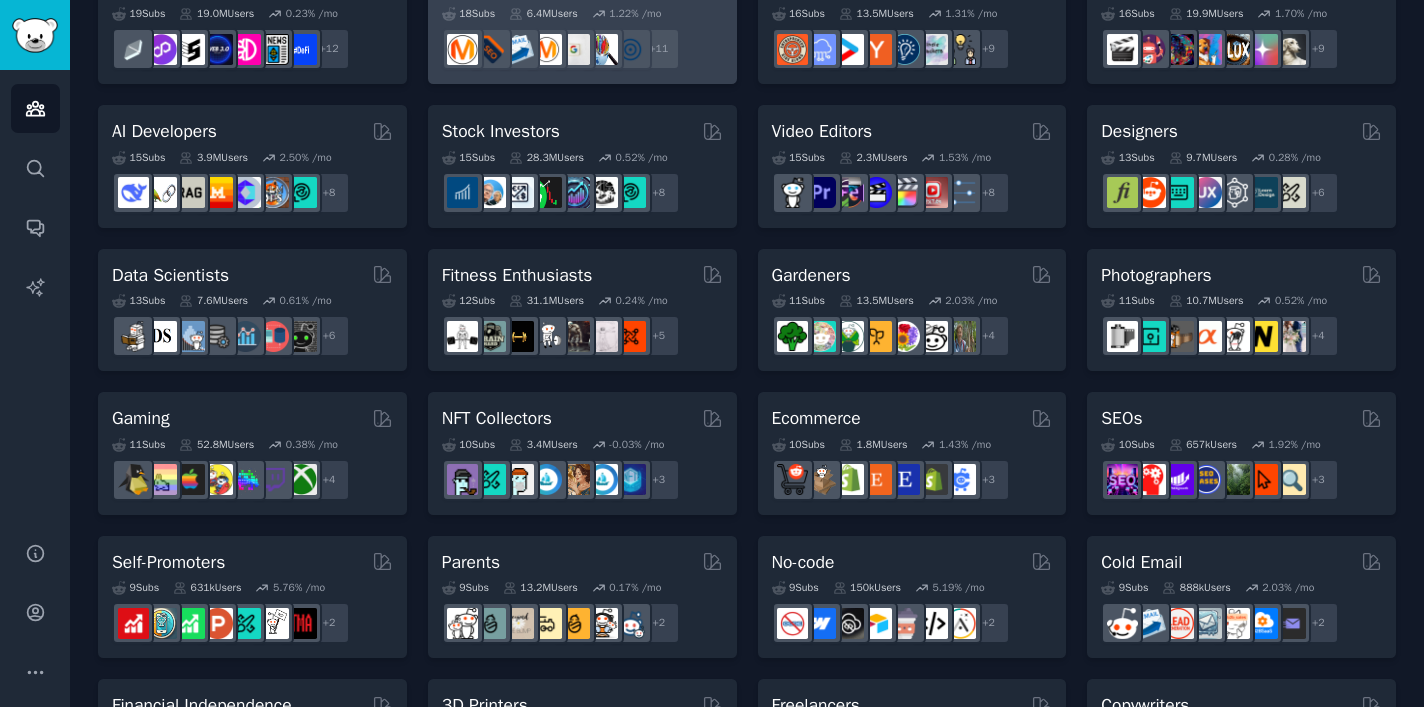 scroll, scrollTop: 341, scrollLeft: 0, axis: vertical 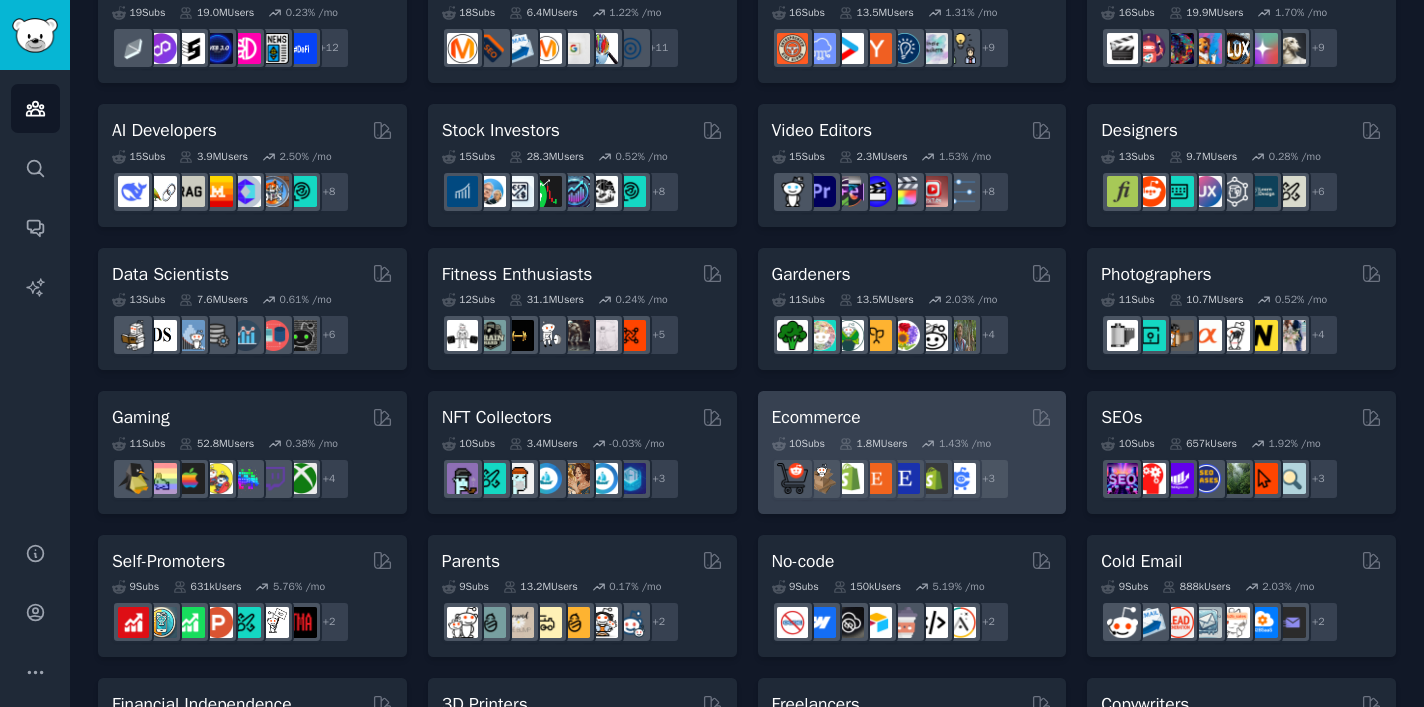 click on "10  Sub s" at bounding box center [798, 444] 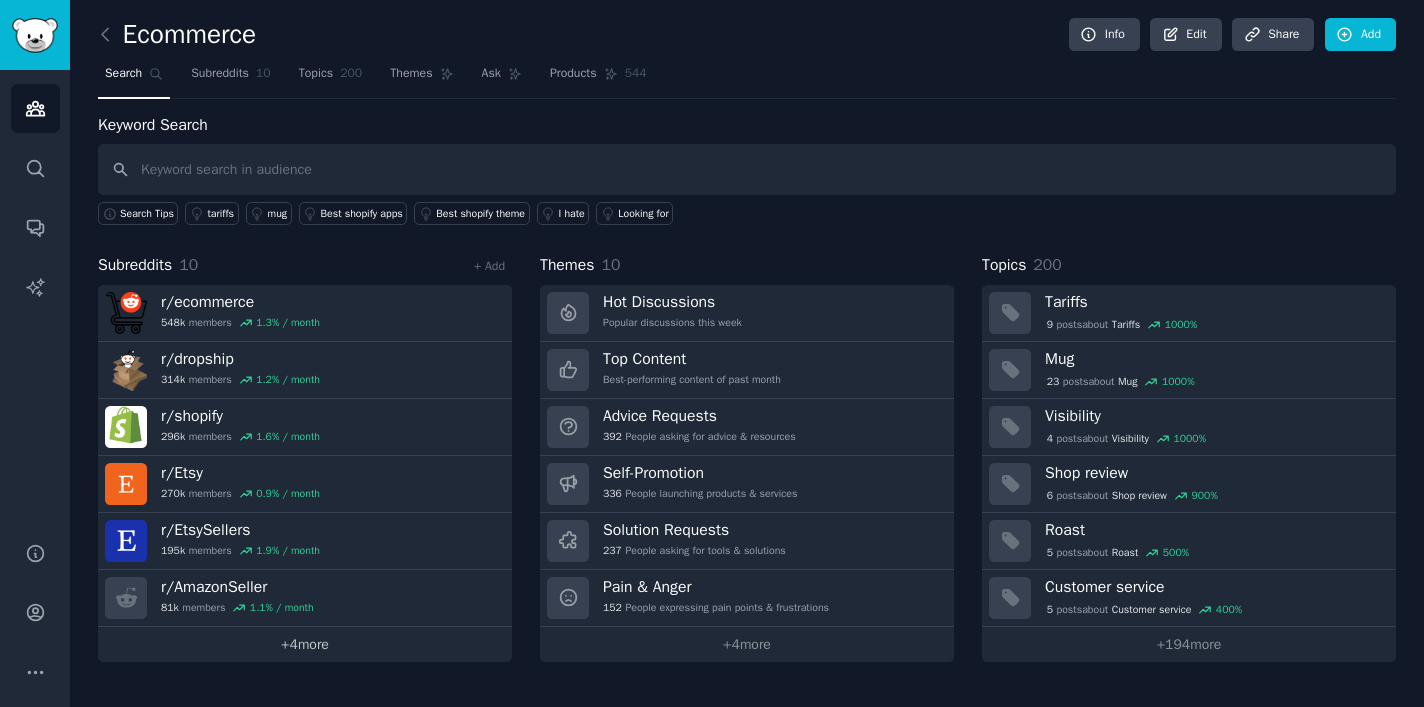 click on "+  4  more" at bounding box center [305, 644] 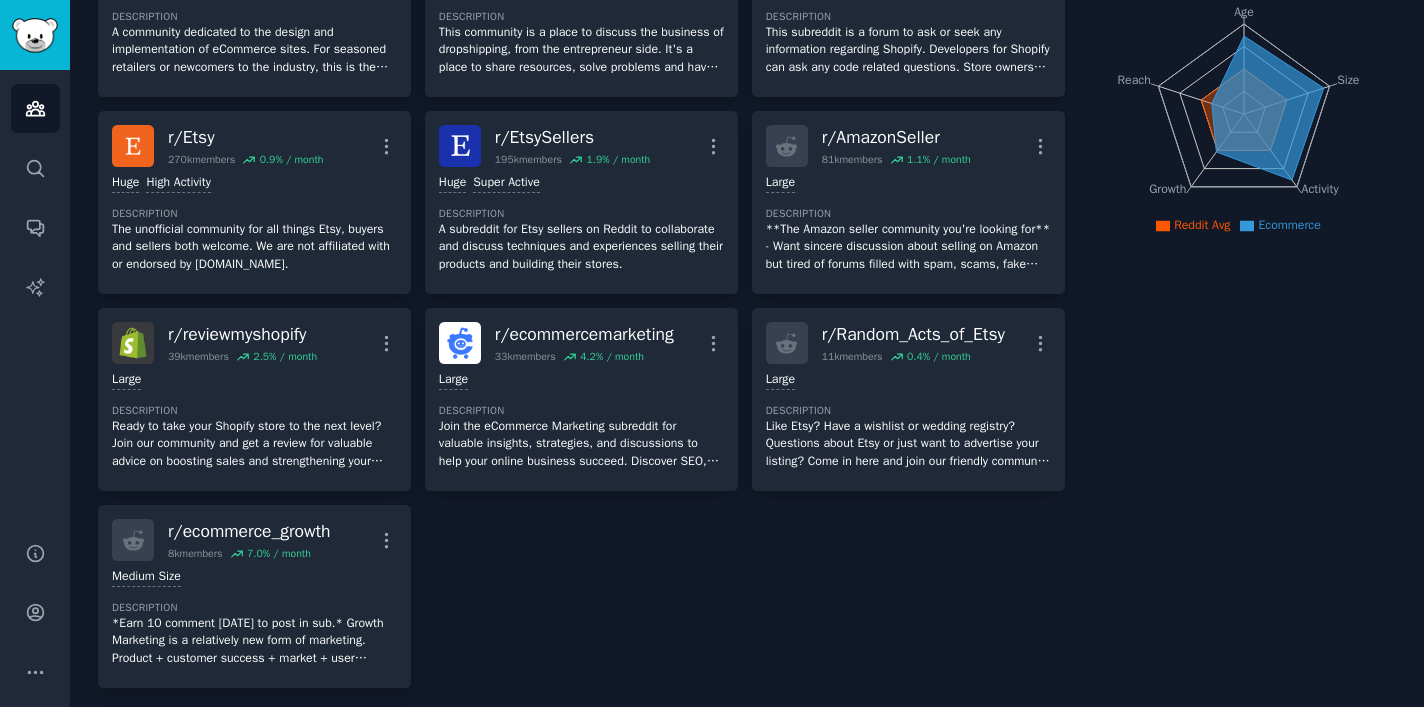 scroll, scrollTop: 0, scrollLeft: 0, axis: both 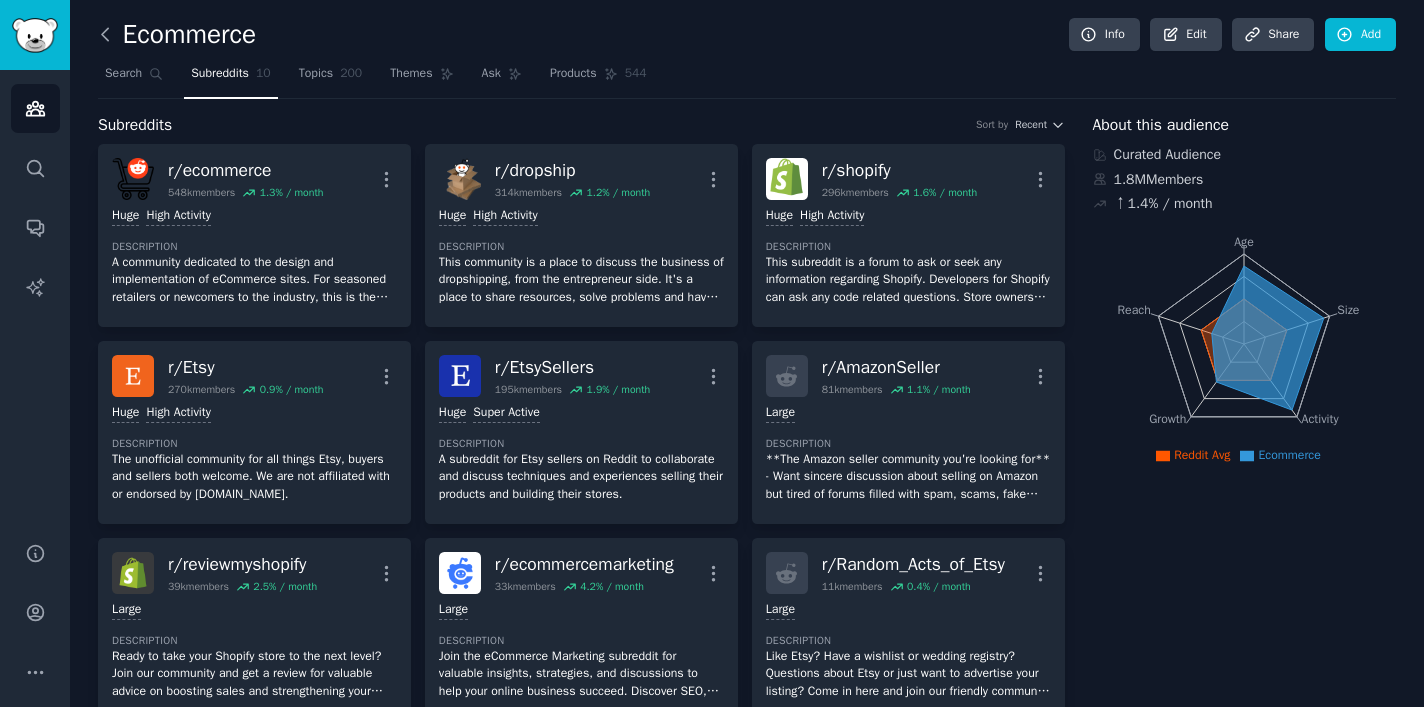 click 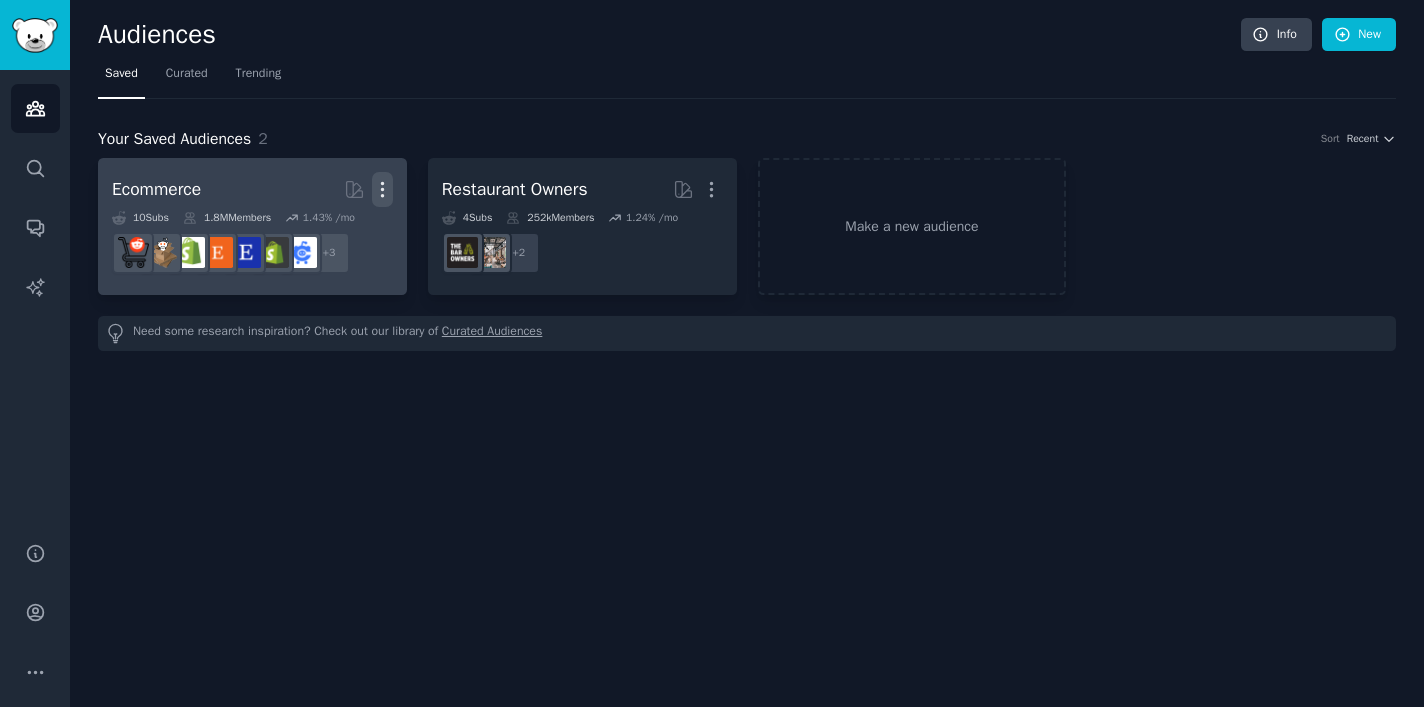 click 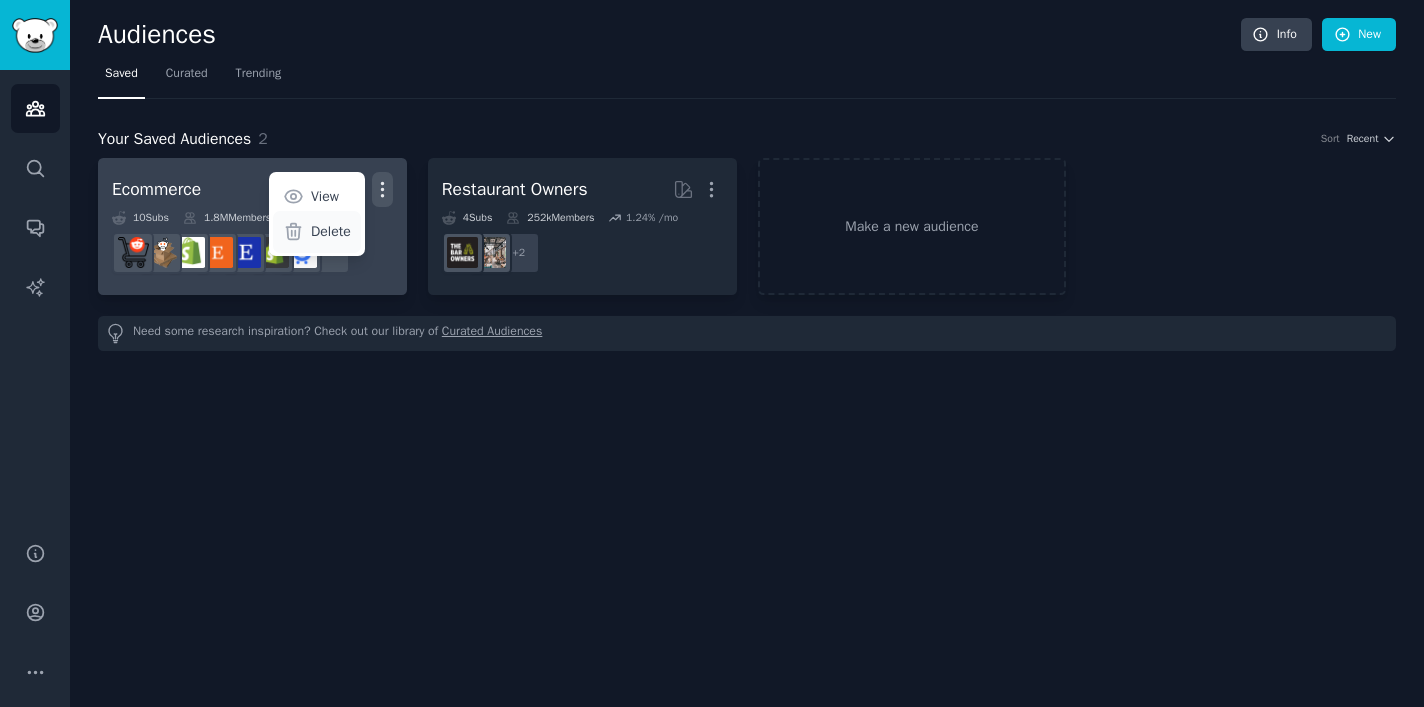 click on "Delete" at bounding box center [331, 231] 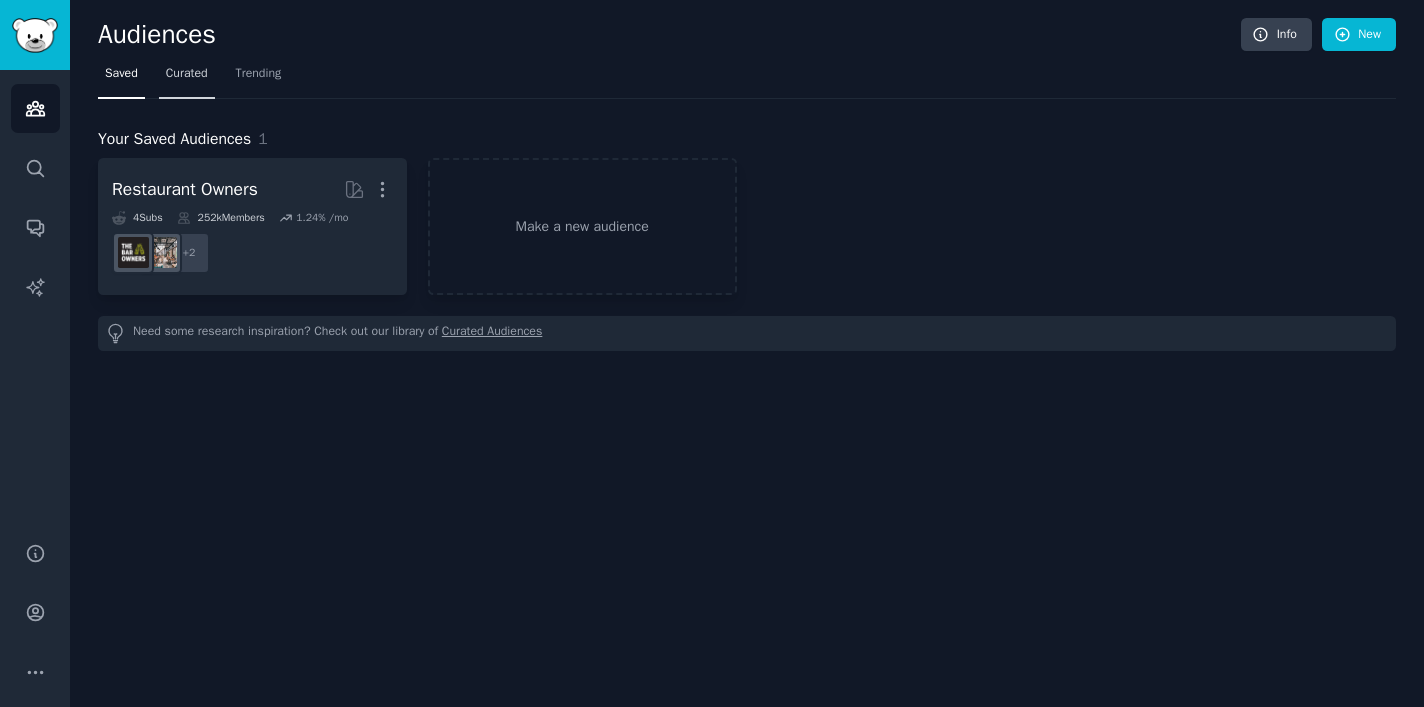 click on "Curated" at bounding box center [187, 78] 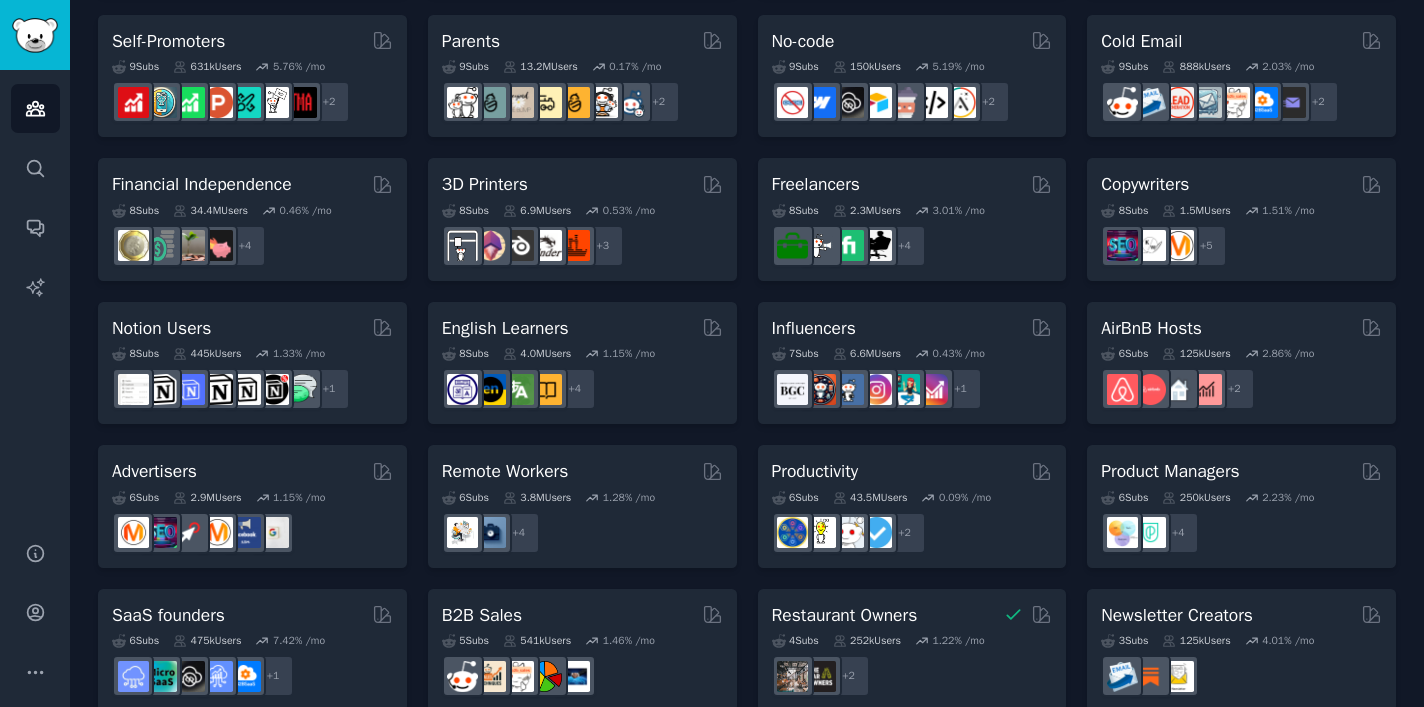 scroll, scrollTop: 862, scrollLeft: 0, axis: vertical 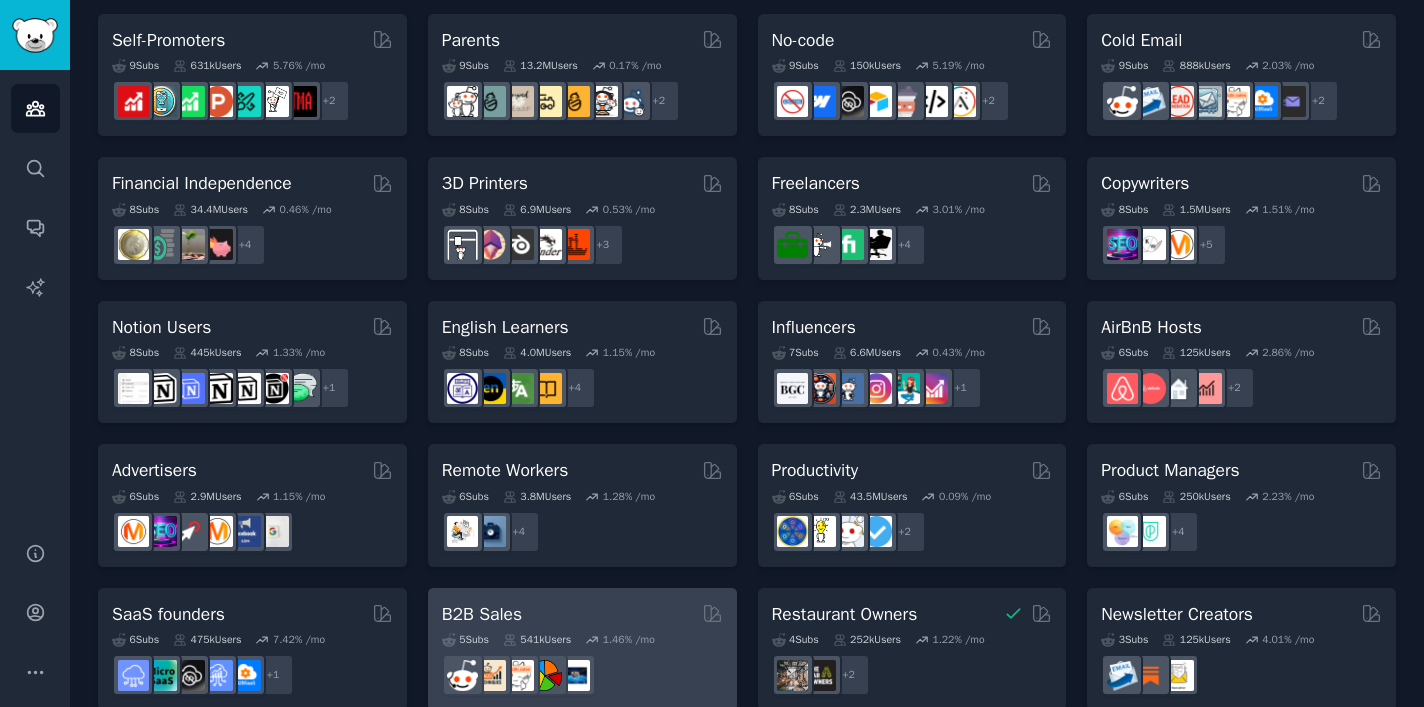 click on "B2B Sales" at bounding box center (482, 614) 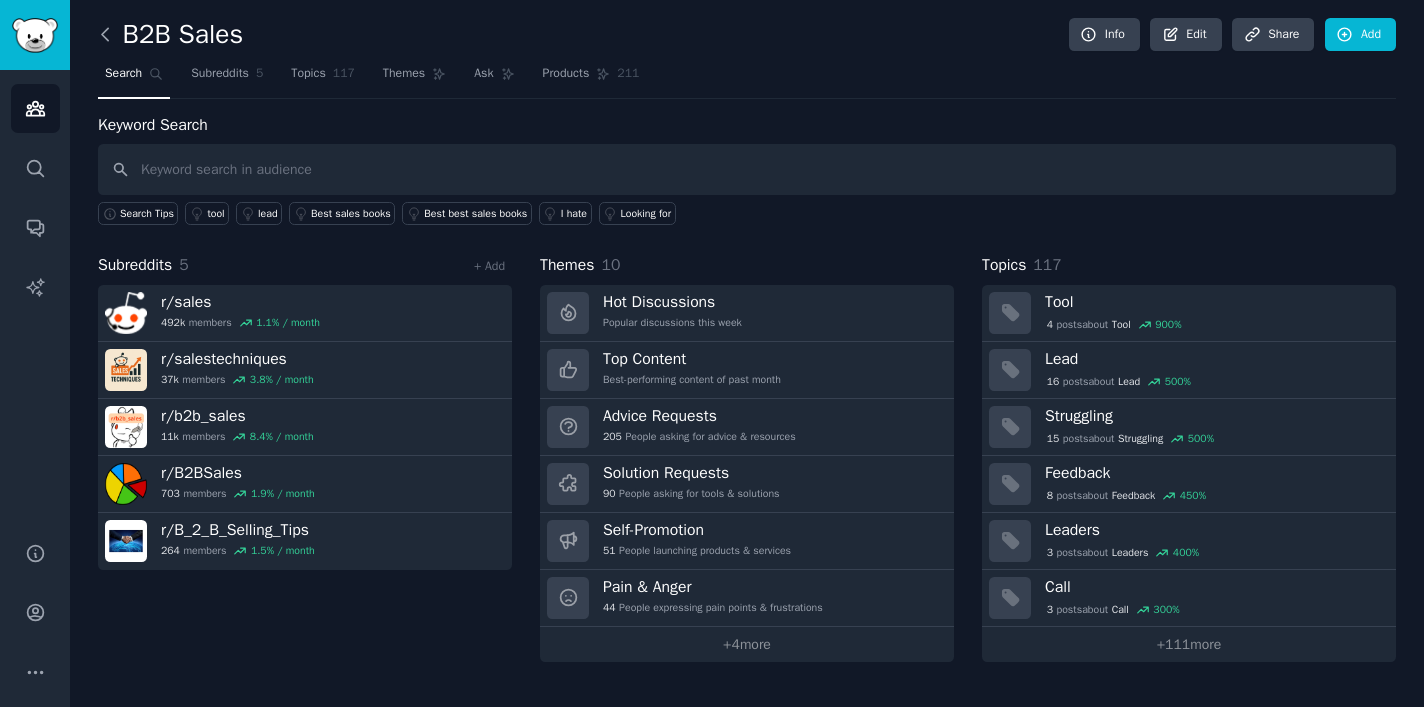 click 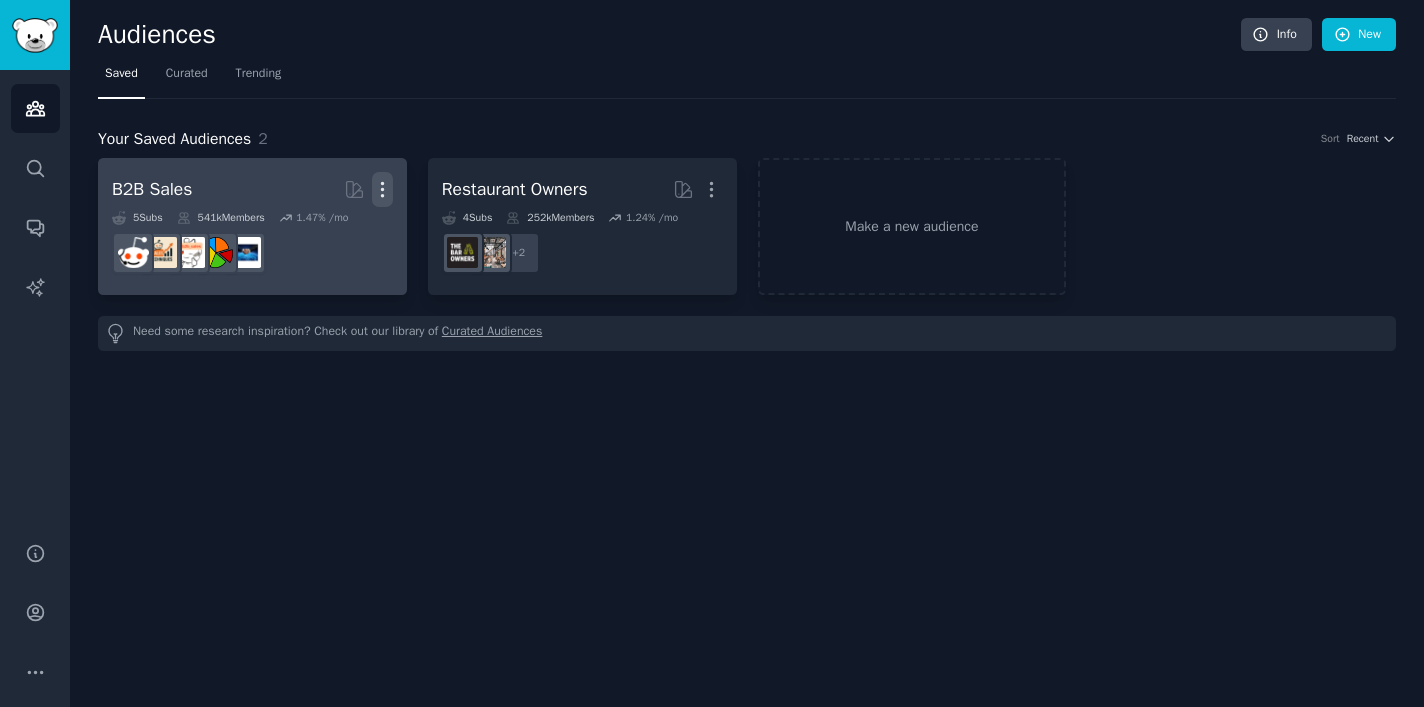 click 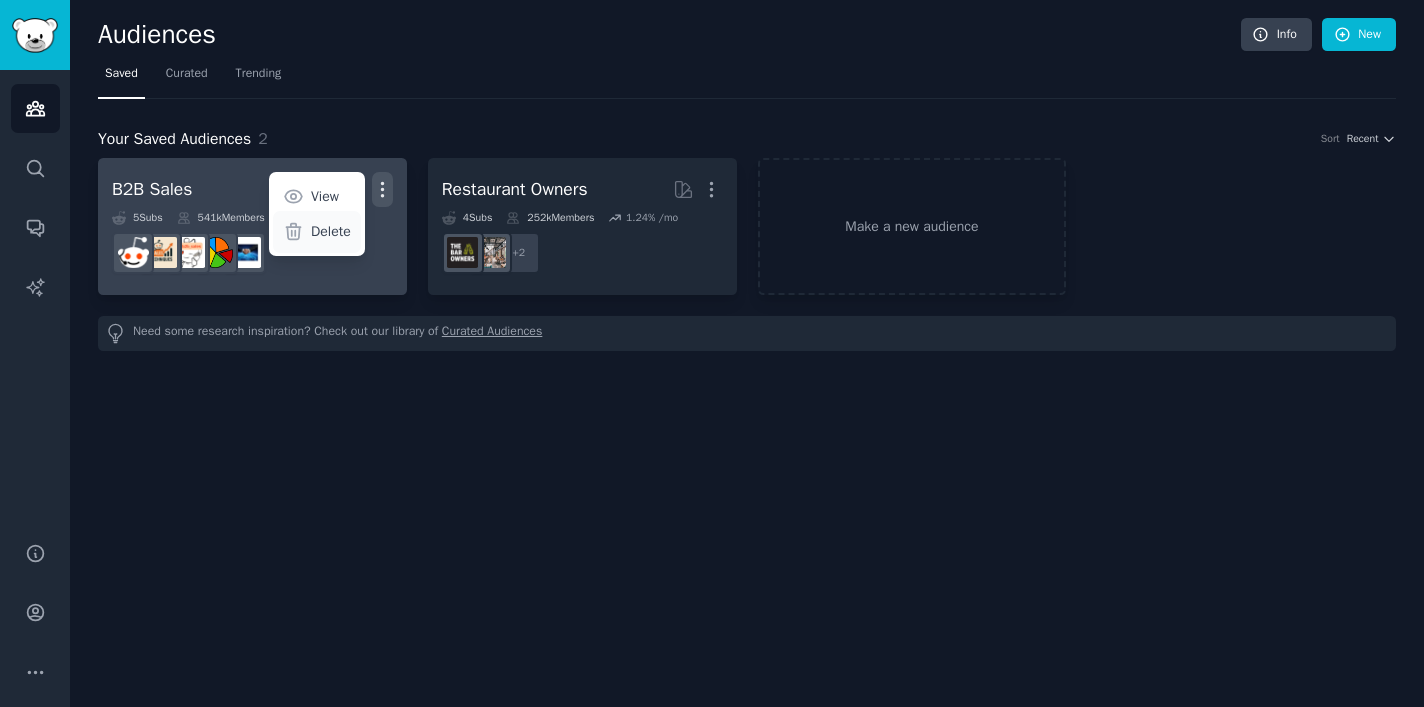 click on "Delete" at bounding box center (331, 231) 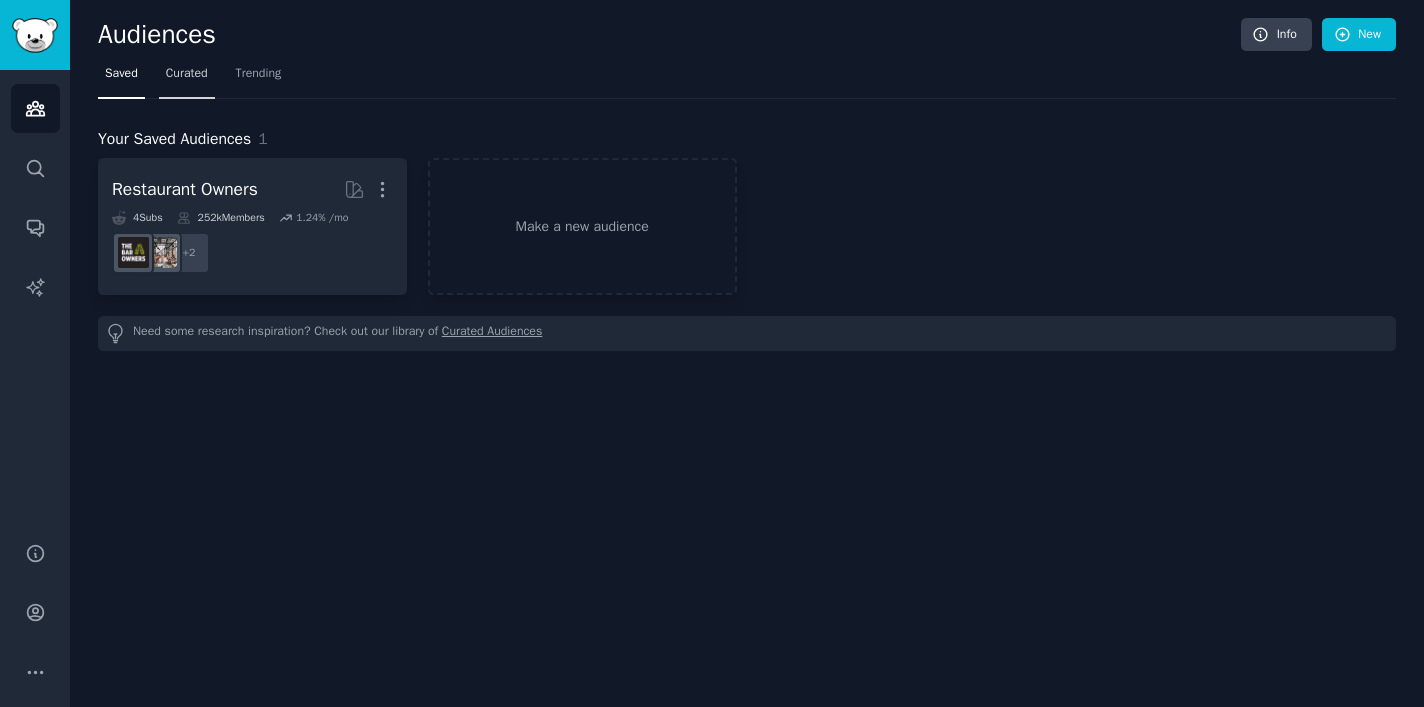 click on "Curated" at bounding box center (187, 78) 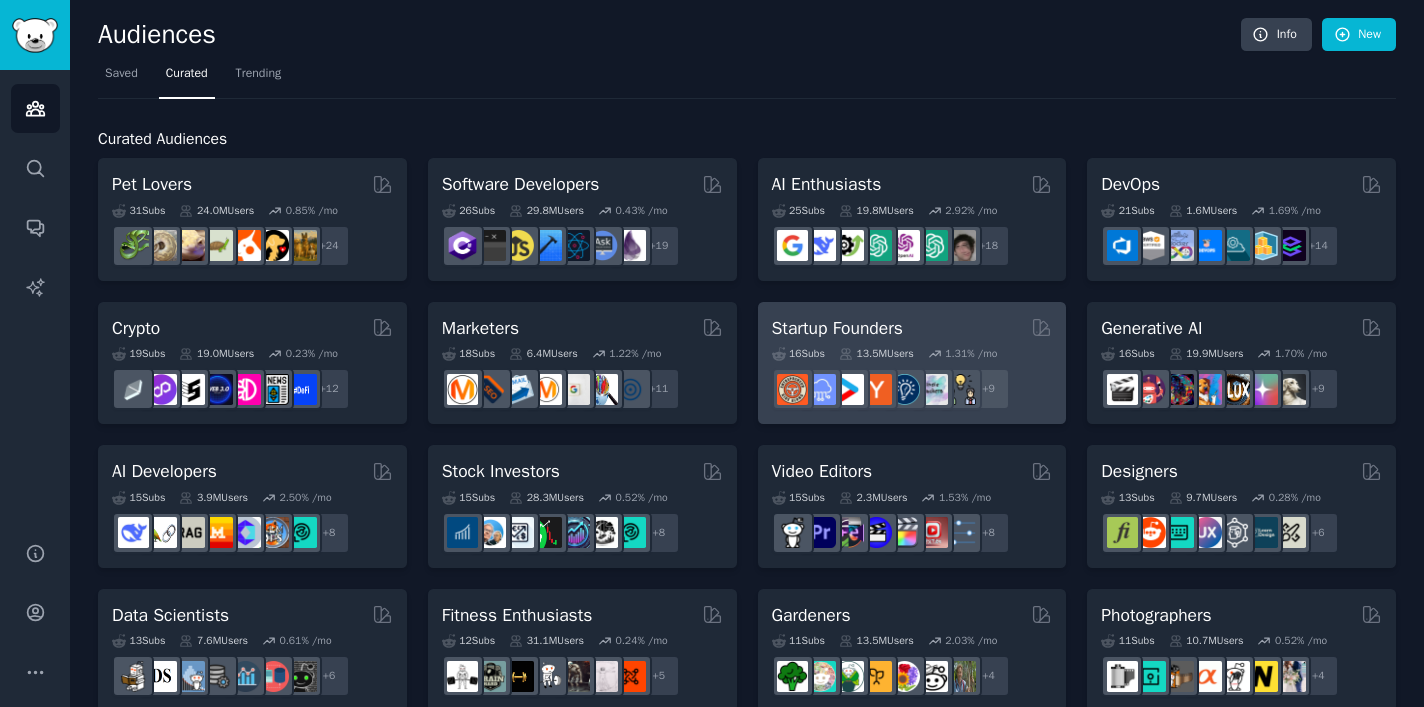 click on "Startup Founders" at bounding box center (837, 328) 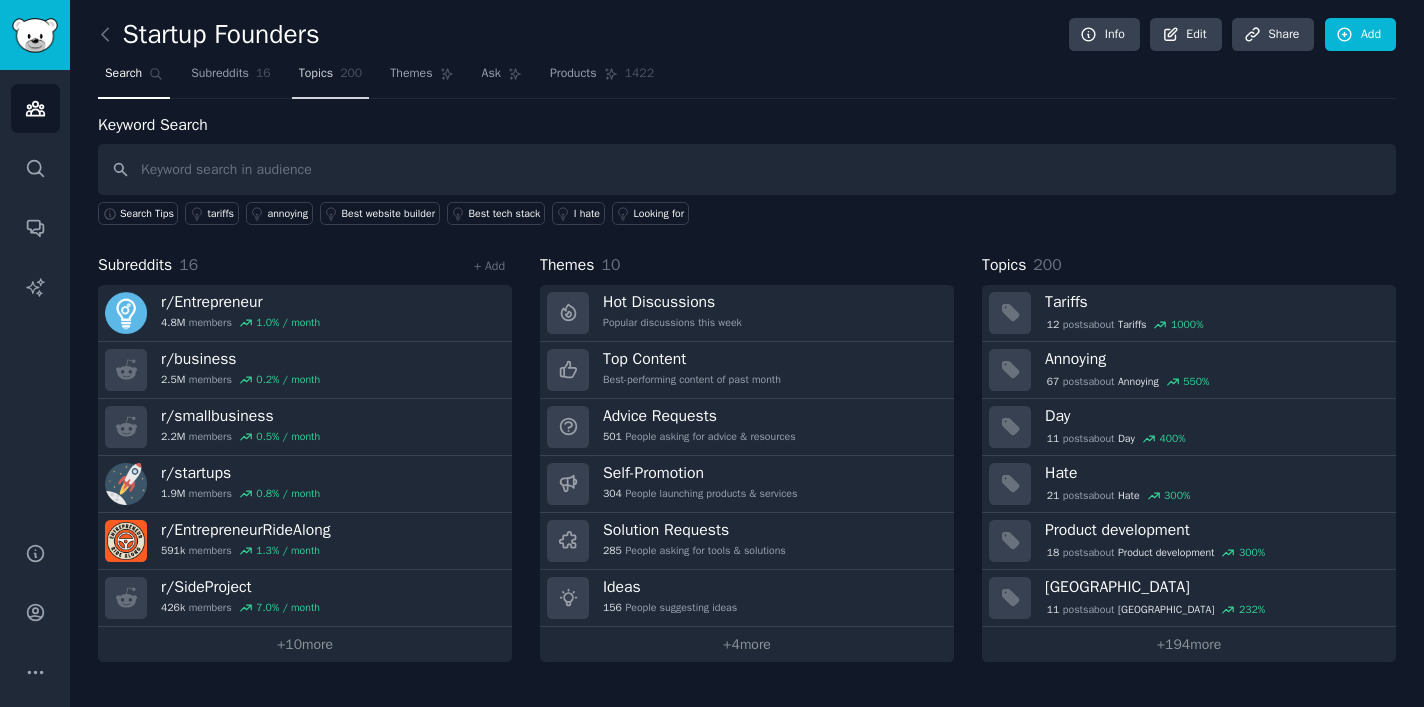 click on "Topics 200" at bounding box center (331, 78) 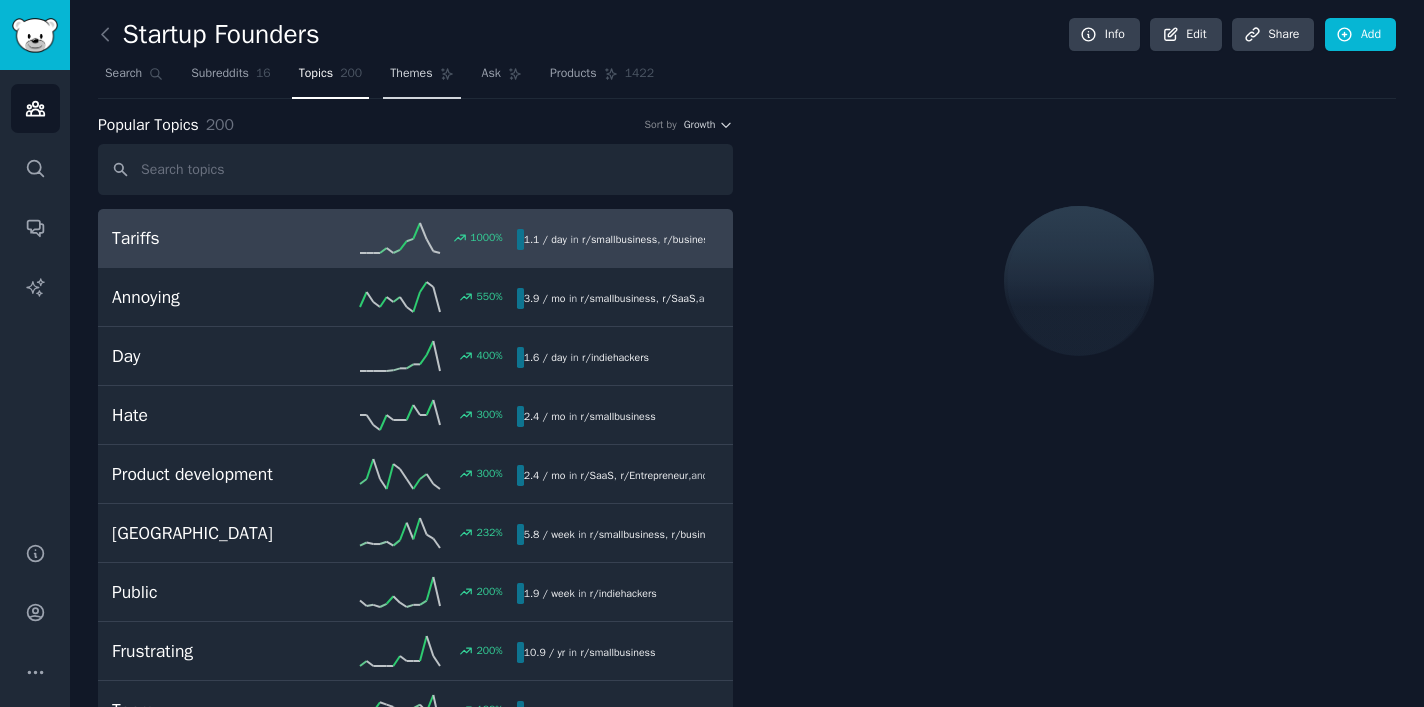 click on "Themes" at bounding box center [411, 74] 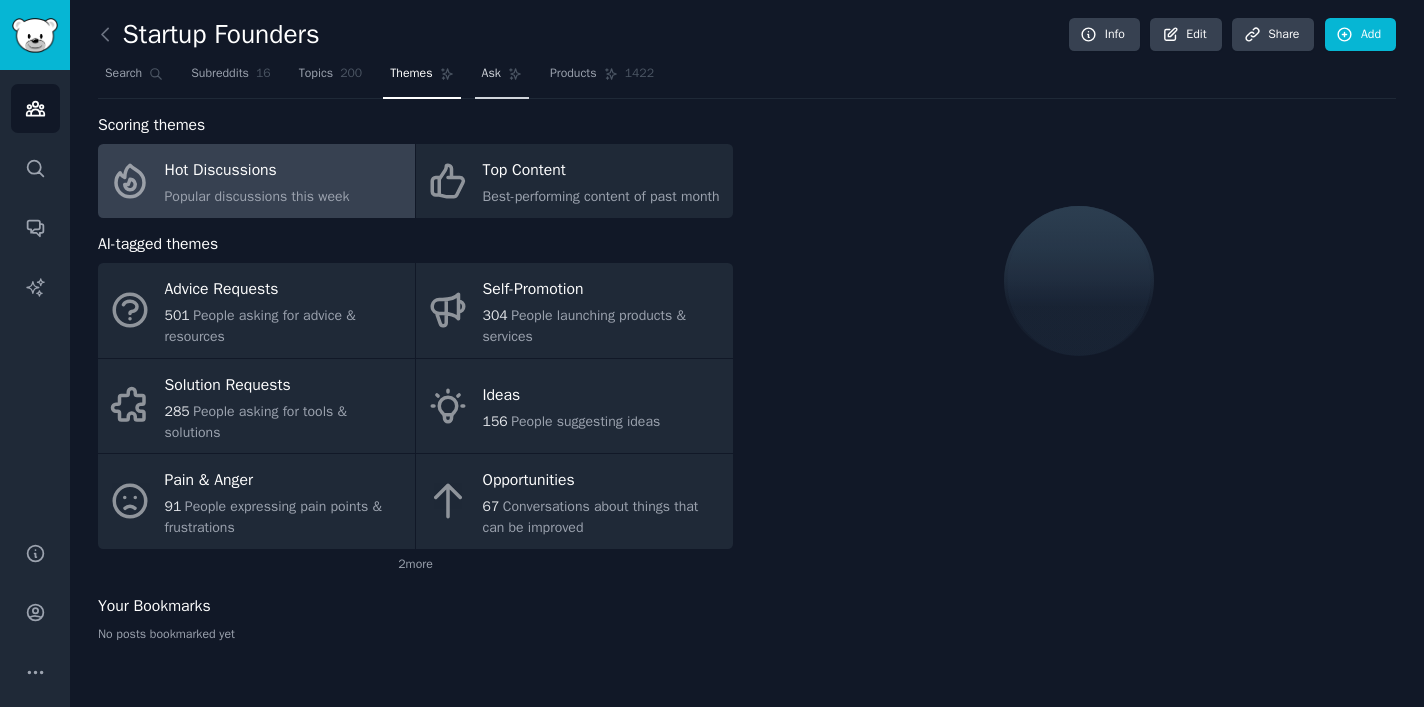 click on "Ask" at bounding box center [491, 74] 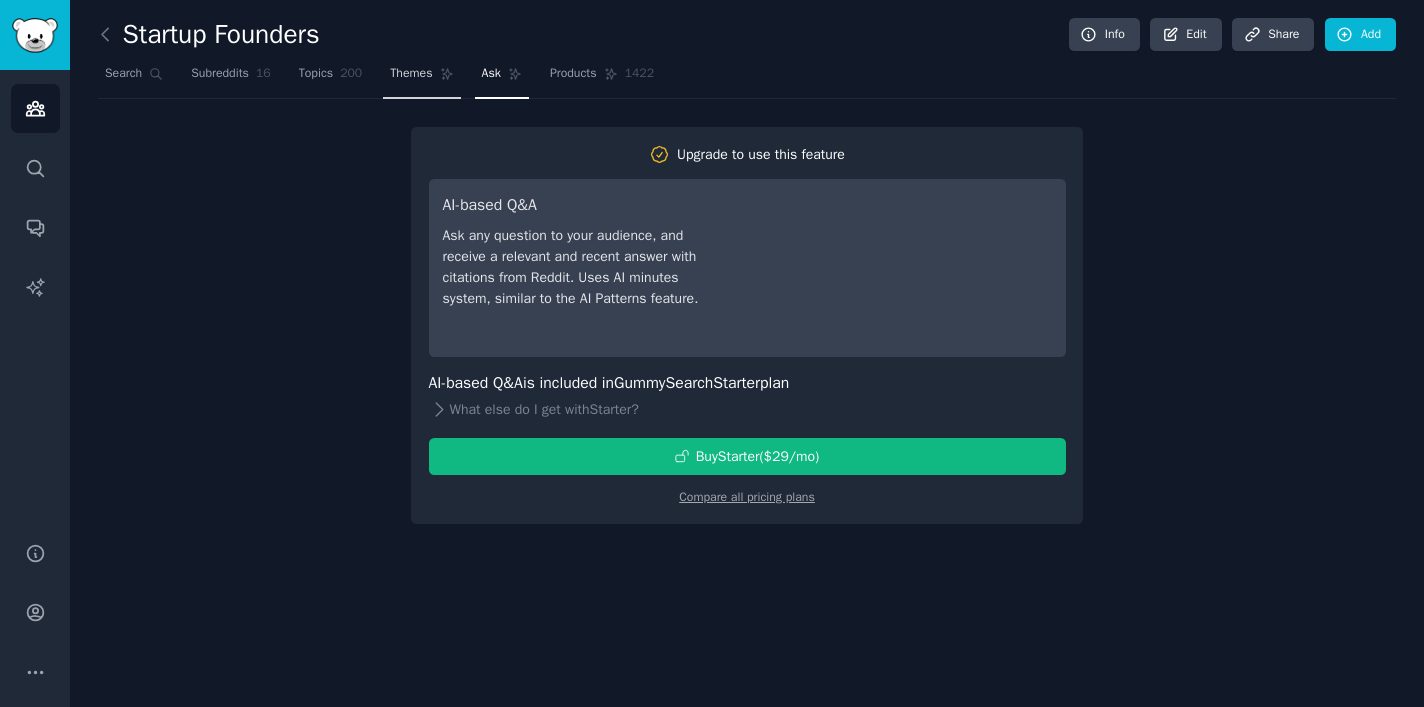 click on "Themes" at bounding box center [421, 78] 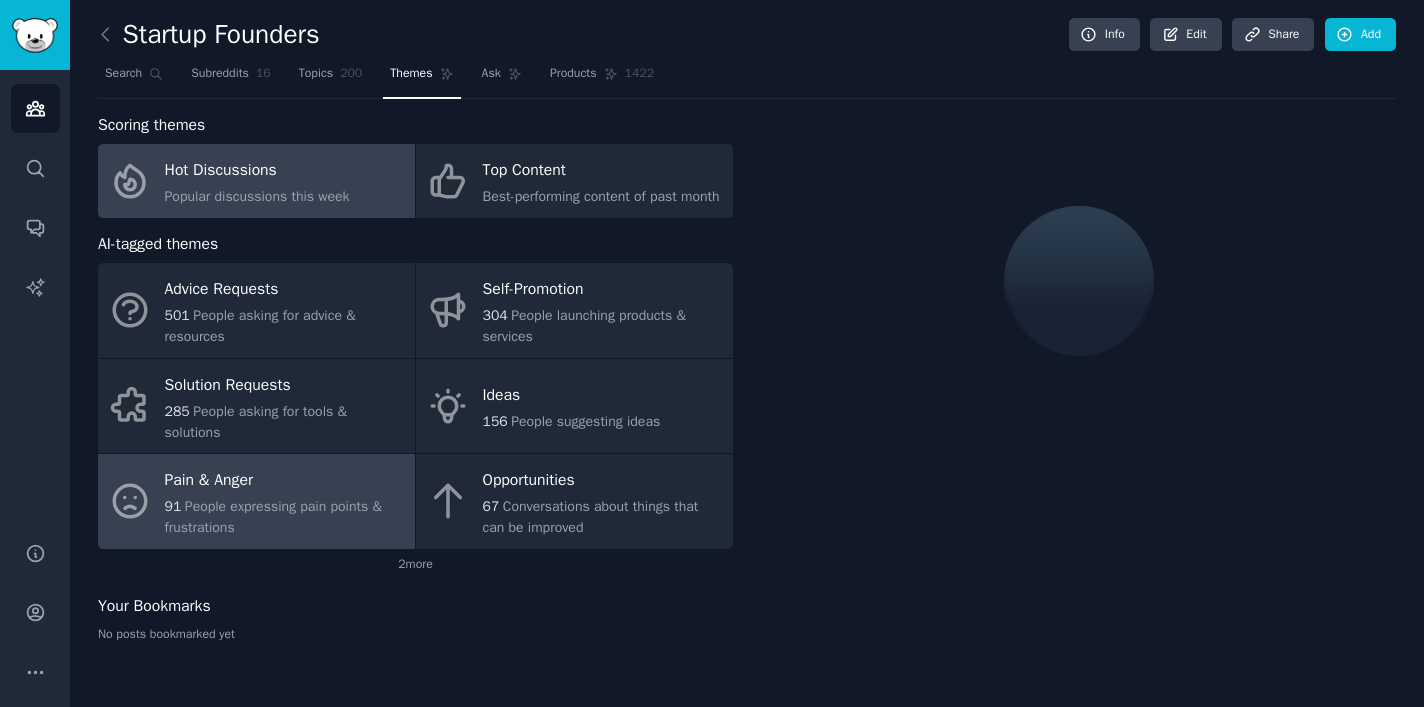 click on "Pain & Anger" at bounding box center [285, 481] 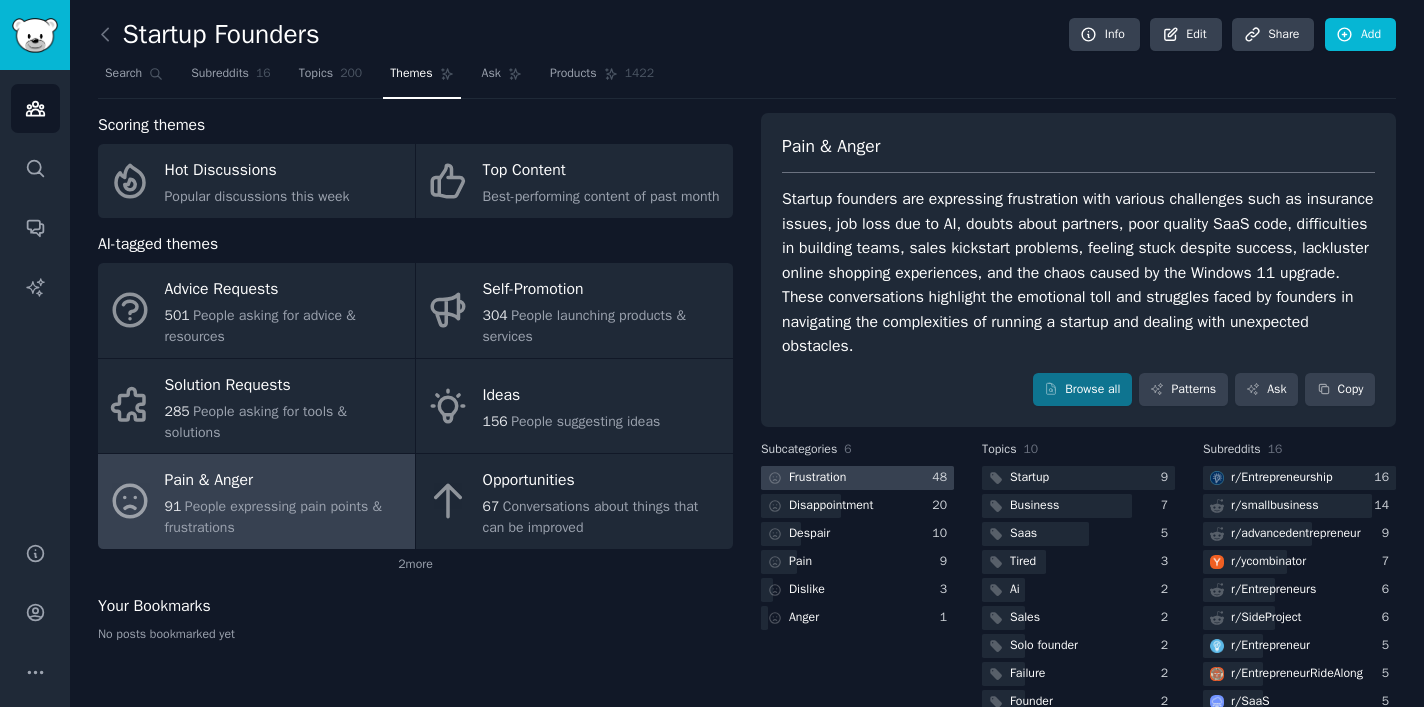 click on "Frustration" at bounding box center (817, 478) 